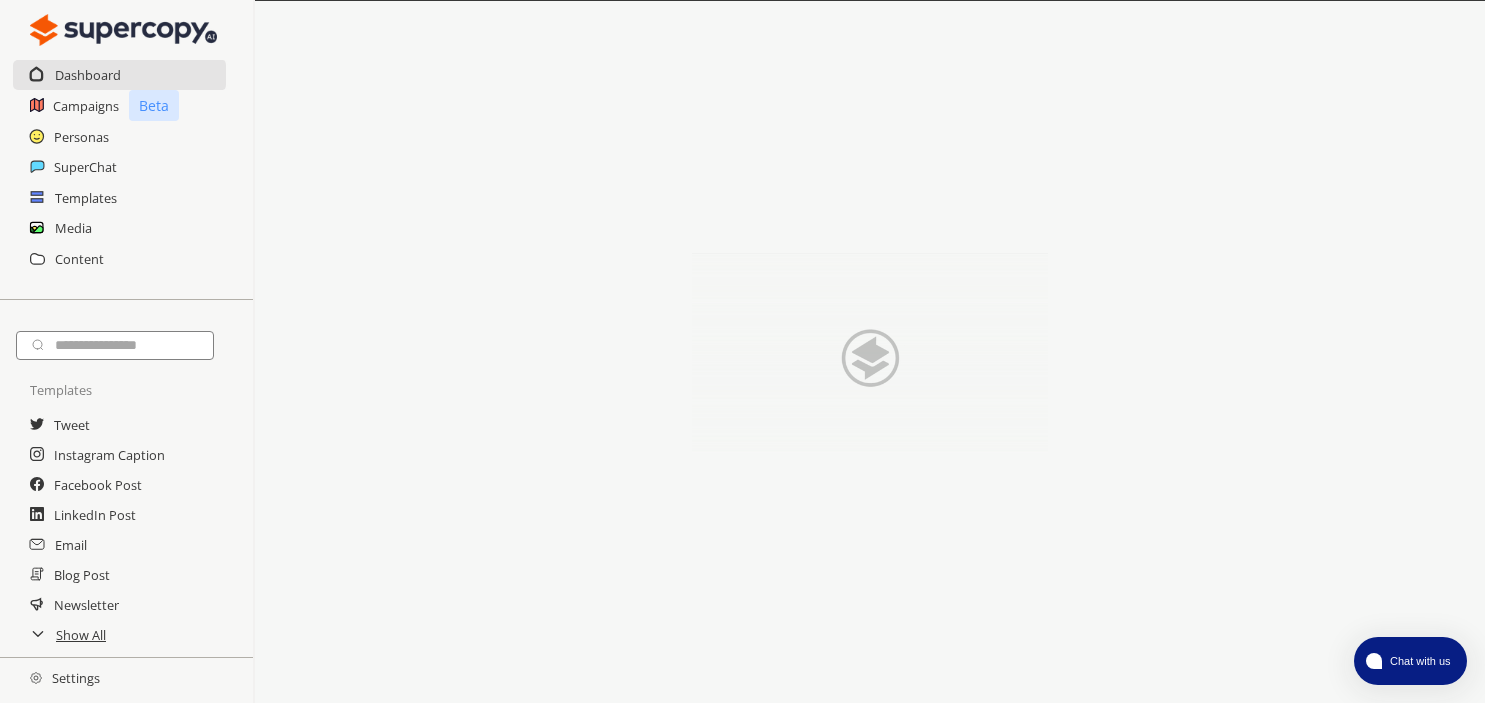 scroll, scrollTop: 0, scrollLeft: 0, axis: both 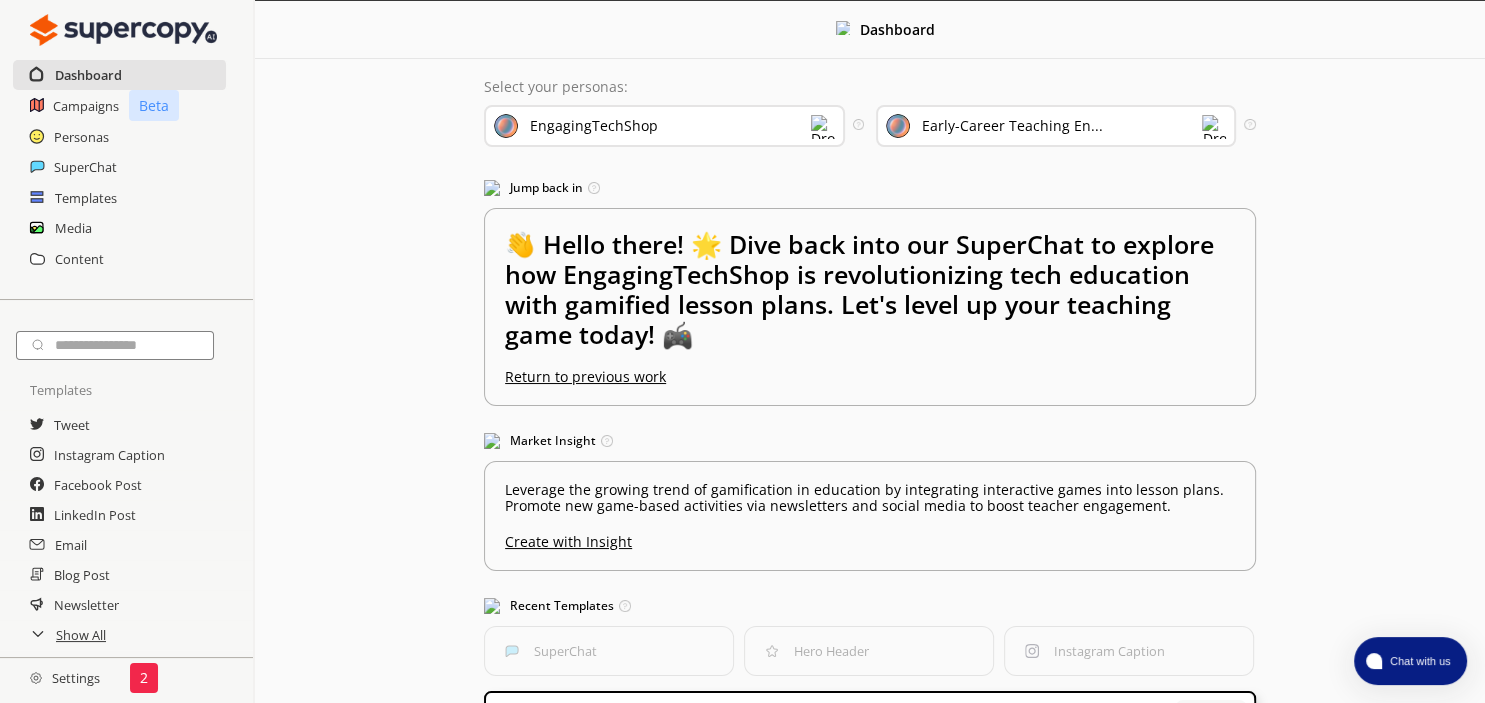 click on "Dashboard" at bounding box center (88, 75) 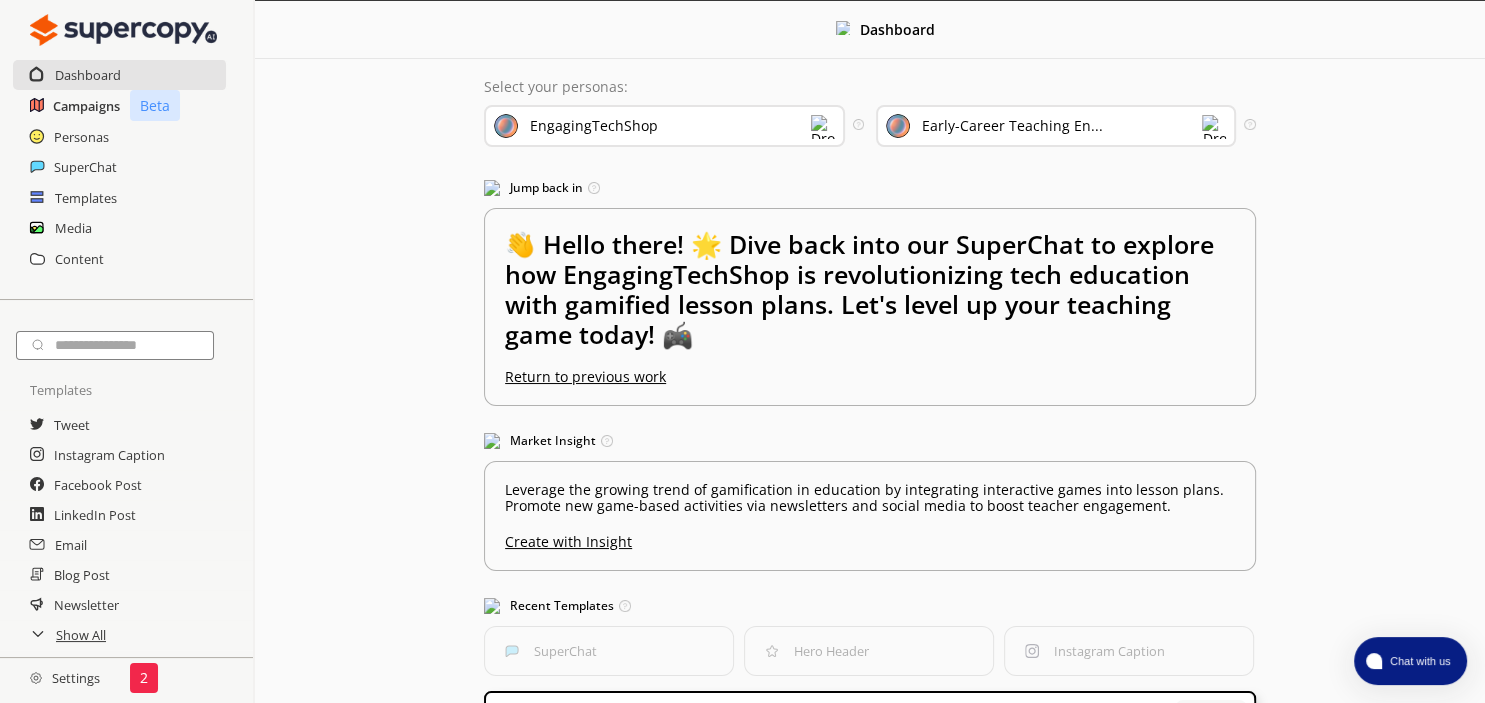 click on "Campaigns" at bounding box center [86, 106] 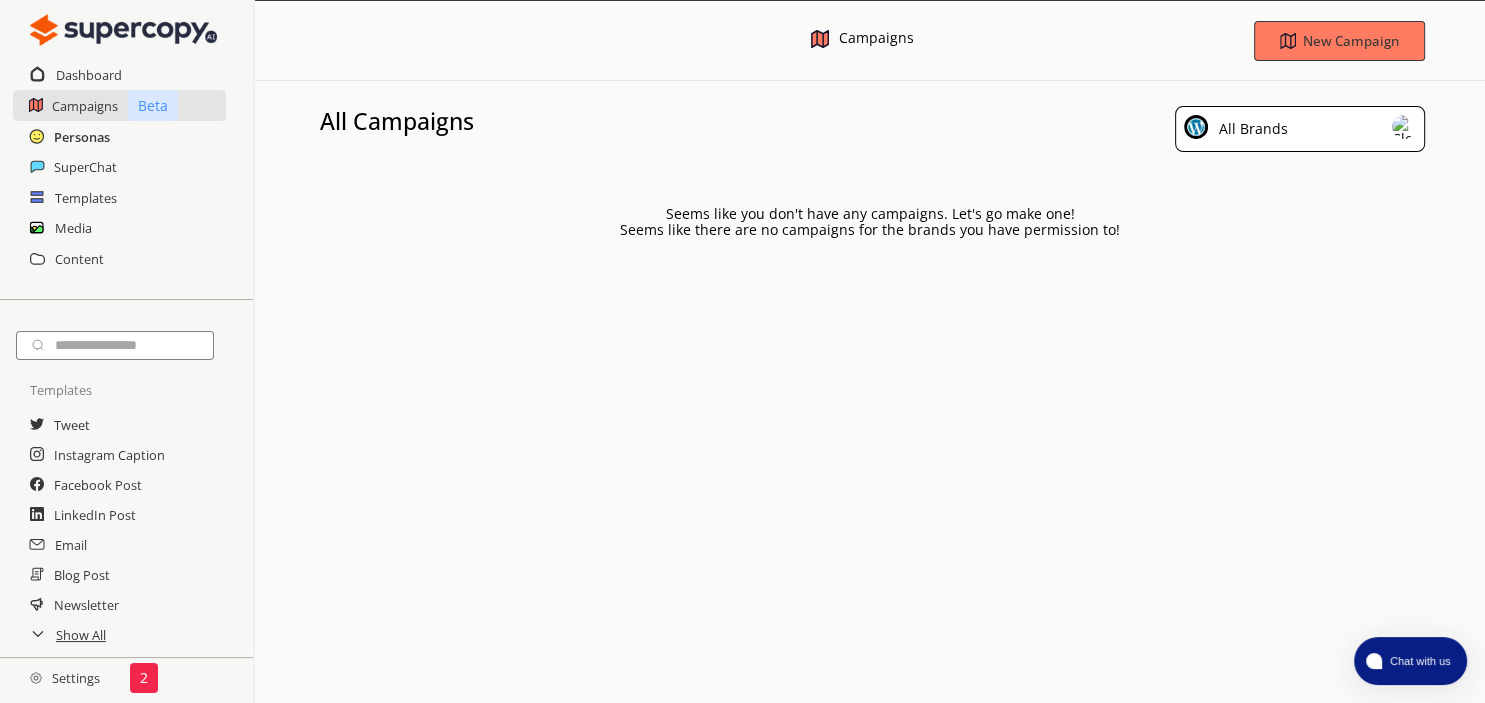 click on "Personas" at bounding box center (82, 137) 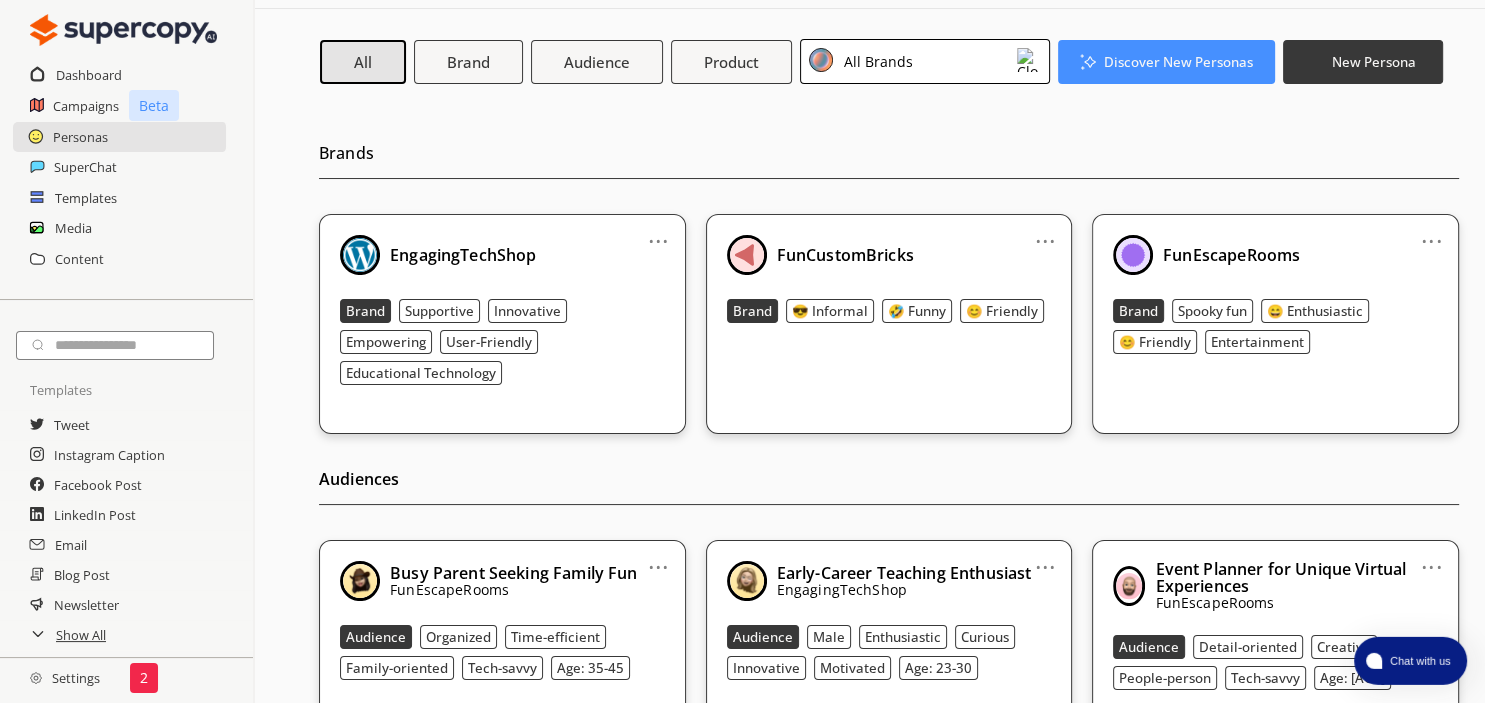 scroll, scrollTop: 0, scrollLeft: 0, axis: both 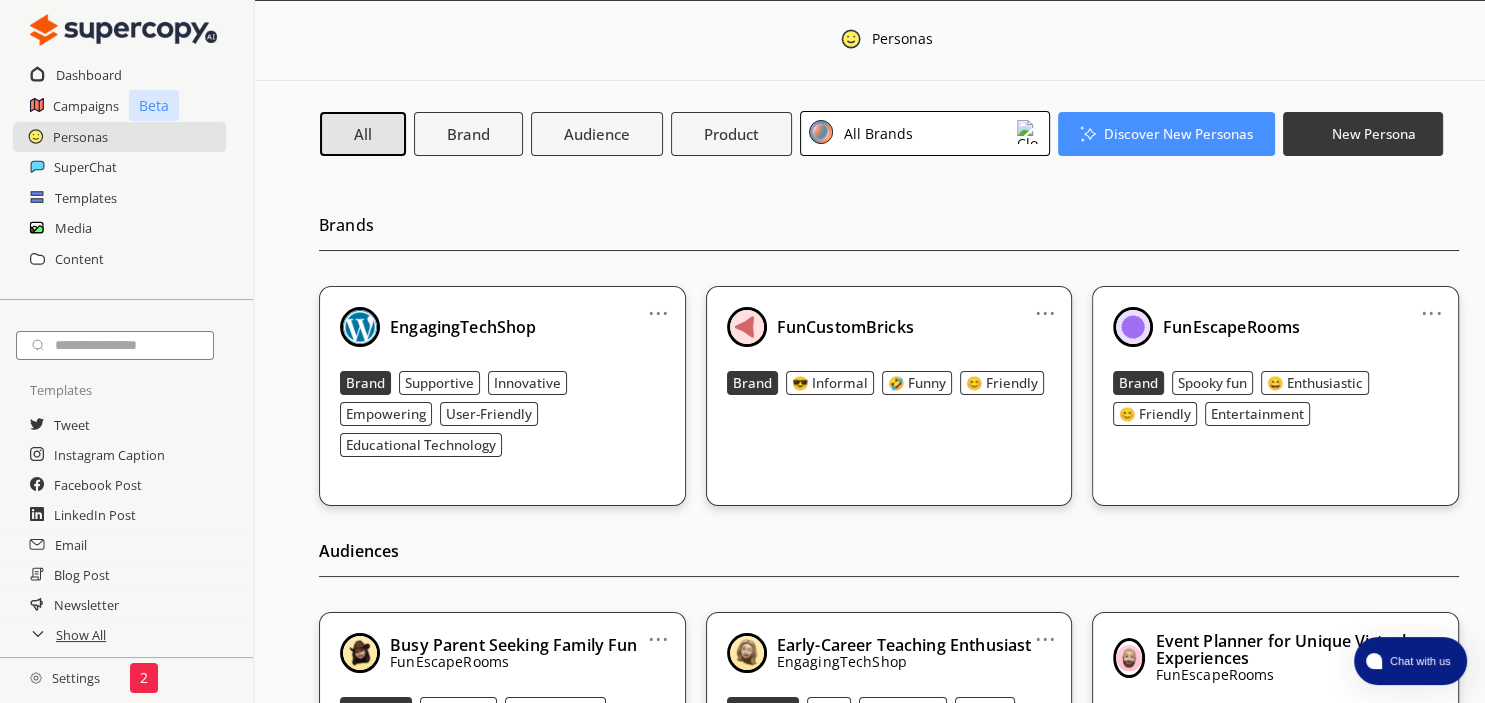 click 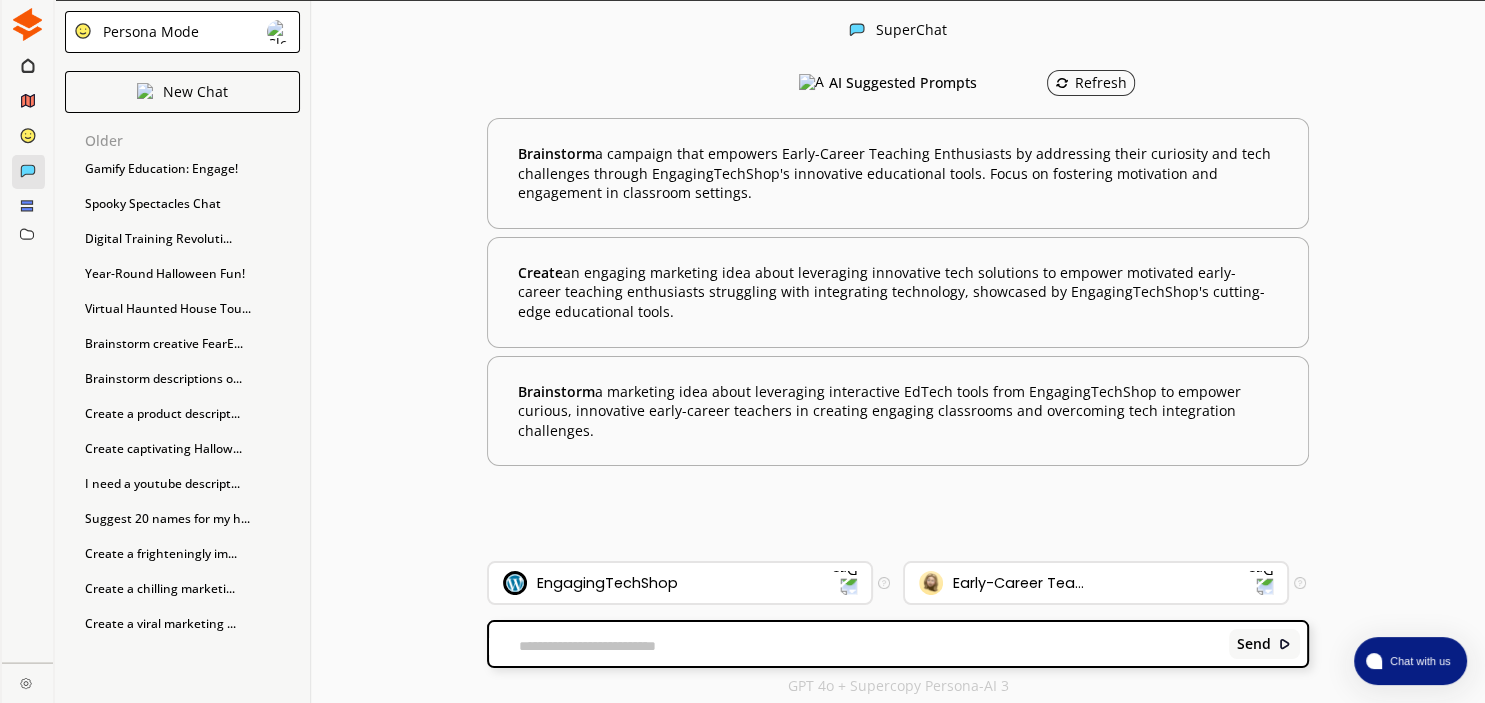 click at bounding box center [27, 24] 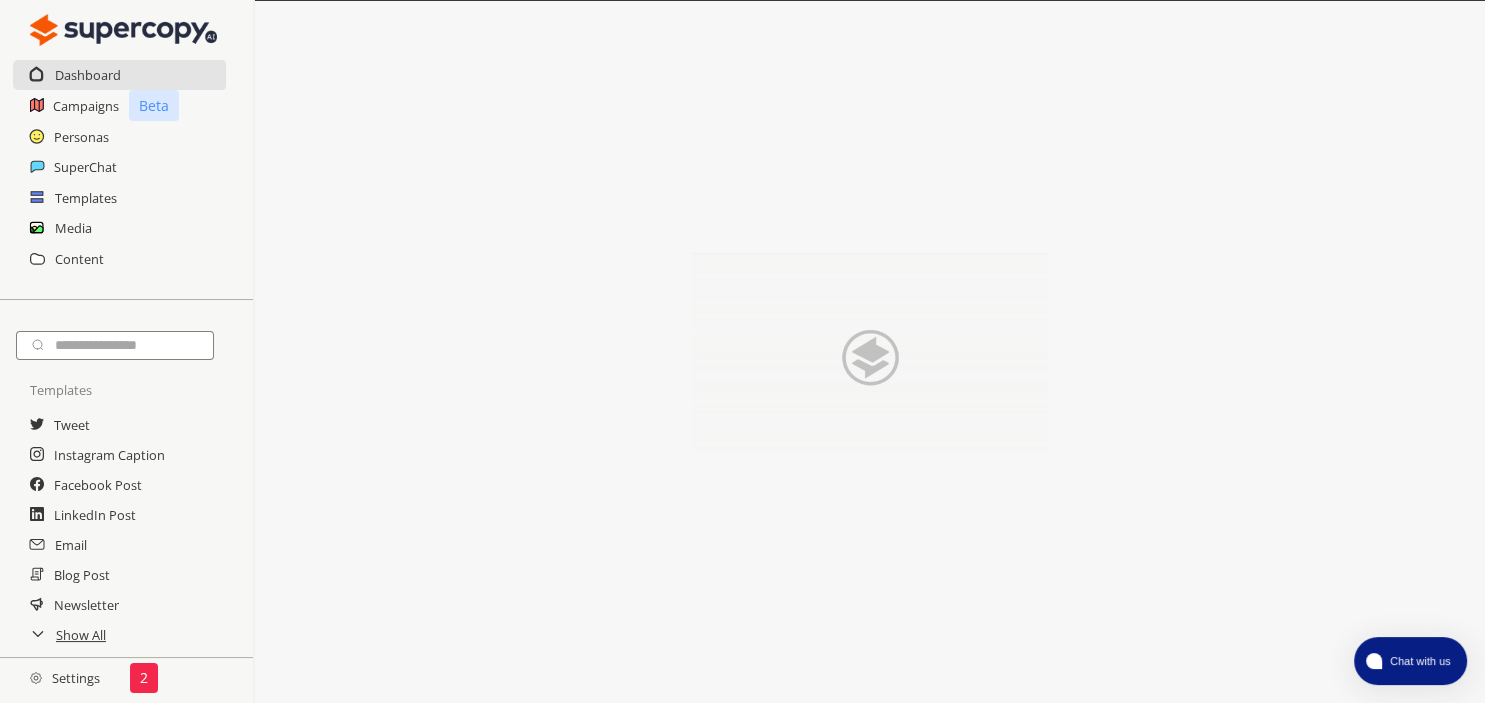click 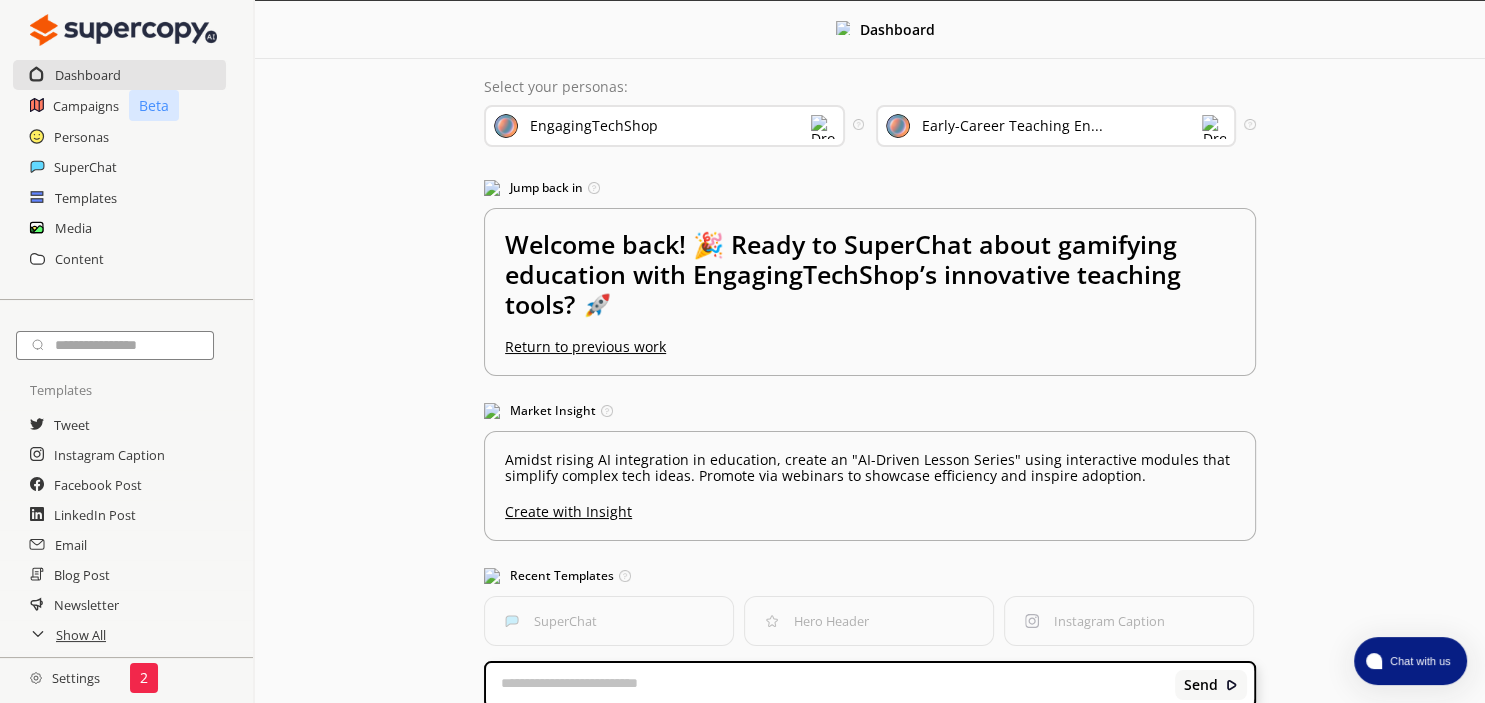 click on "EngagingTechShop" at bounding box center (594, 126) 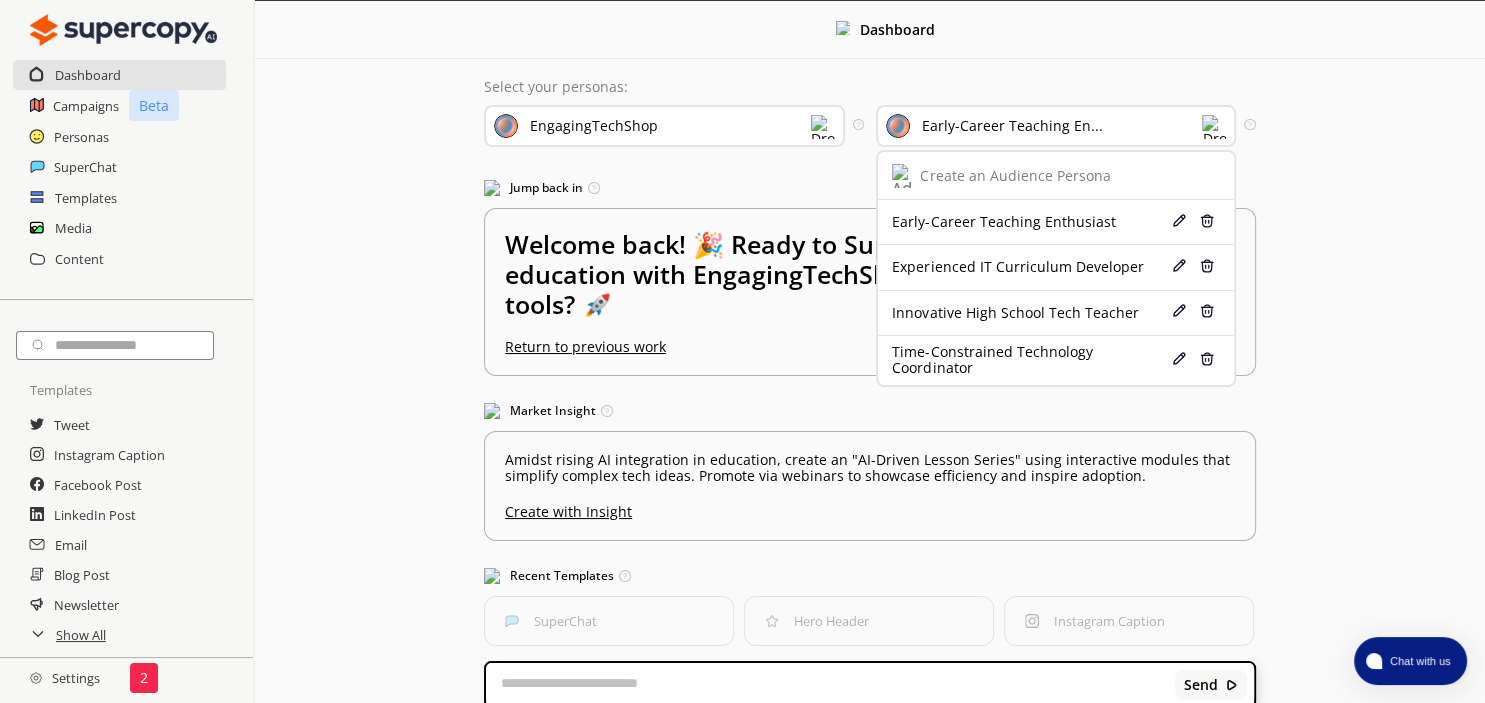 click on "Select your personas: EngagingTechShop Select the brand persona you want to use—defining your voice, values, and unique positioning. Early-Career Teaching En...     Create an Audience Persona Early-Career Teaching Enthusiast Edit     Delete Experienced IT Curriculum Developer Edit     Delete Innovative High School Tech Teacher Edit     Delete Time-Constrained Technology Coordinator Edit     Delete Choose your audience persona that understands their demographics, interests, and decision-making patterns. Jump back in Quickly return to your last-used tool or feature. Welcome back! 🎉 Ready to SuperChat about gamifying education with EngagingTechShop’s innovative teaching tools? 🚀 Return to previous work Market Insight Click to act on insights based on your selected brand and audience personas. Amidst rising AI integration in education, create an "AI-Driven Lesson Series" using interactive modules that simplify complex tech ideas. Promote via webinars to showcase efficiency and inspire adoption." at bounding box center (870, 407) 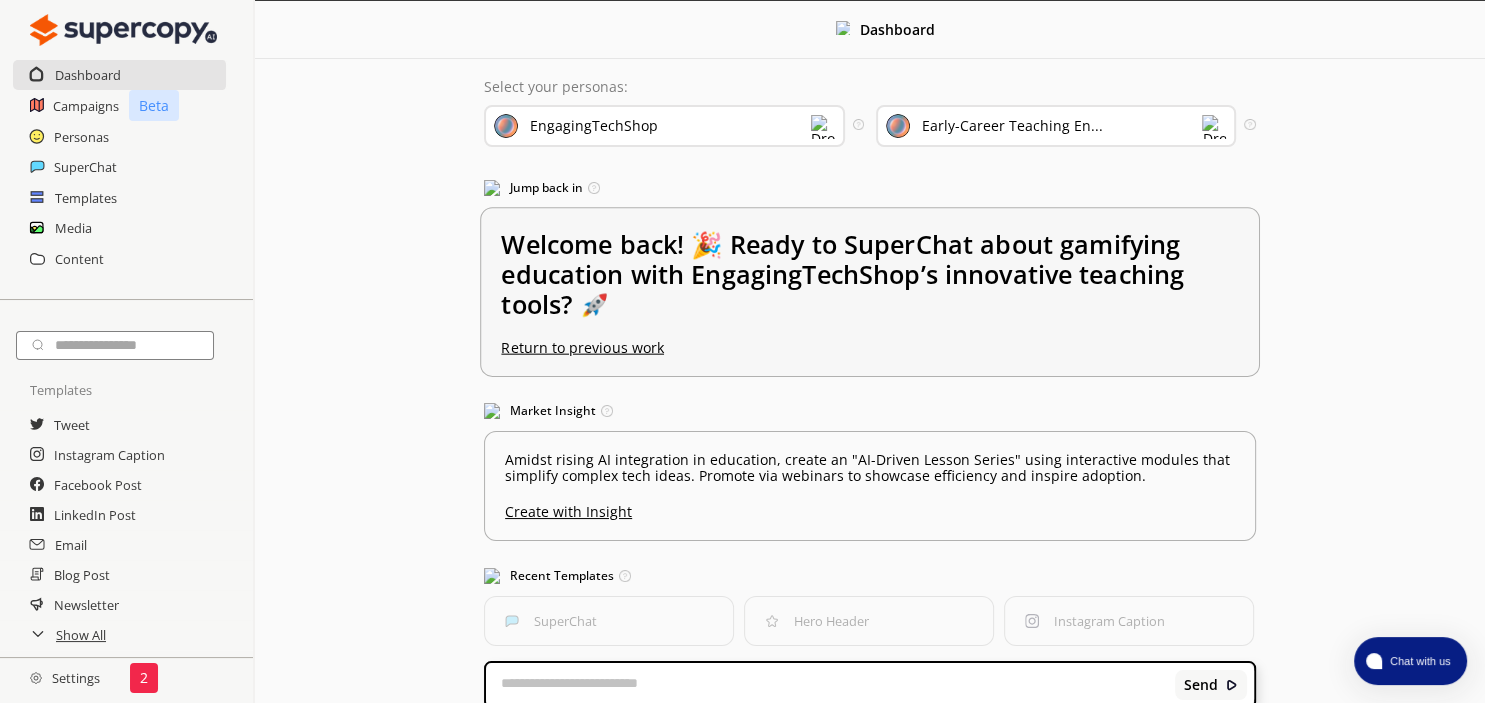 click on "Welcome back! 🎉 Ready to SuperChat about gamifying education with EngagingTechShop’s innovative teaching tools? 🚀 Return to previous work" at bounding box center (870, 293) 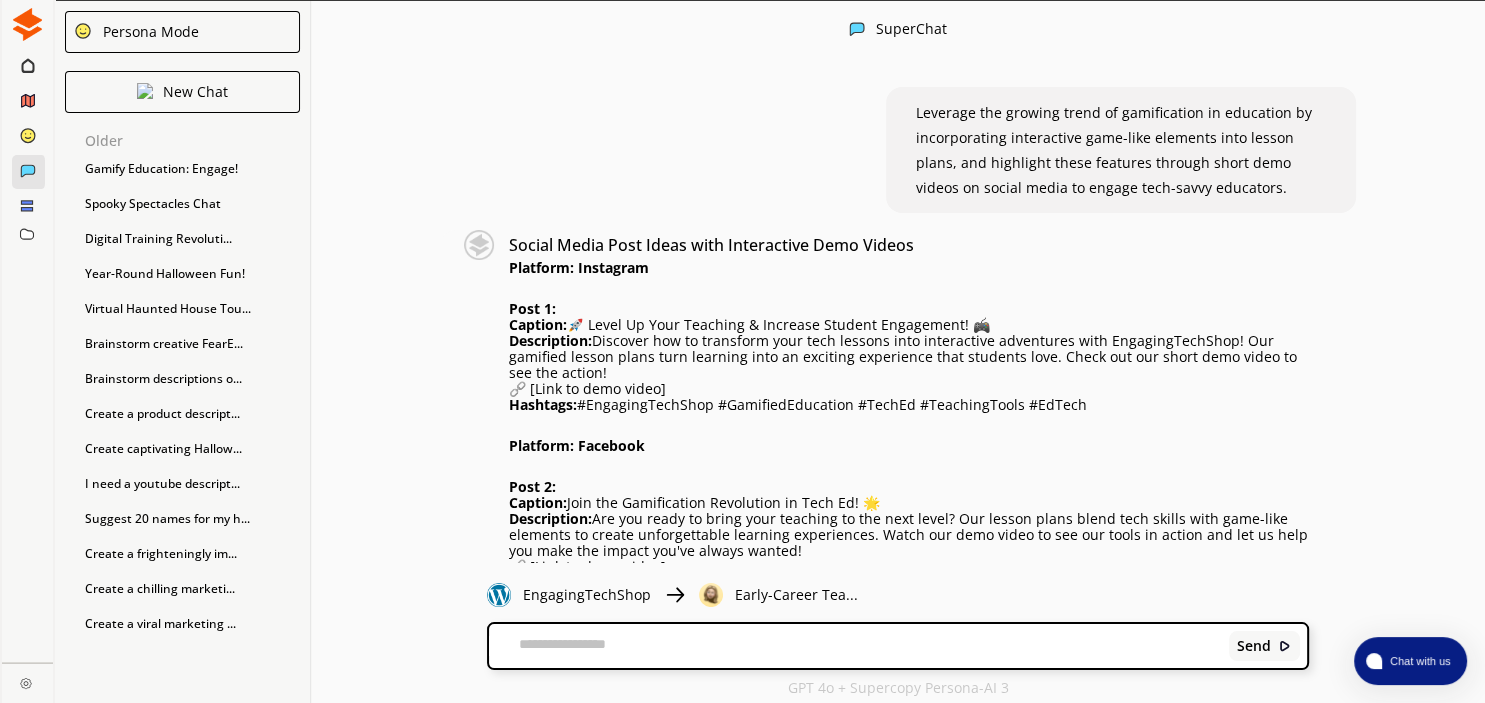 click at bounding box center [27, 24] 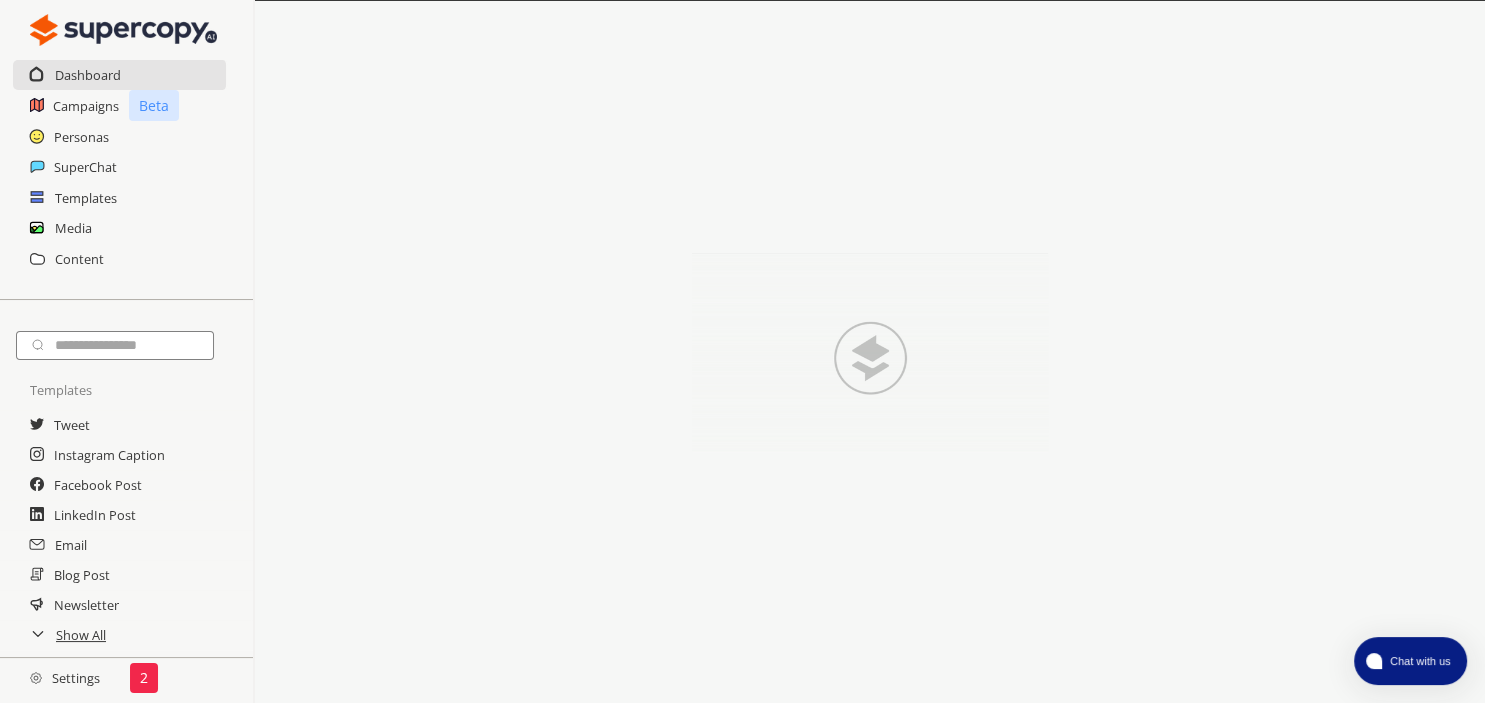 click on "Dashboard" at bounding box center (120, 75) 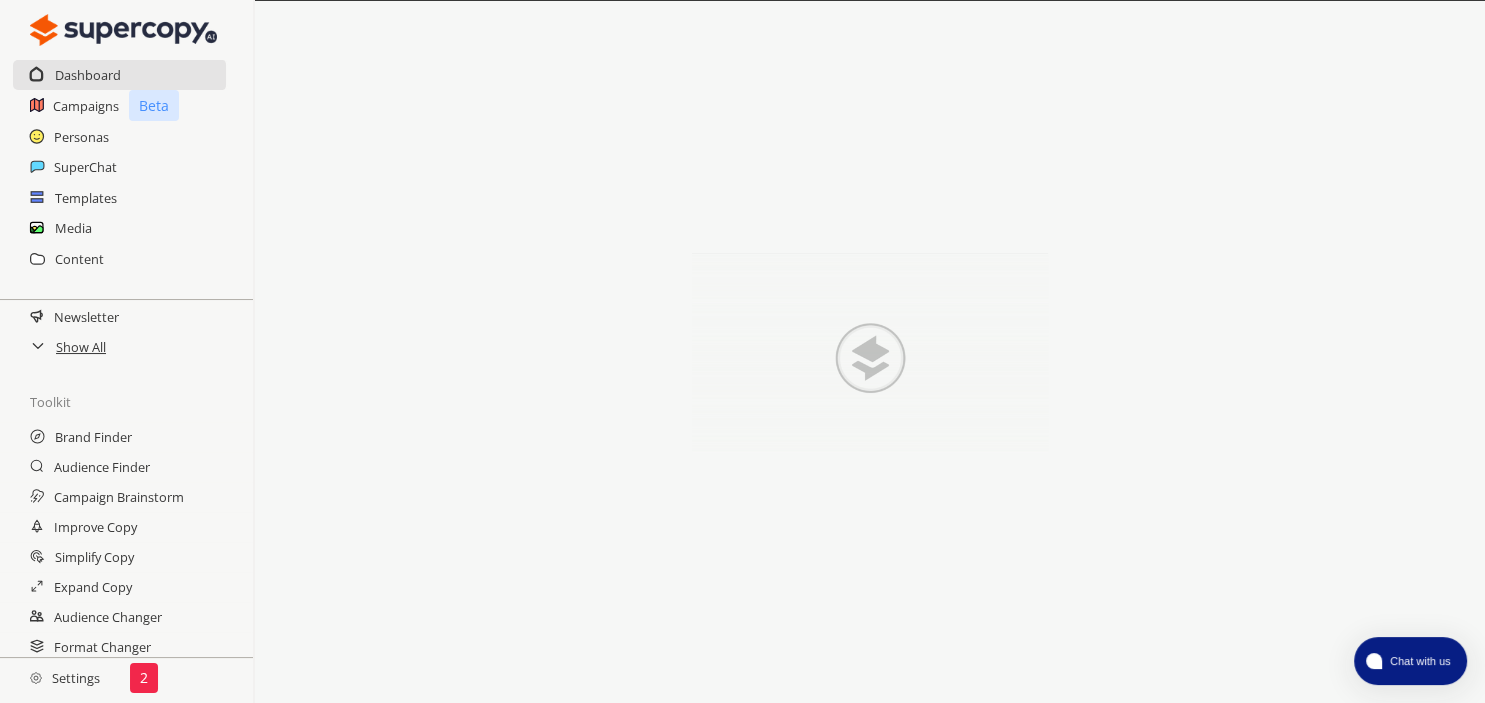 scroll, scrollTop: 326, scrollLeft: 0, axis: vertical 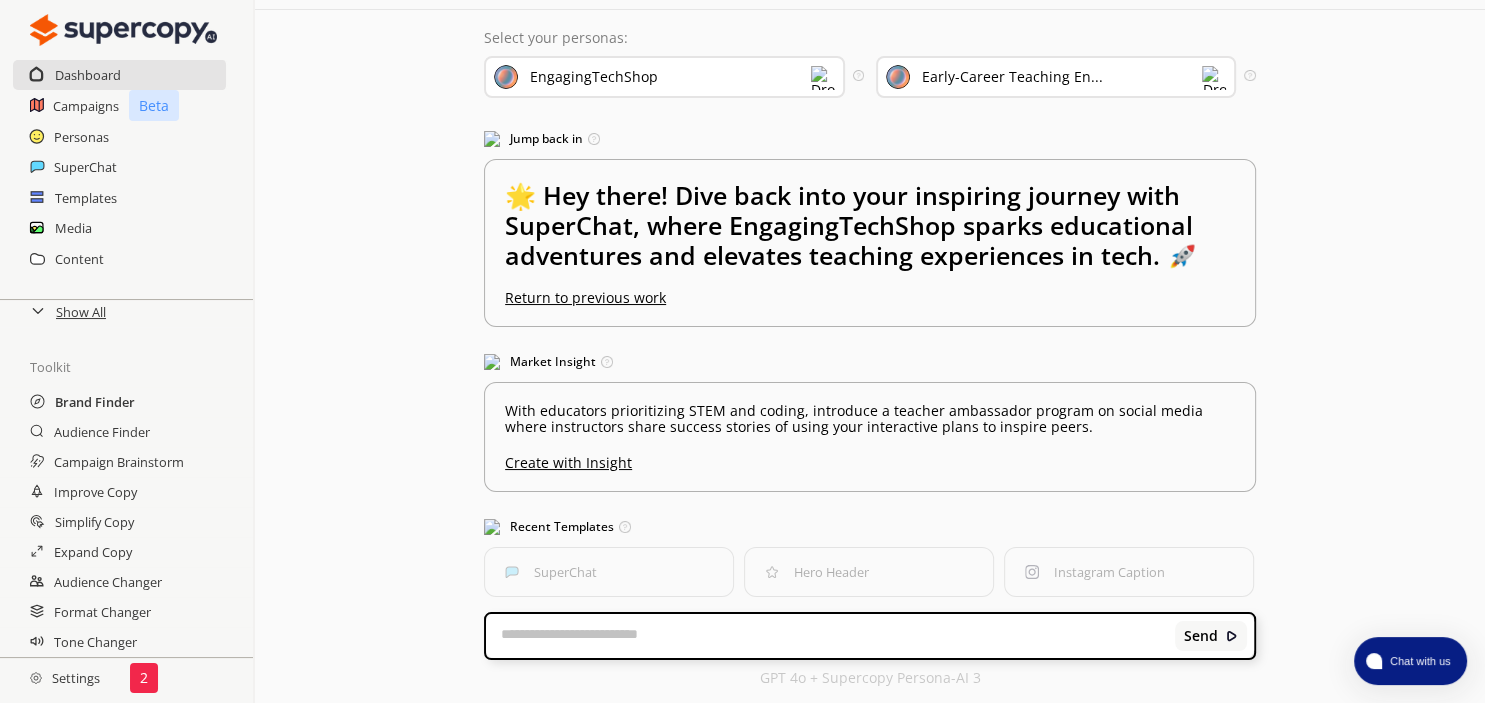 click on "Brand Finder" at bounding box center (95, 402) 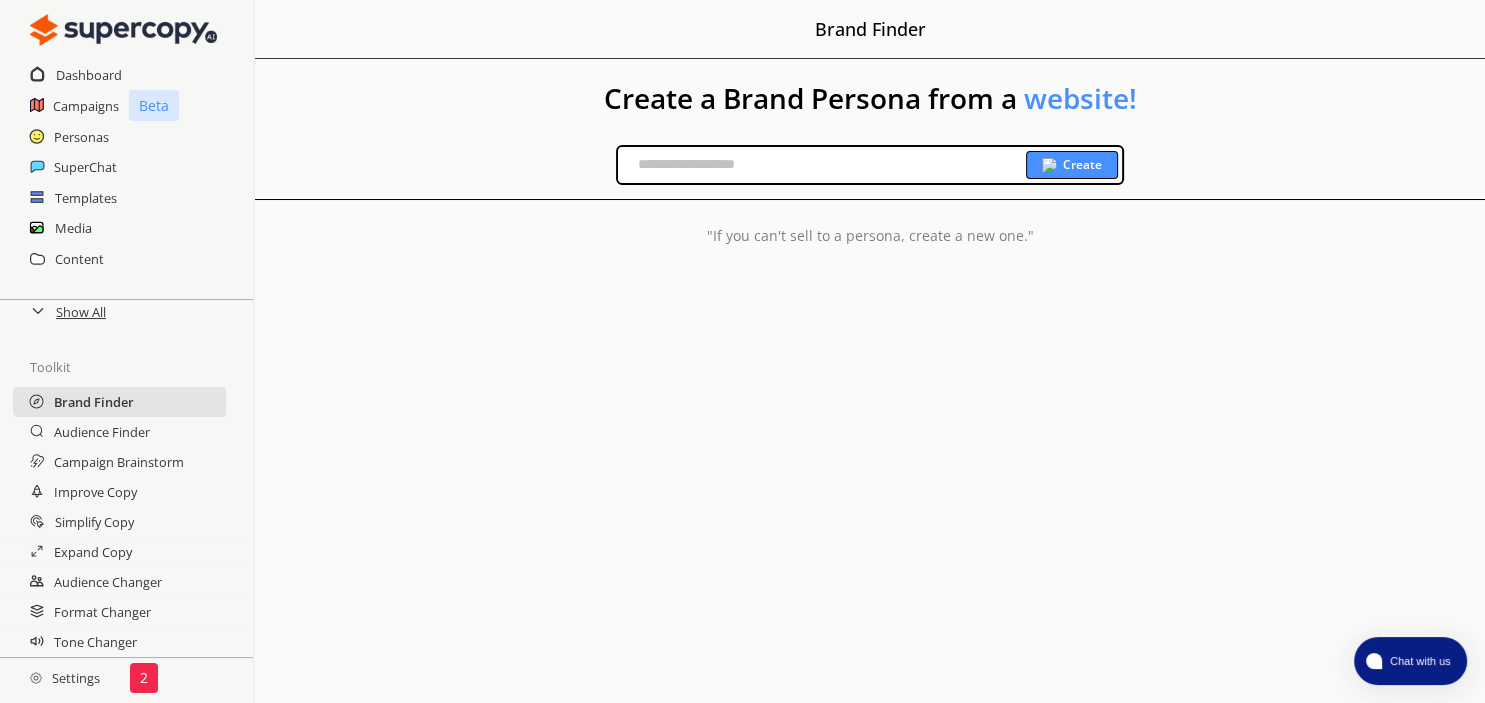 scroll, scrollTop: 0, scrollLeft: 0, axis: both 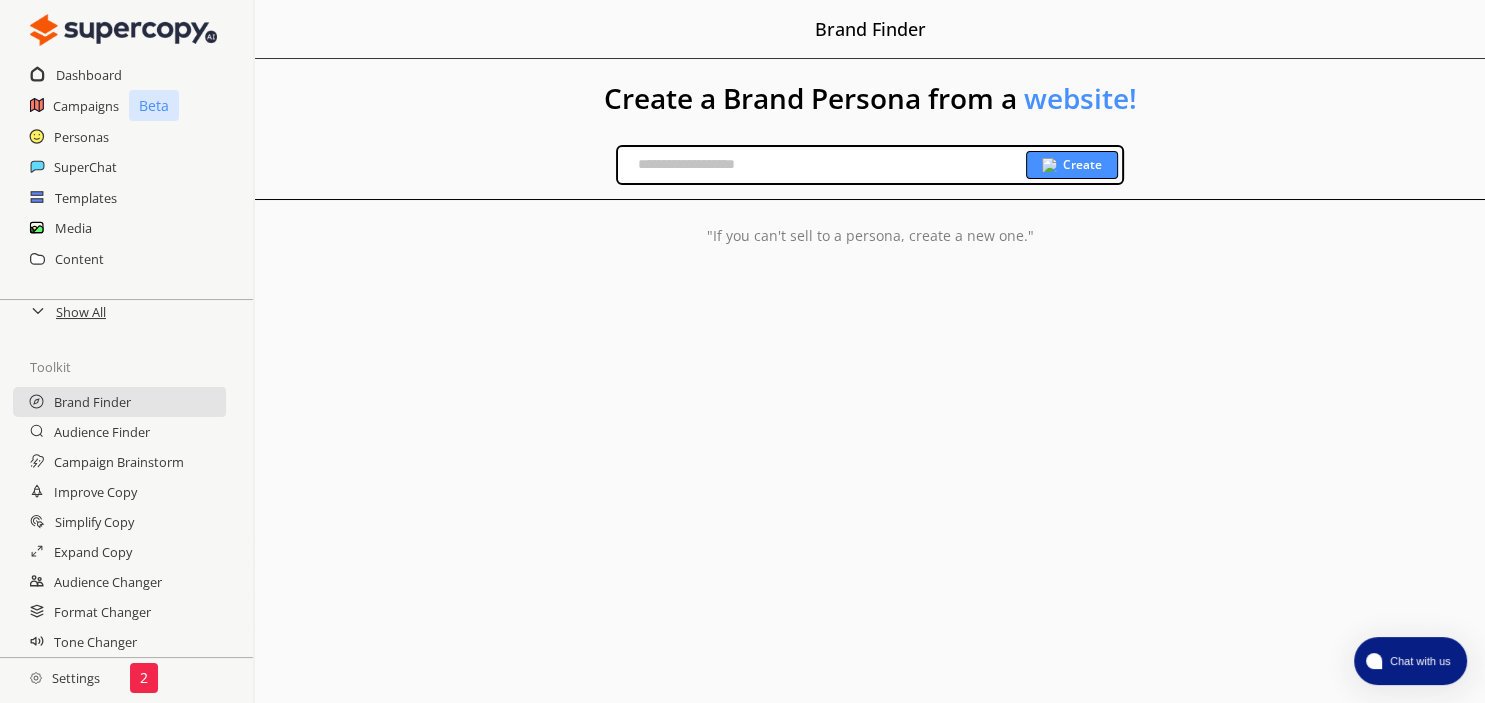 click at bounding box center [822, 165] 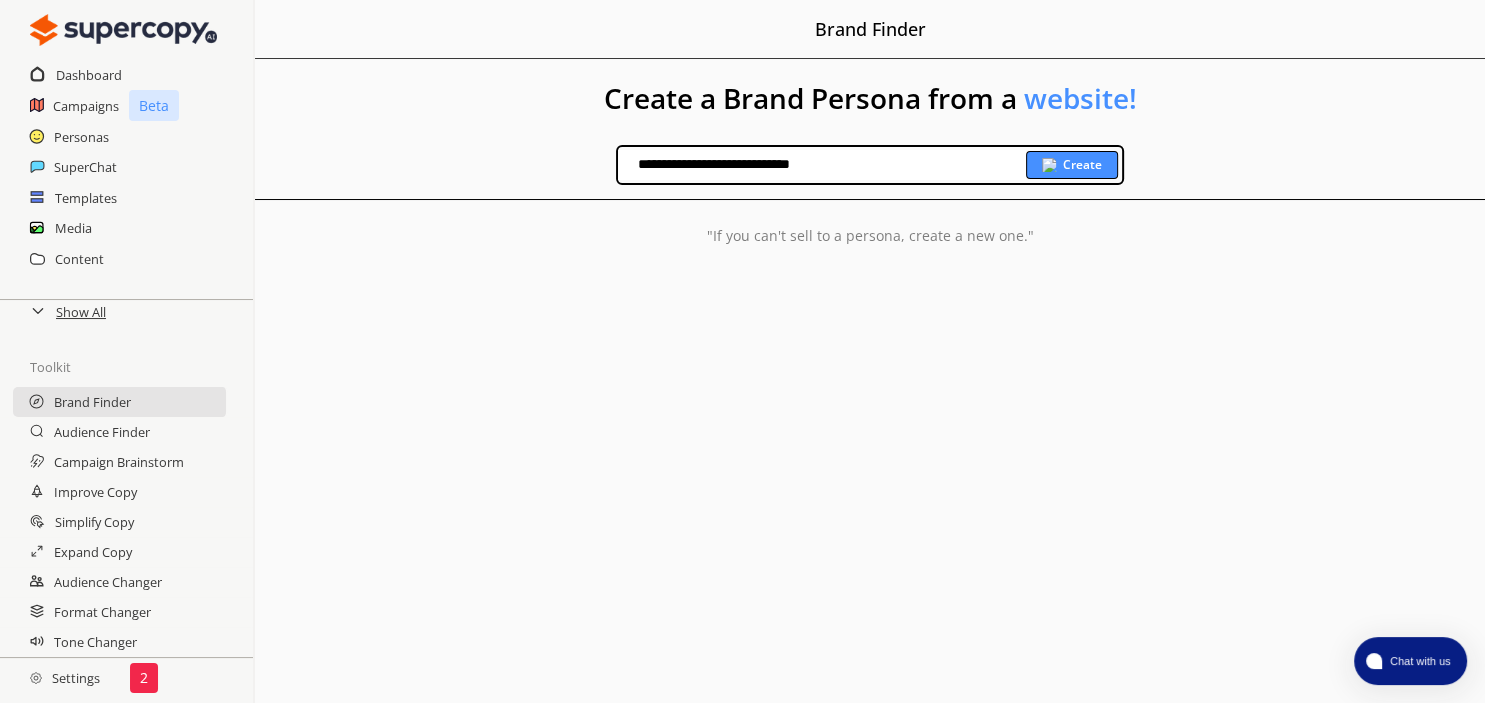 type on "**********" 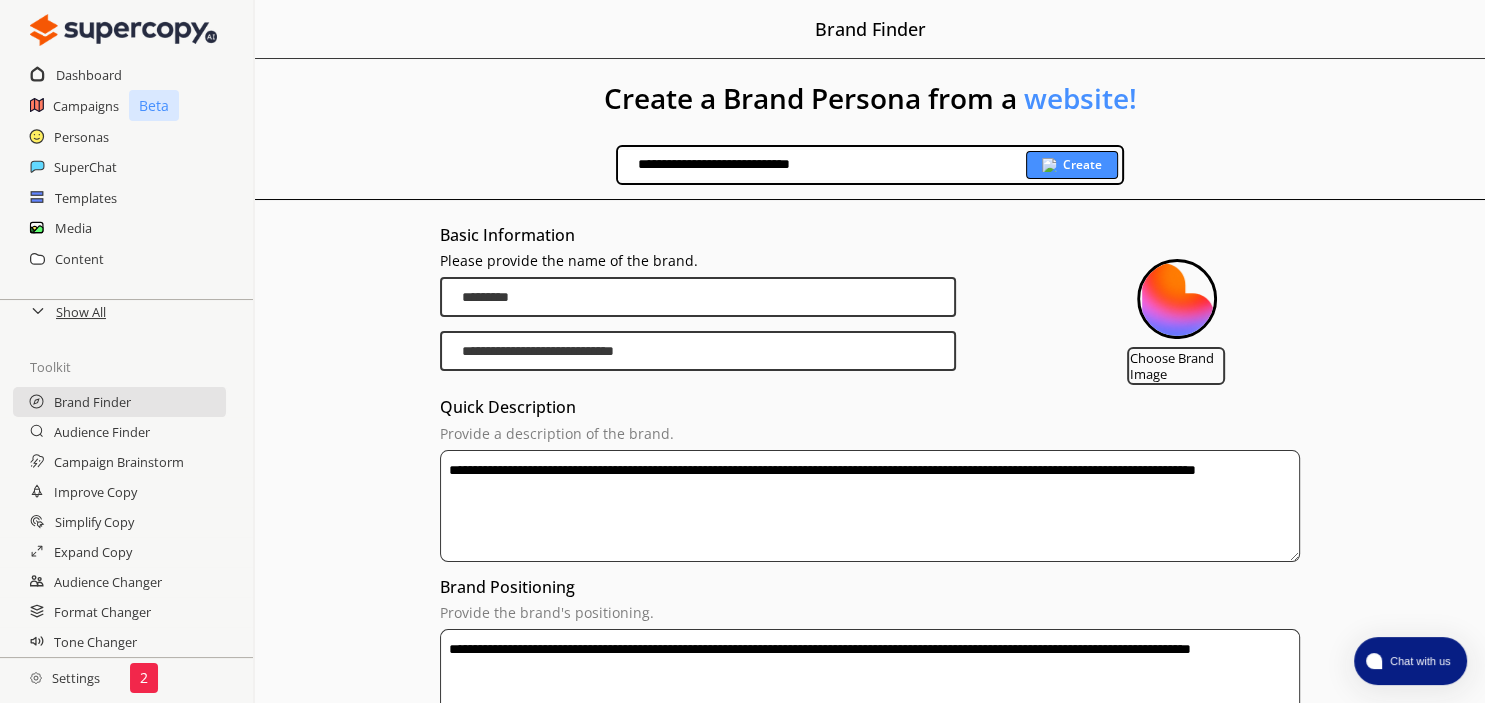 drag, startPoint x: 568, startPoint y: 290, endPoint x: 433, endPoint y: 297, distance: 135.18137 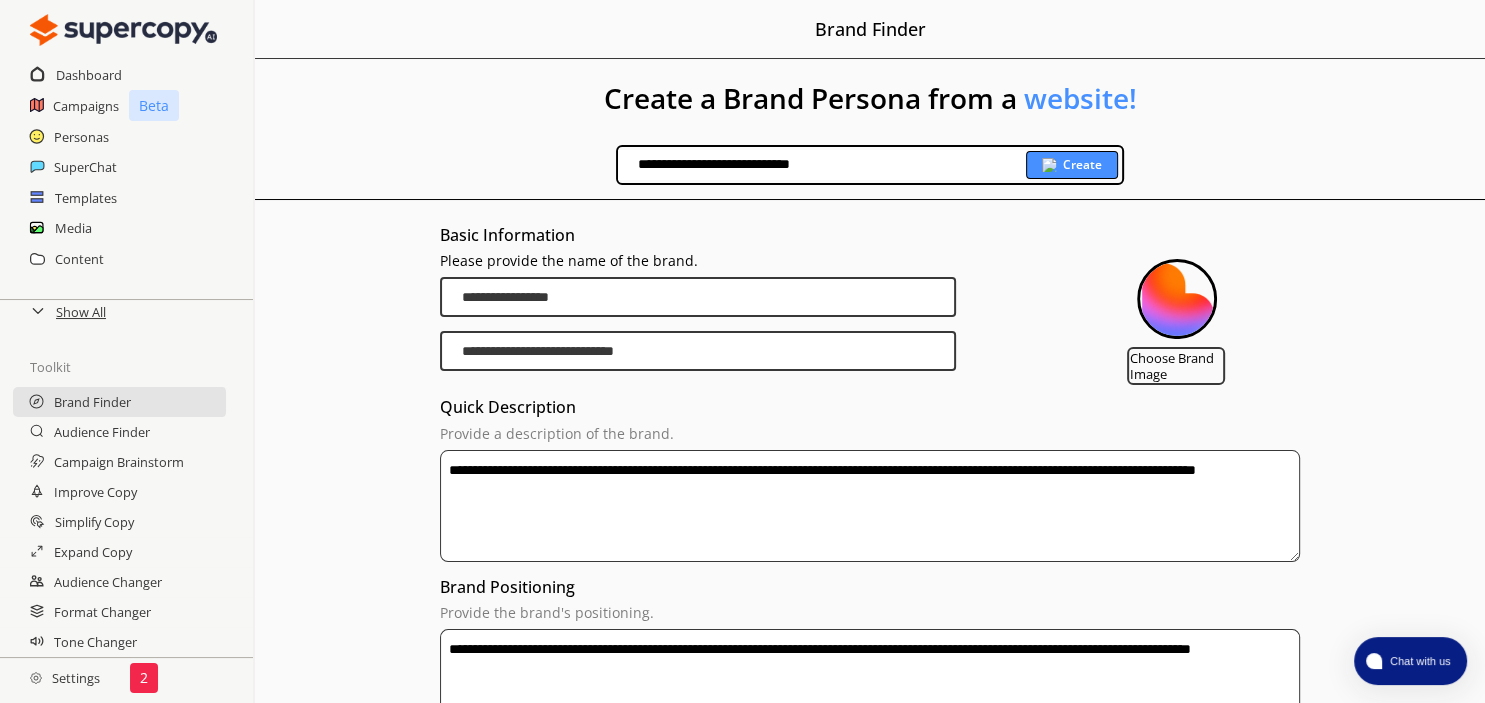 type on "**********" 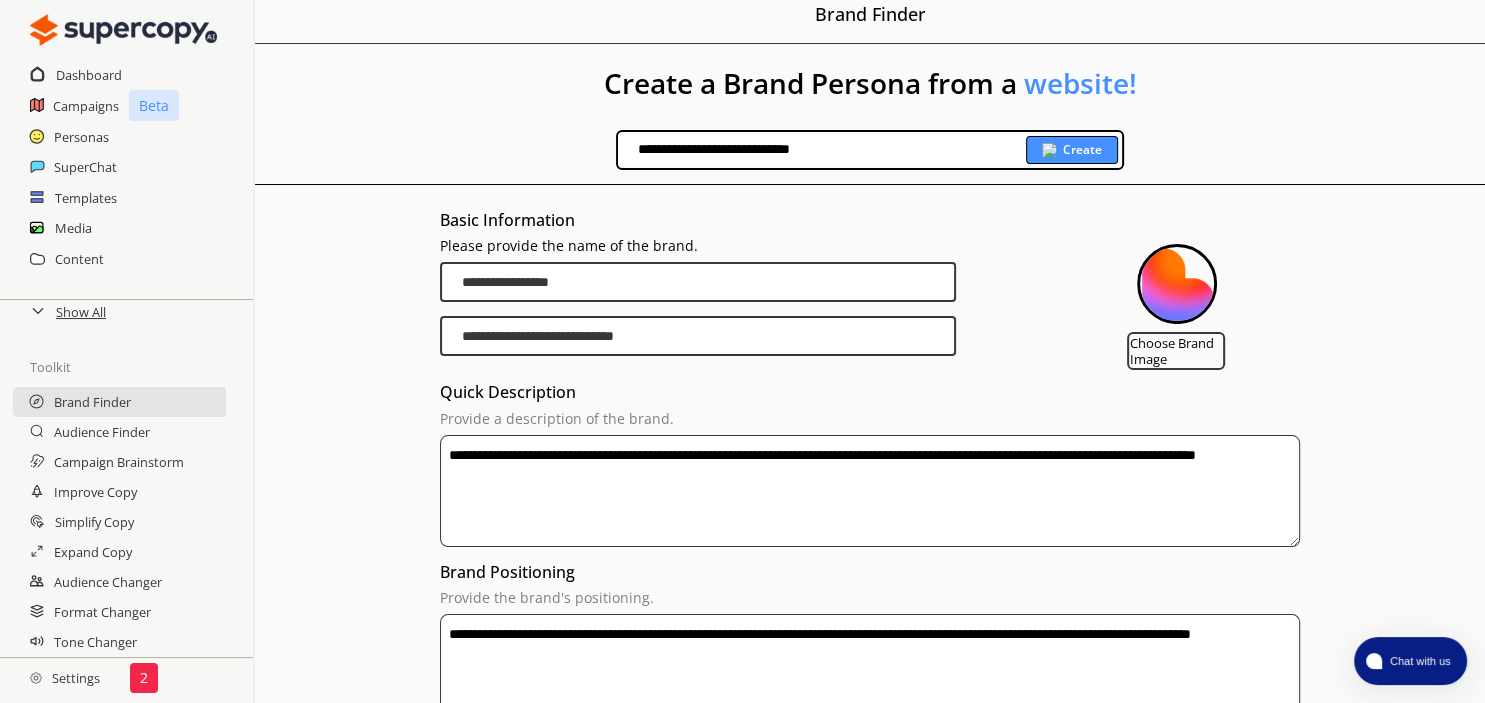 scroll, scrollTop: 0, scrollLeft: 0, axis: both 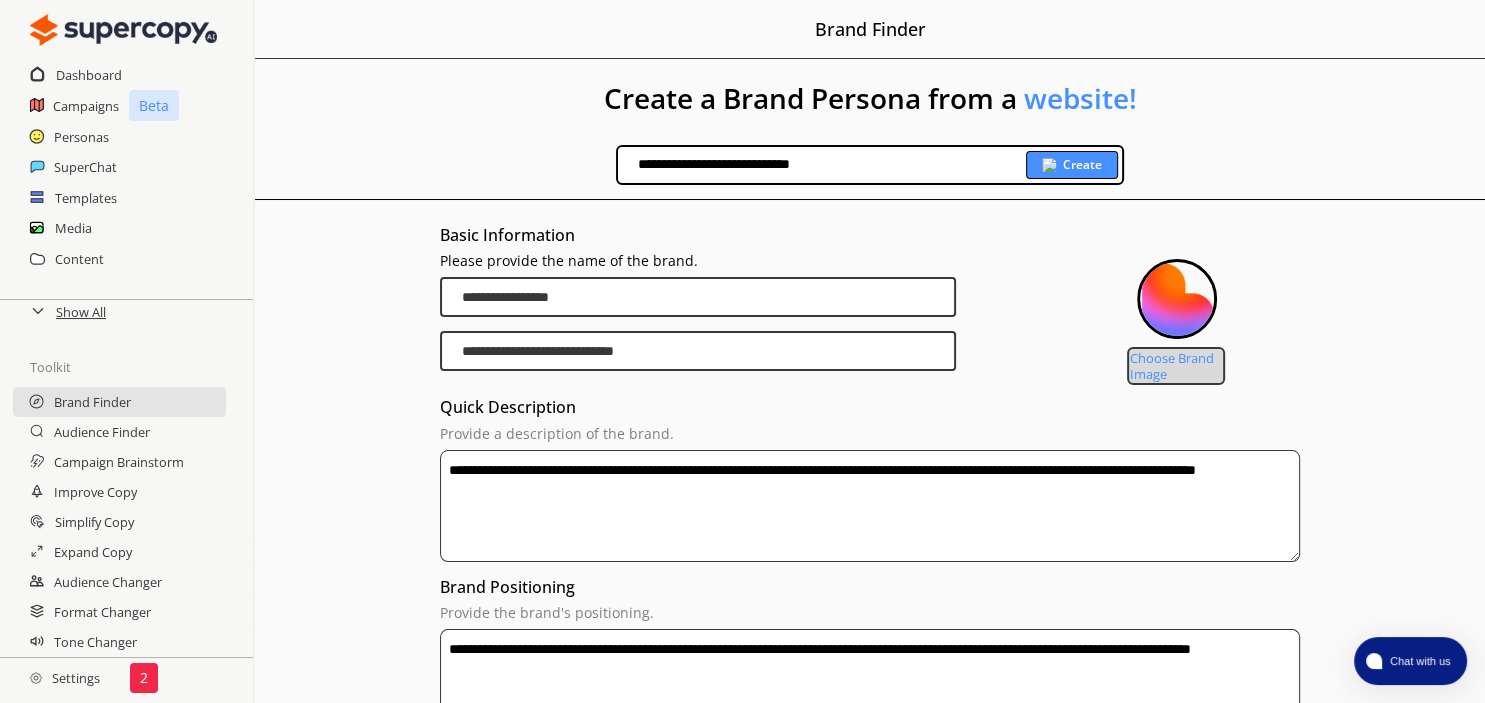 click on "Choose Brand Image" at bounding box center (1176, 366) 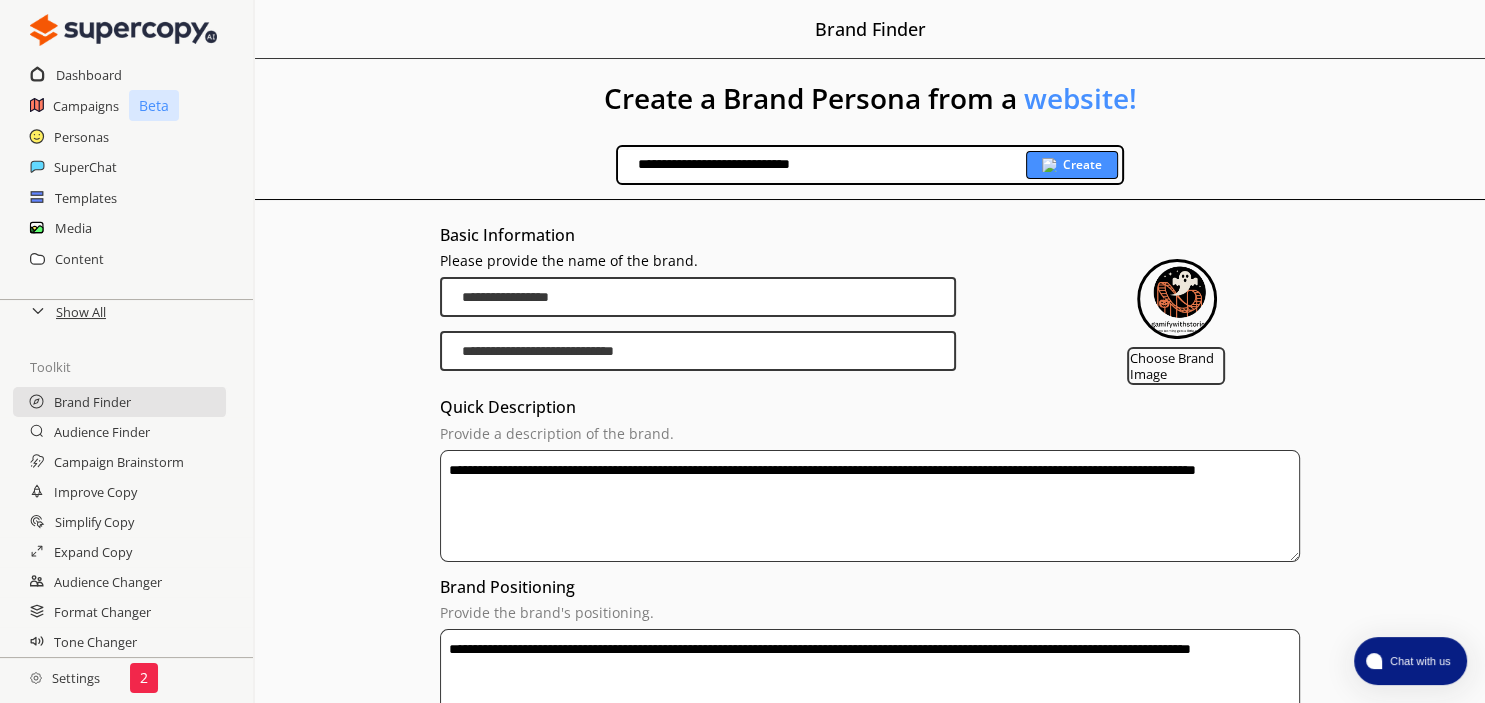 click on "**********" at bounding box center [870, 506] 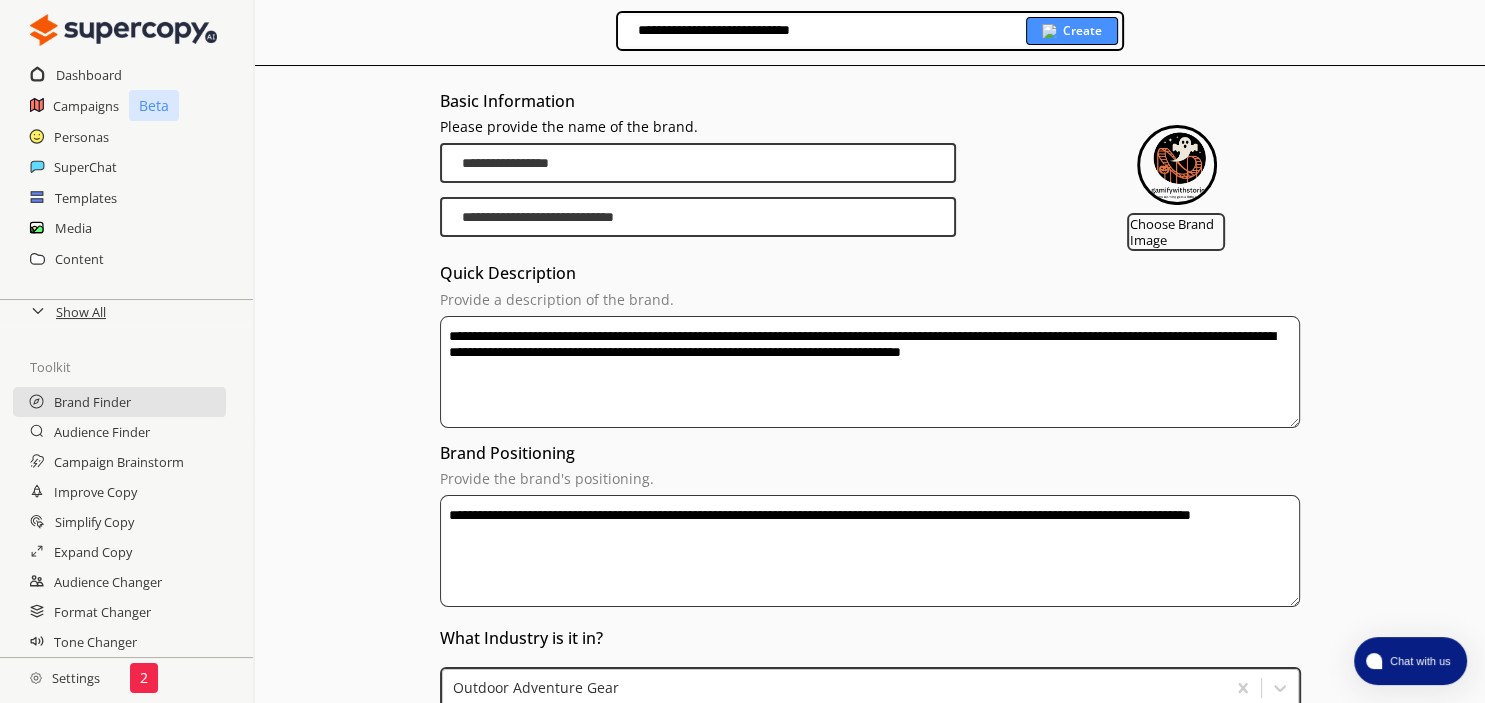 scroll, scrollTop: 246, scrollLeft: 0, axis: vertical 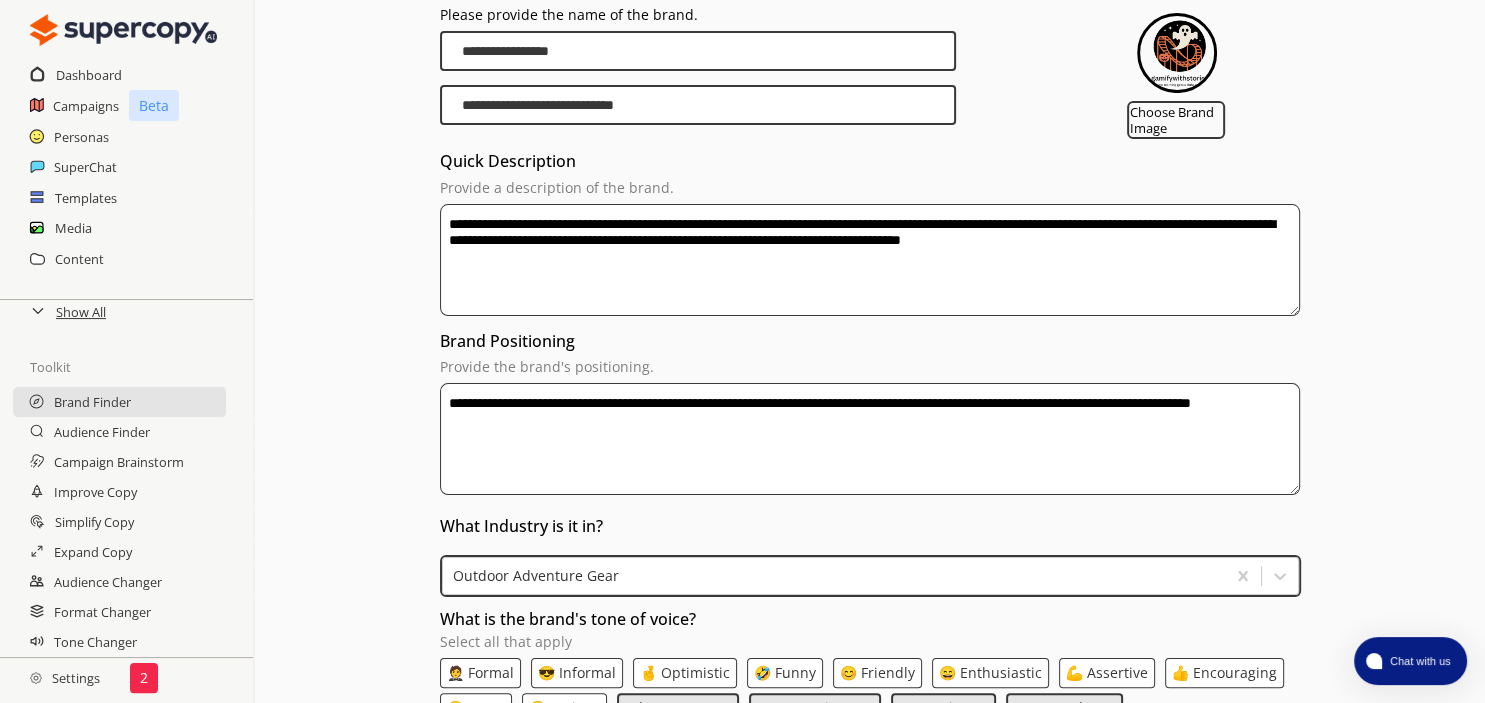type on "**********" 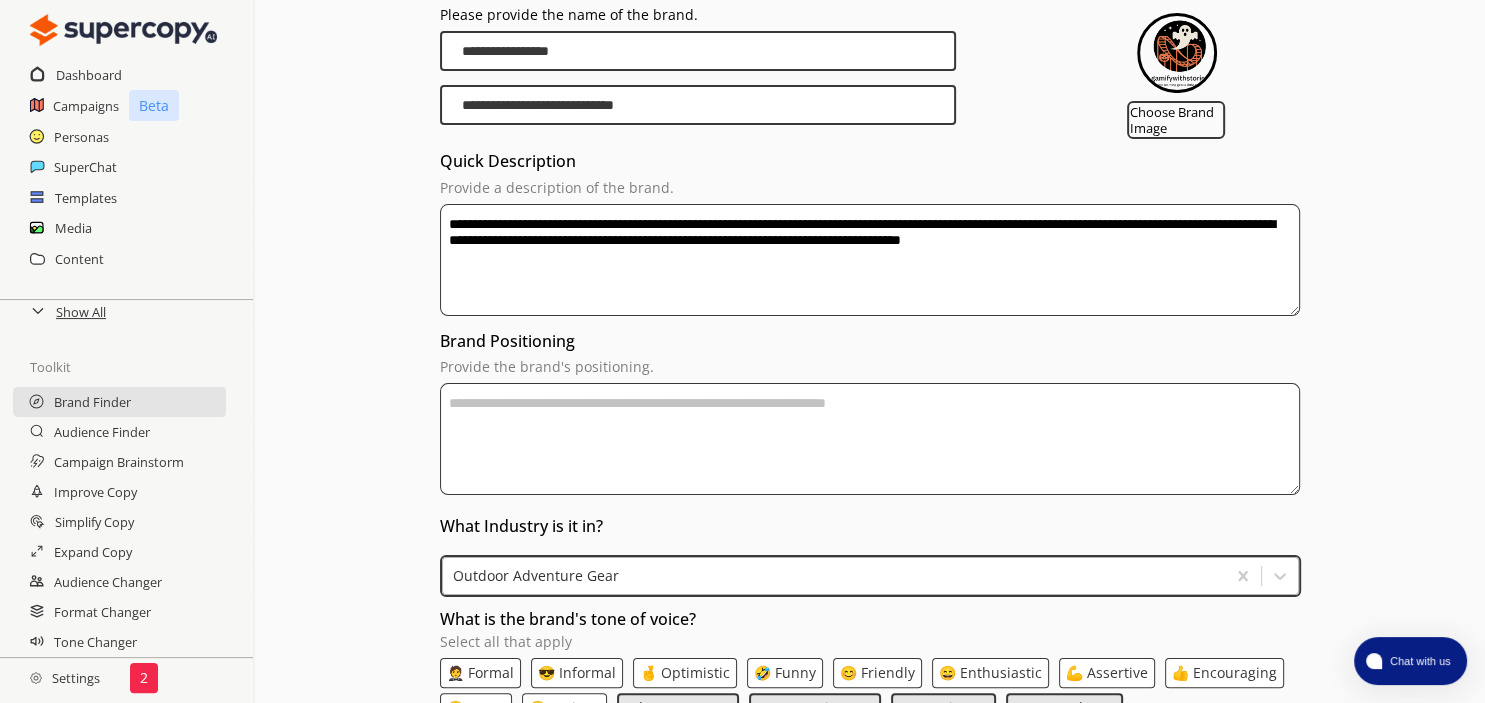 type 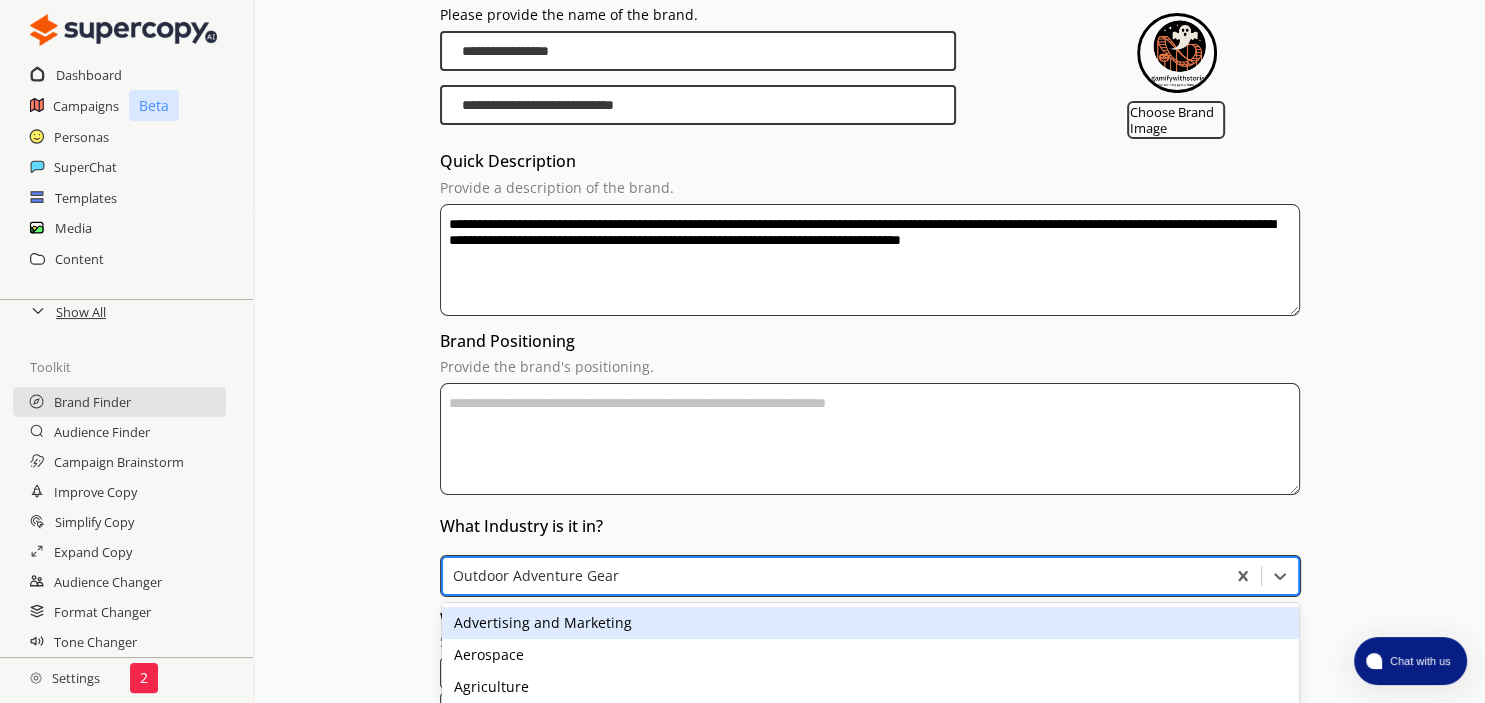 click at bounding box center [834, 576] 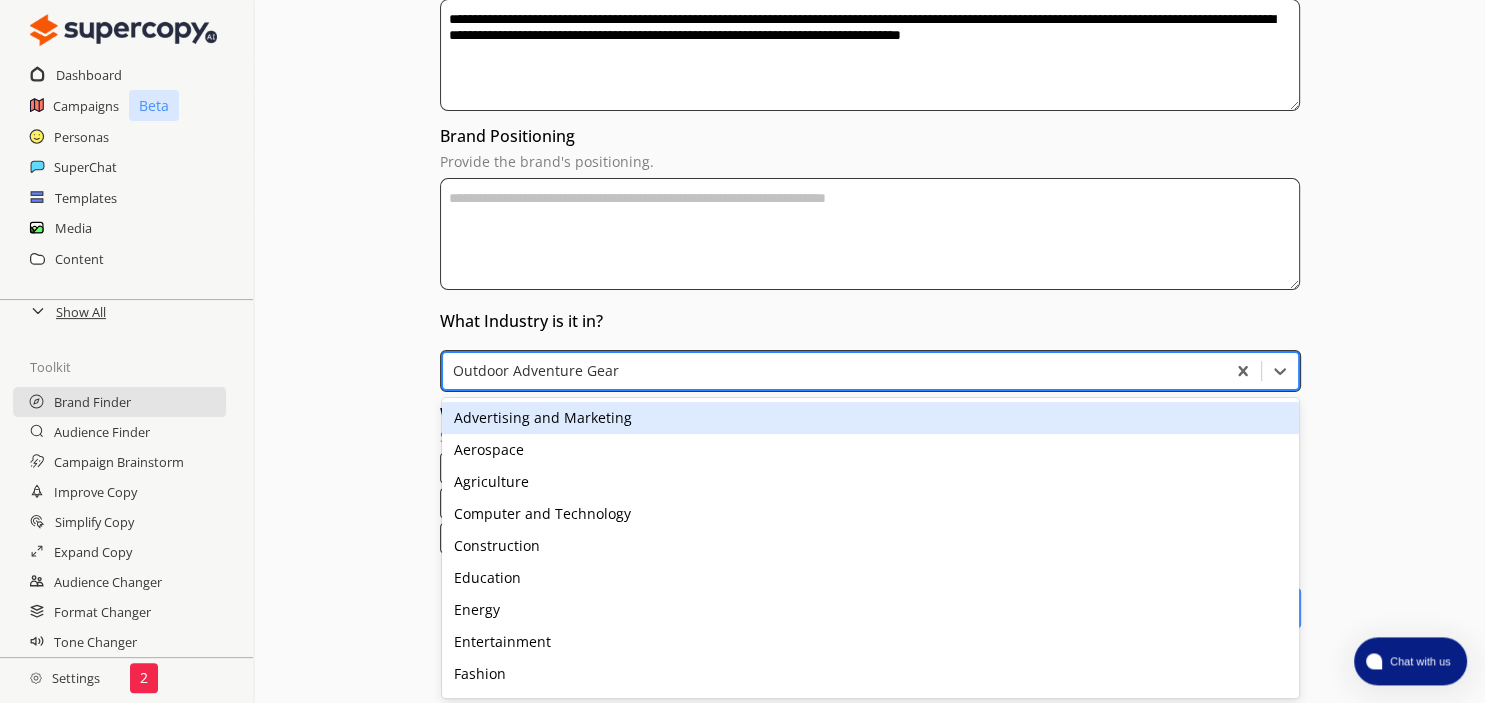 scroll, scrollTop: 452, scrollLeft: 0, axis: vertical 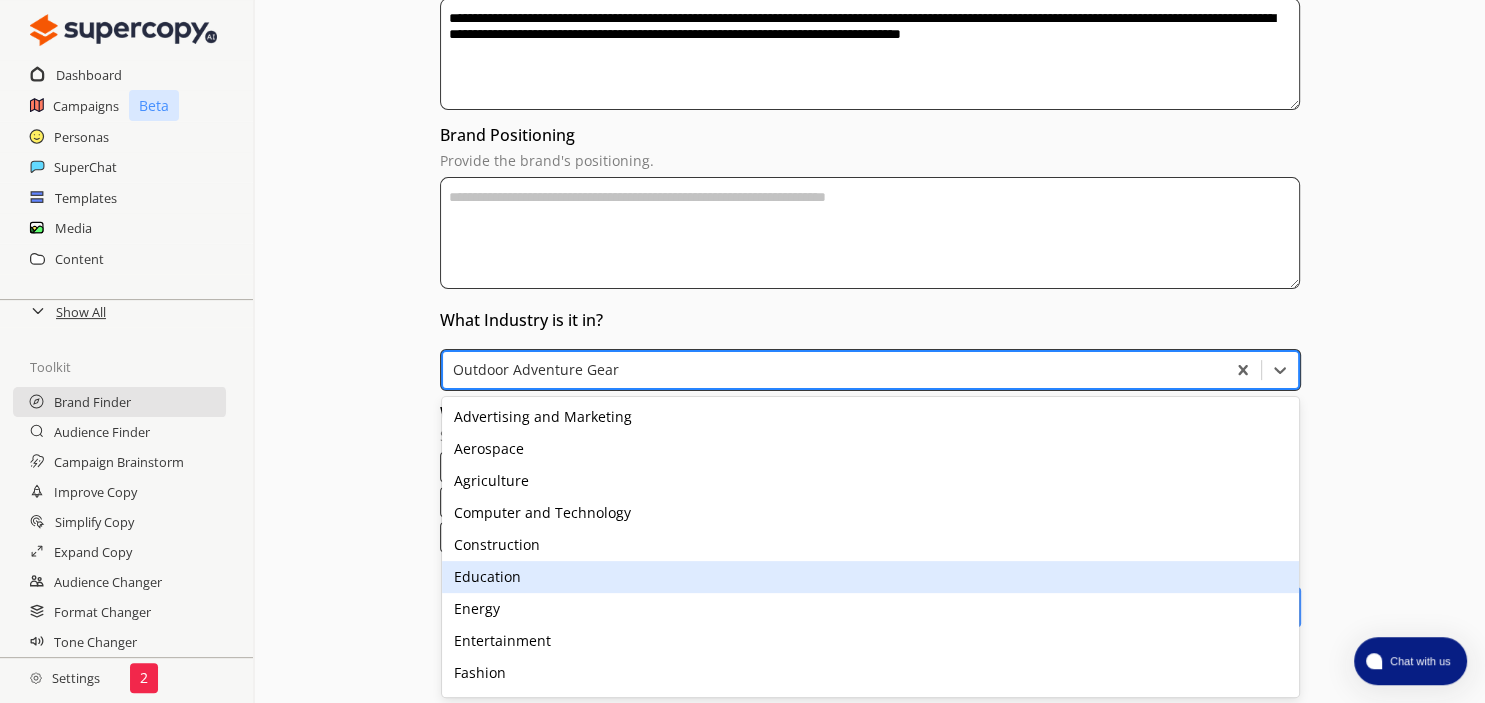 click on "Education" at bounding box center [870, 577] 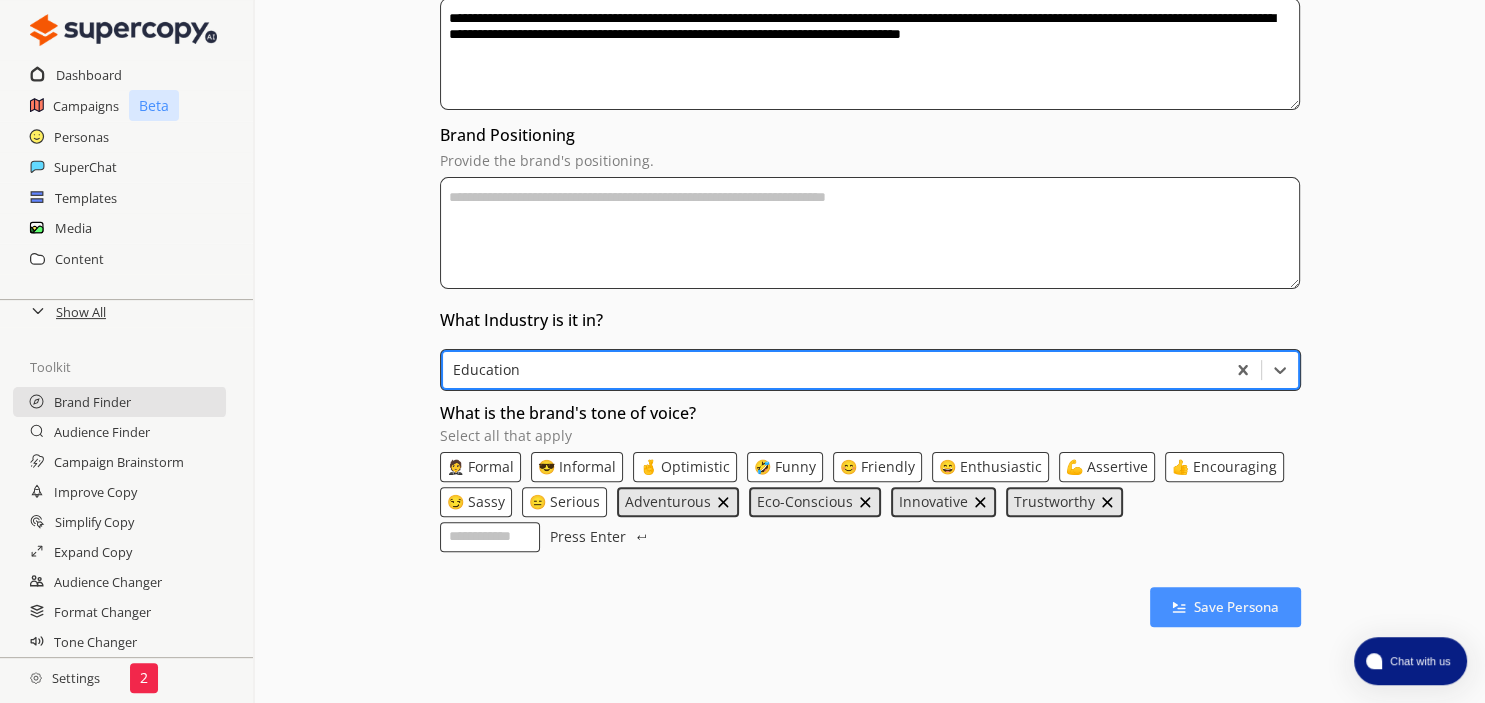 click at bounding box center (723, 502) 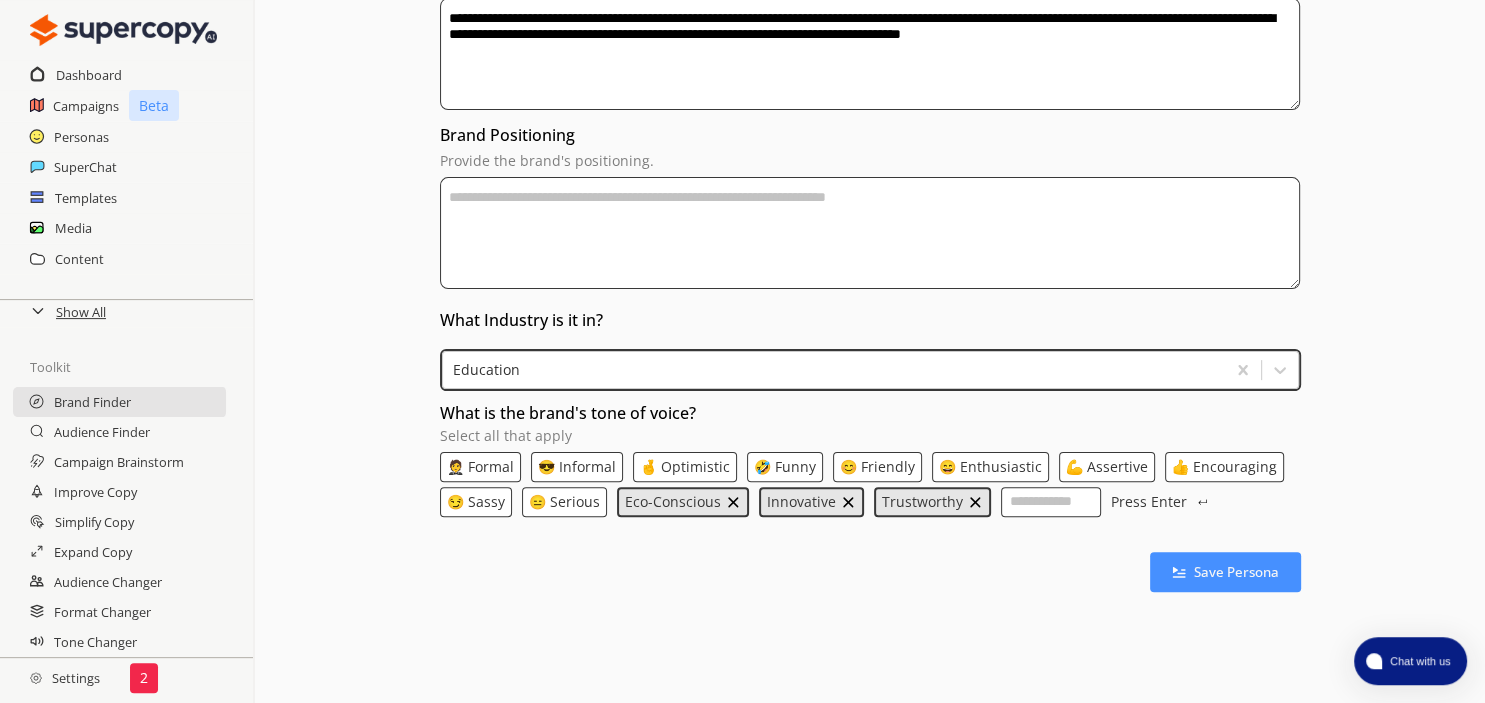click at bounding box center (733, 502) 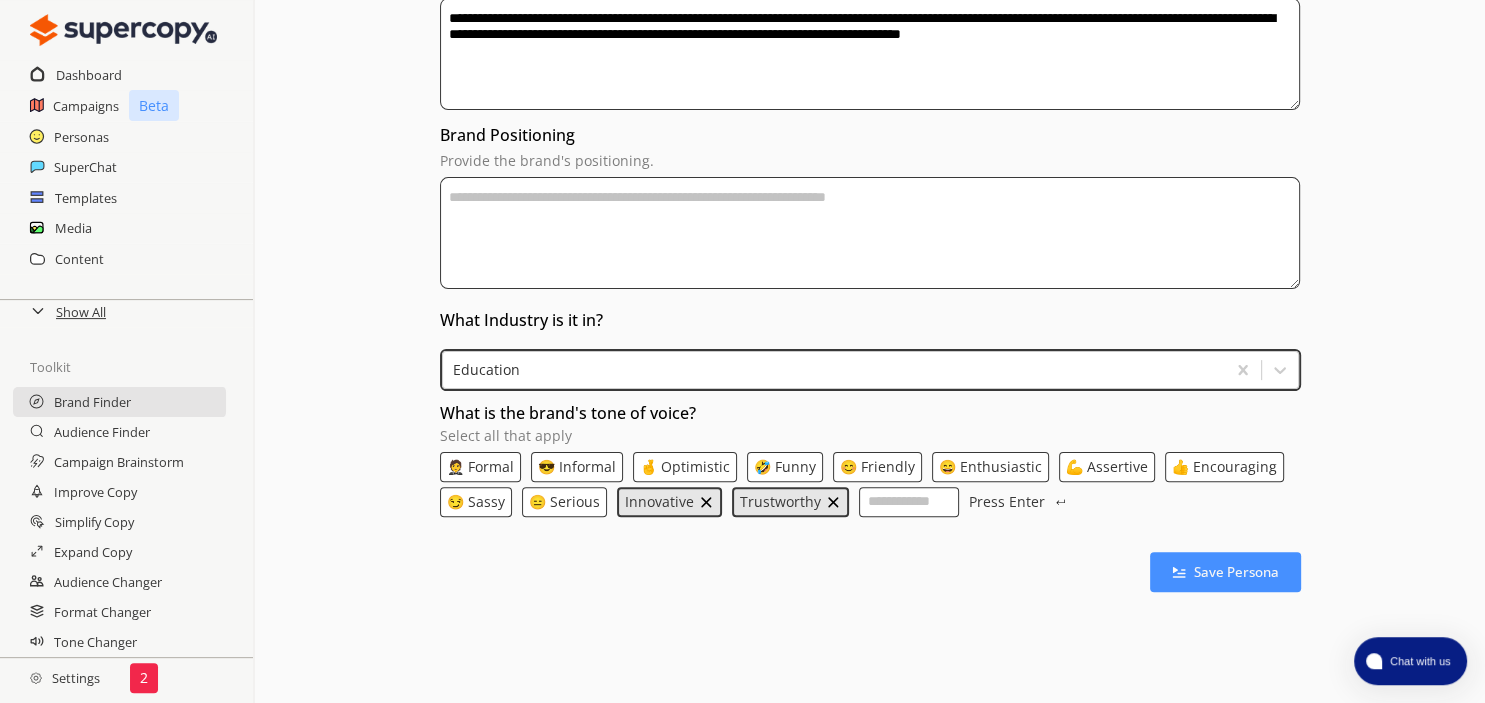 click at bounding box center [706, 502] 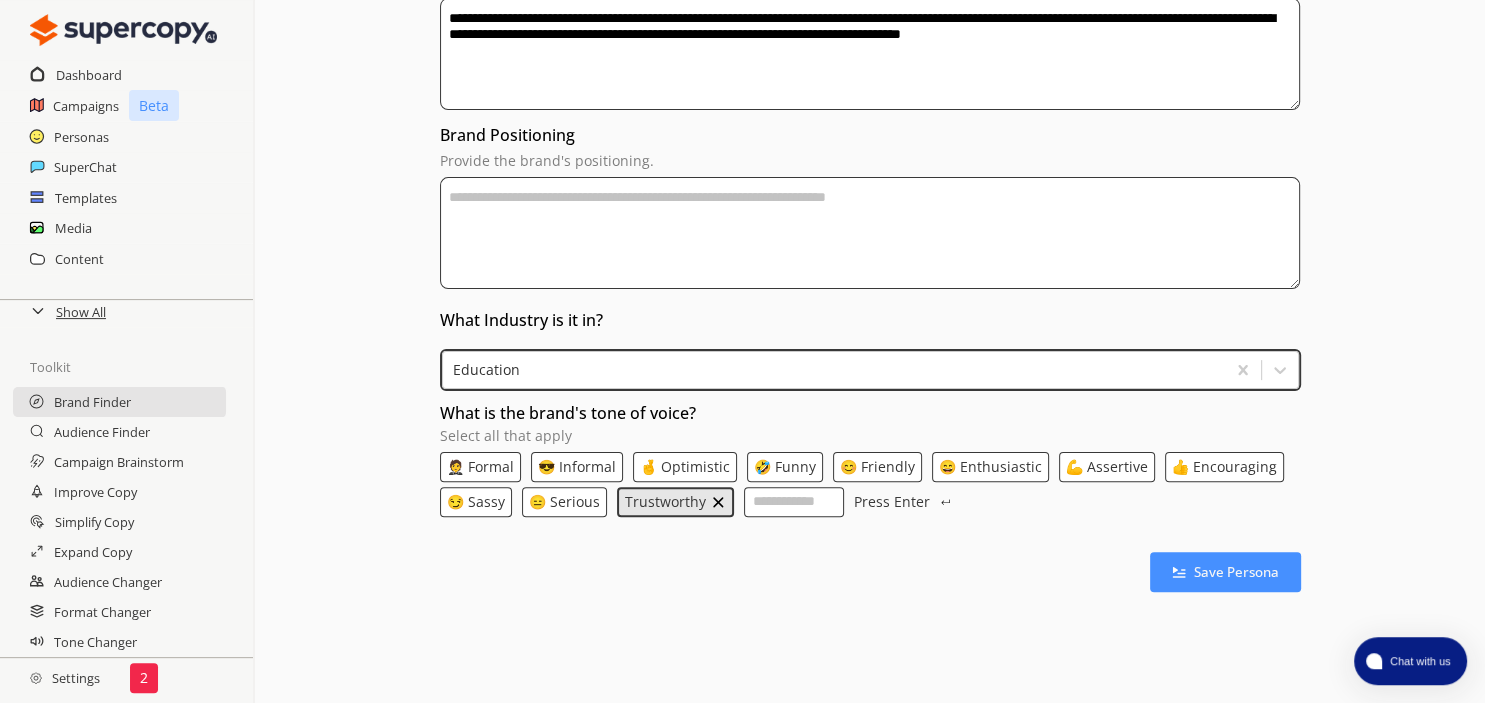 click at bounding box center (718, 502) 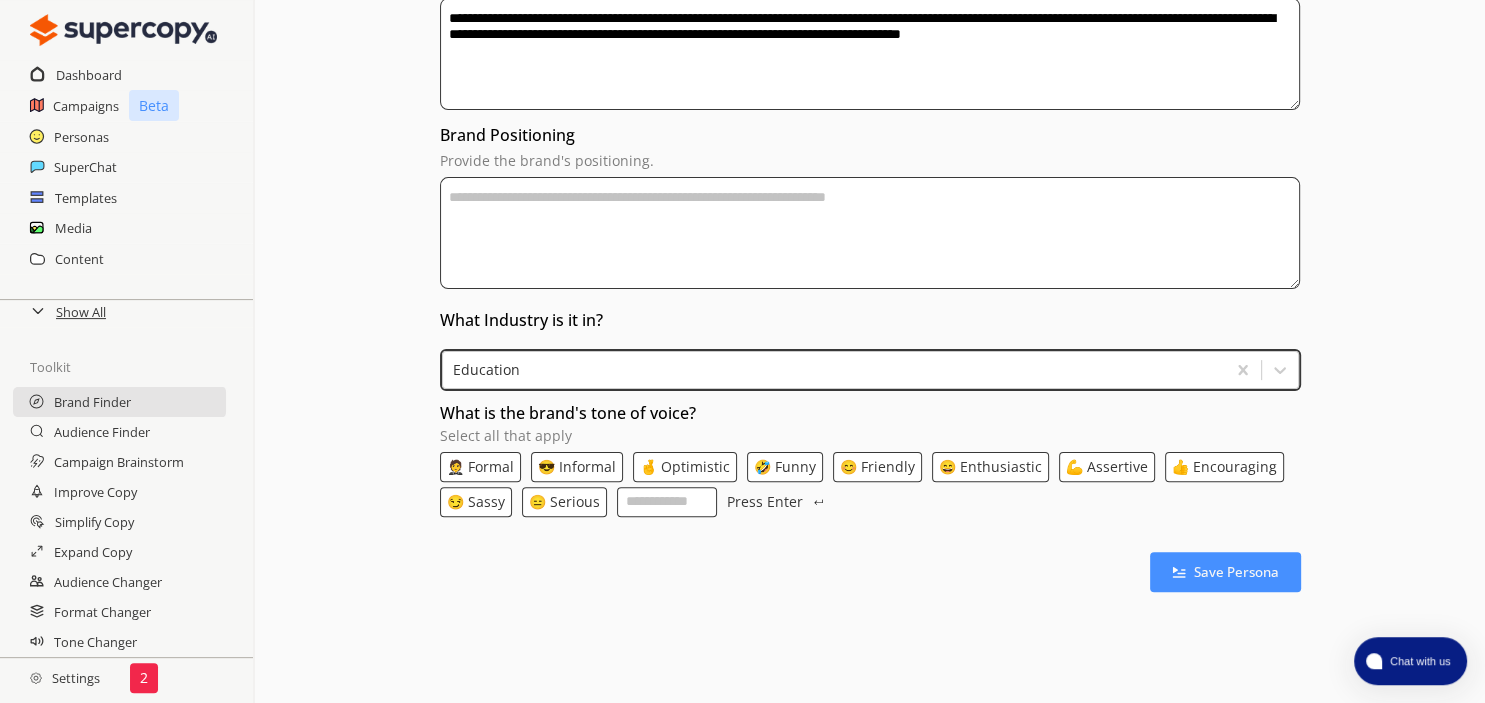 click on "😊 Friendly" at bounding box center (877, 467) 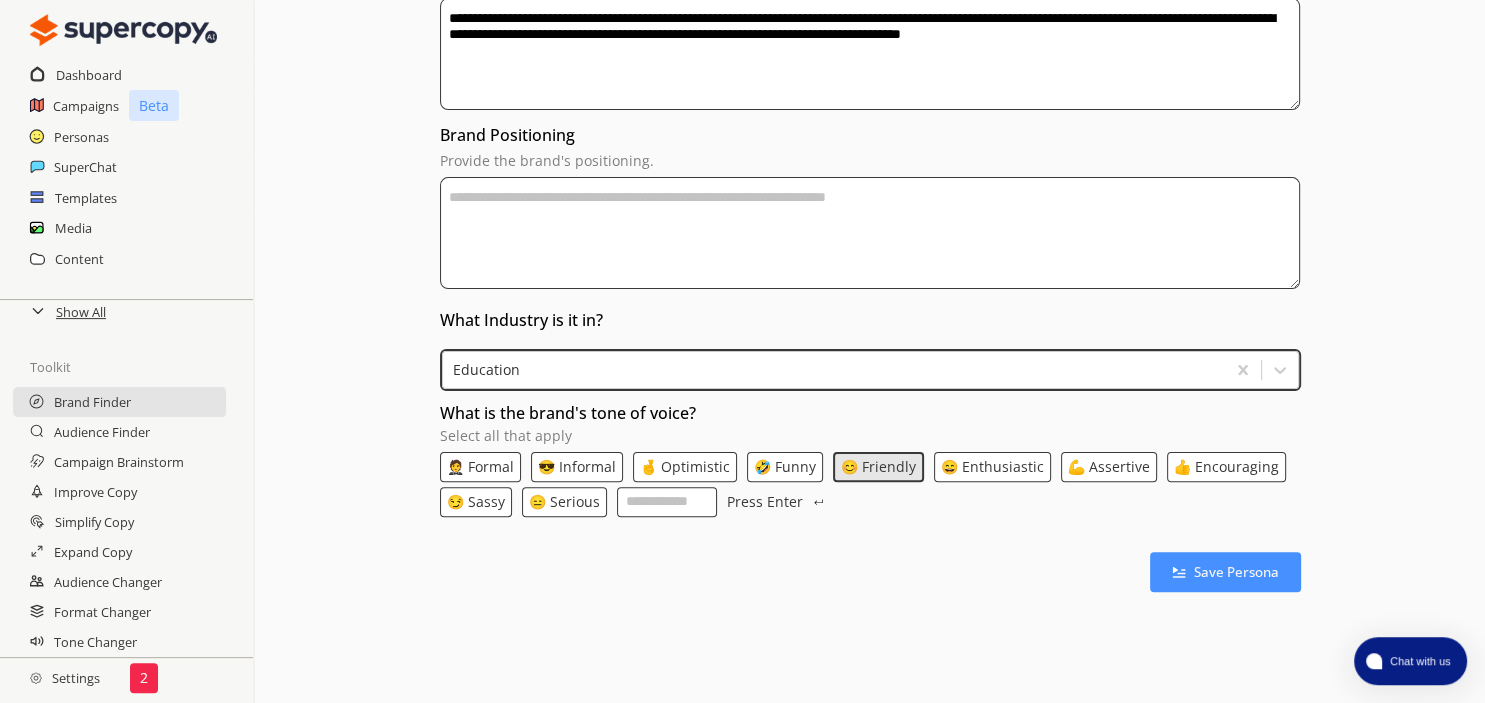 click on "😄 Enthusiastic" at bounding box center (992, 467) 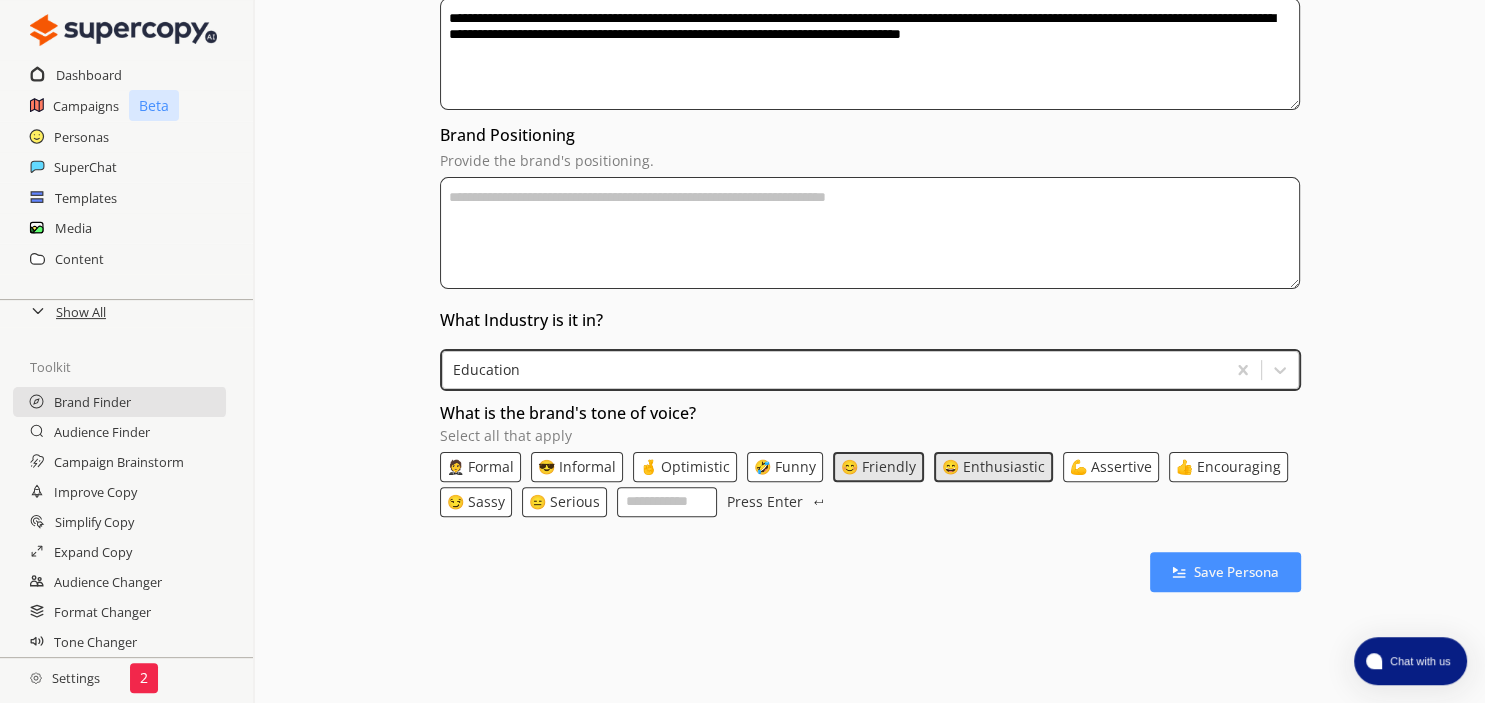 click on "👍 Encouraging" at bounding box center (1228, 467) 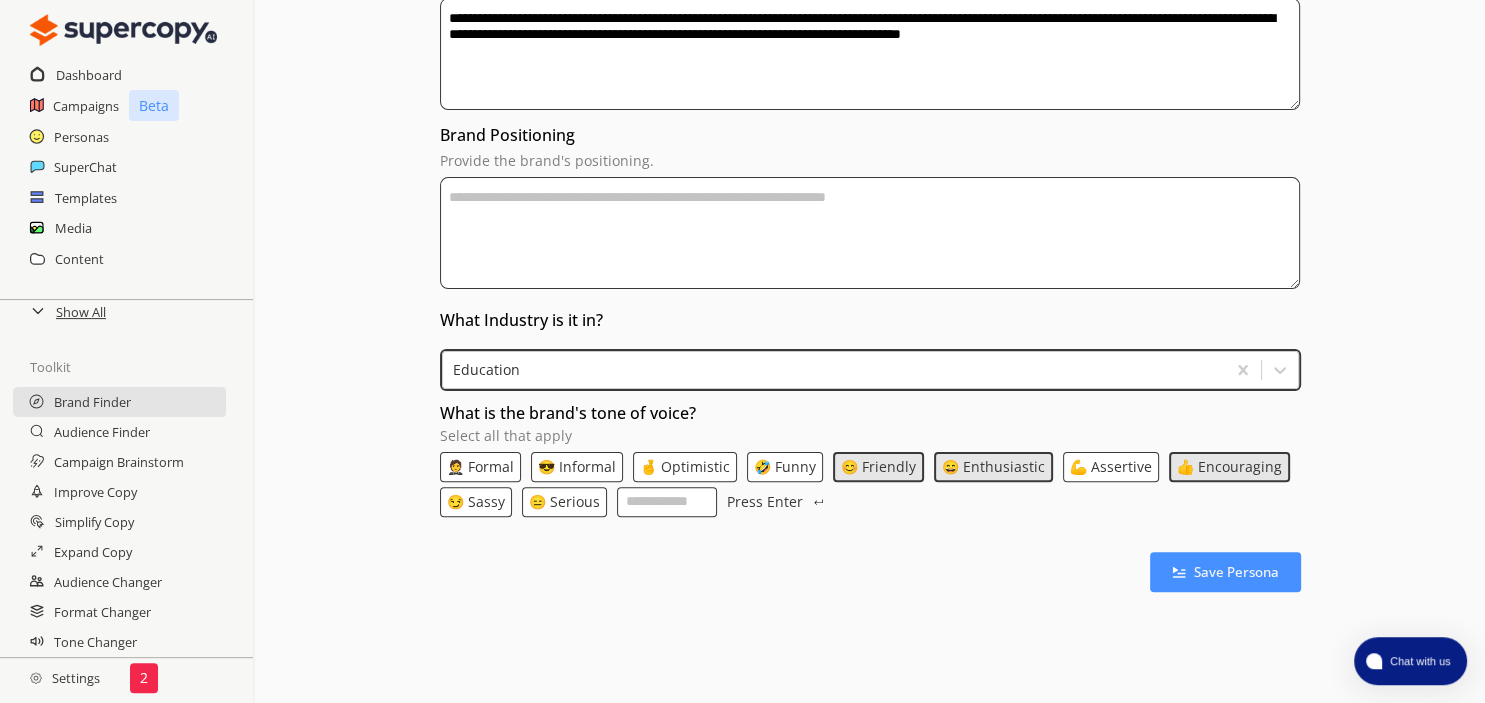 click on "What is the brand's tone of voice? Select all that apply" at bounding box center [667, 502] 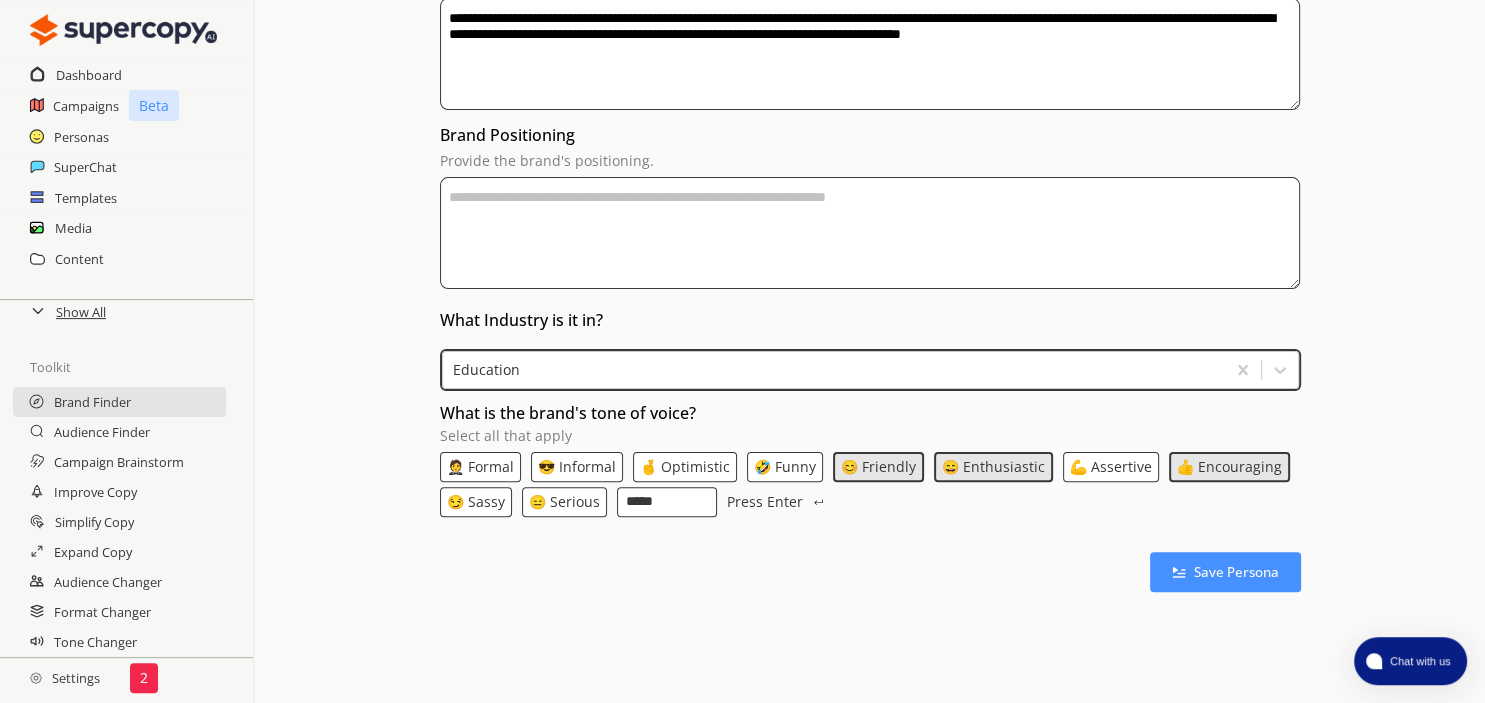 type on "******" 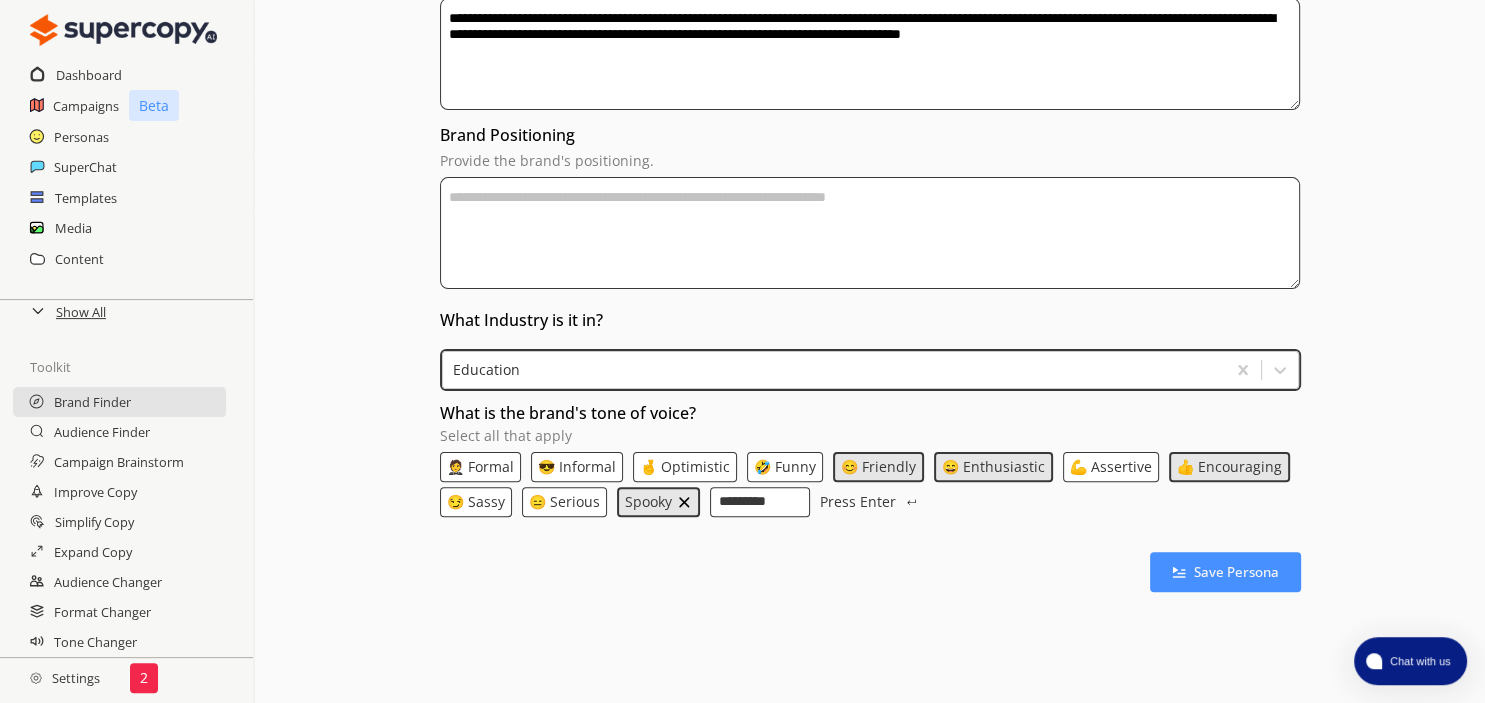 type on "**********" 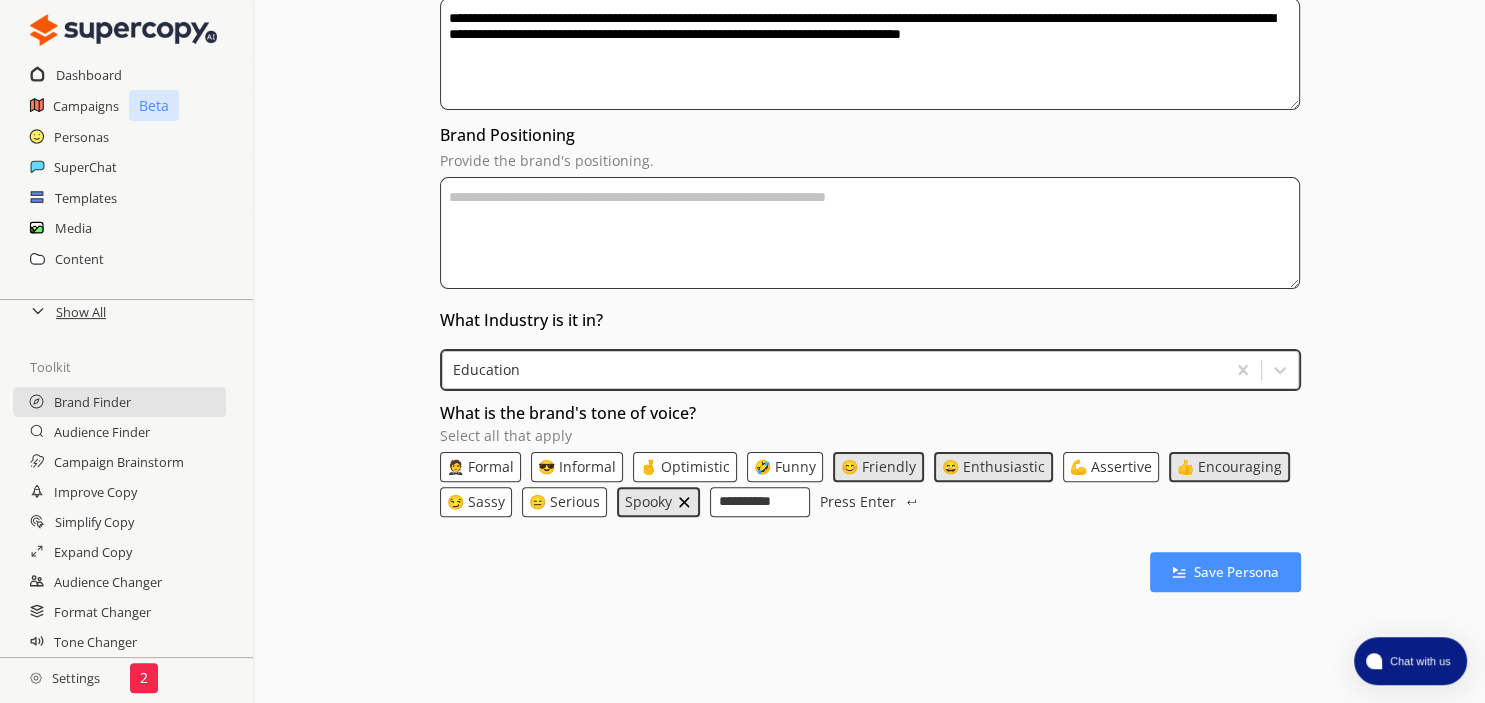 type 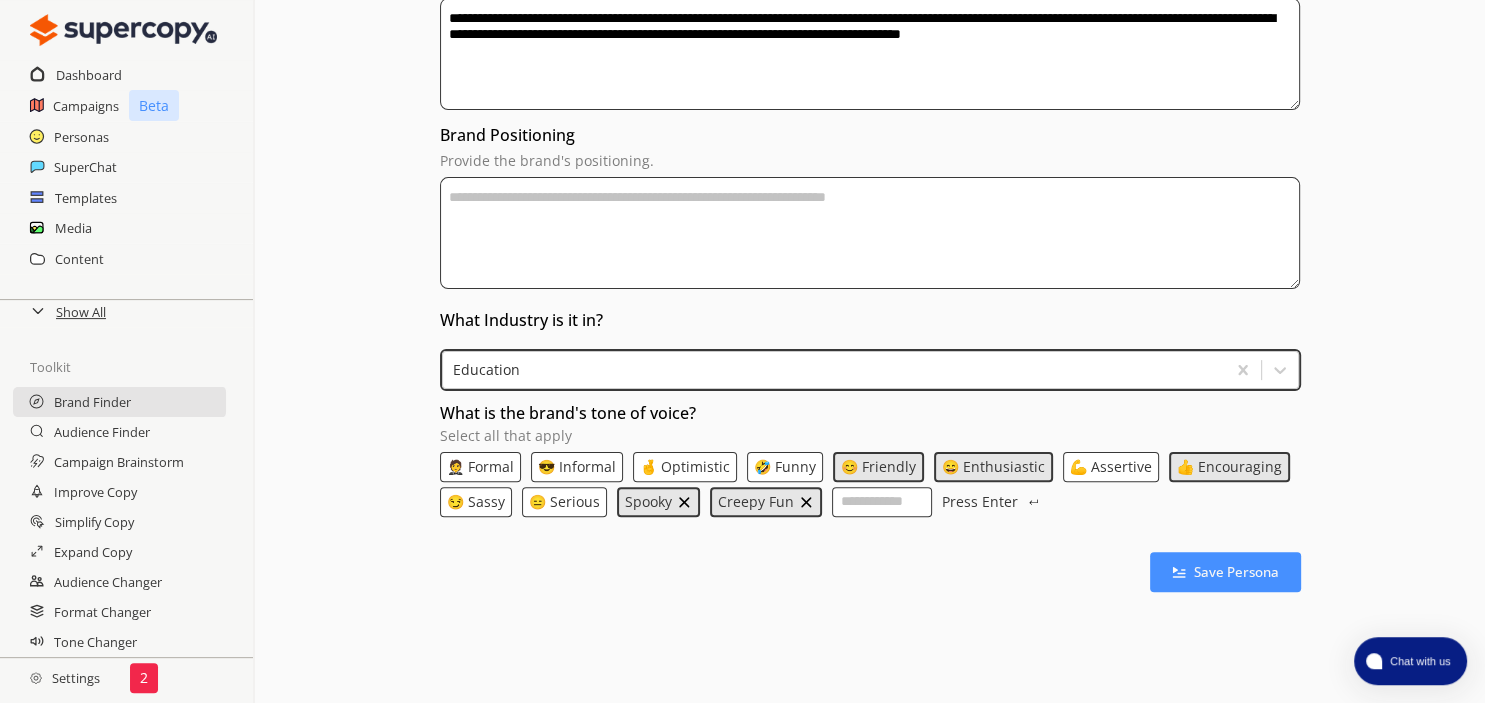 click on "Provide a description of the brand." at bounding box center (870, 54) 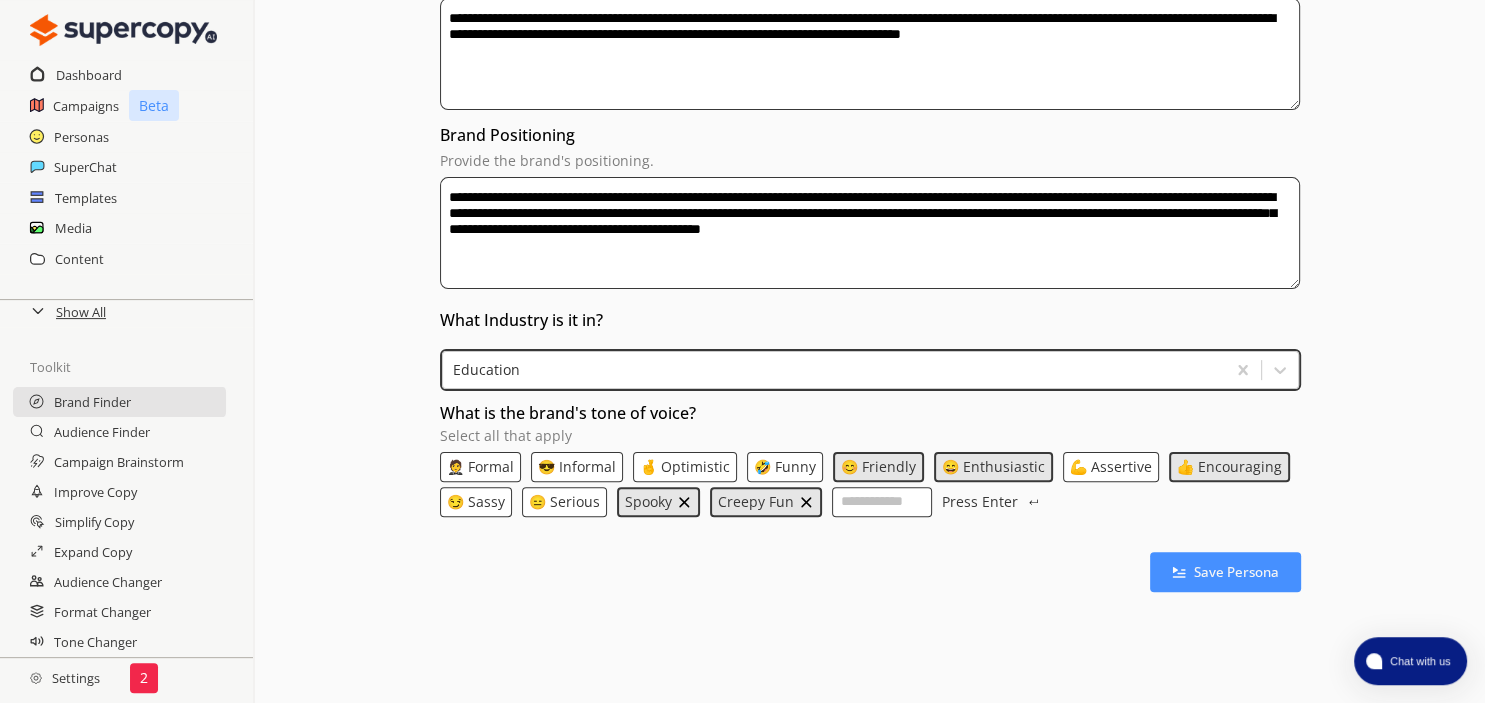 drag, startPoint x: 929, startPoint y: 194, endPoint x: 1088, endPoint y: 196, distance: 159.01257 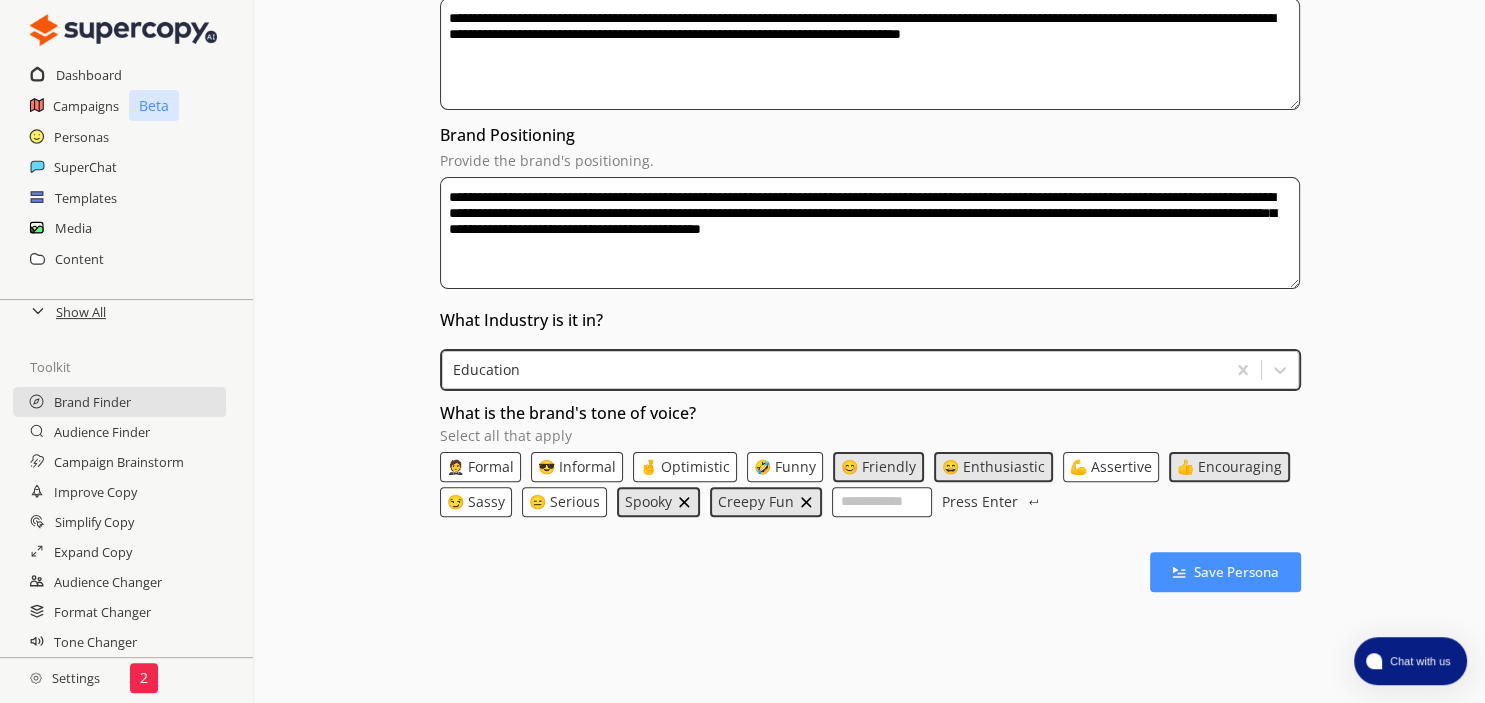 click on "**********" at bounding box center [870, 54] 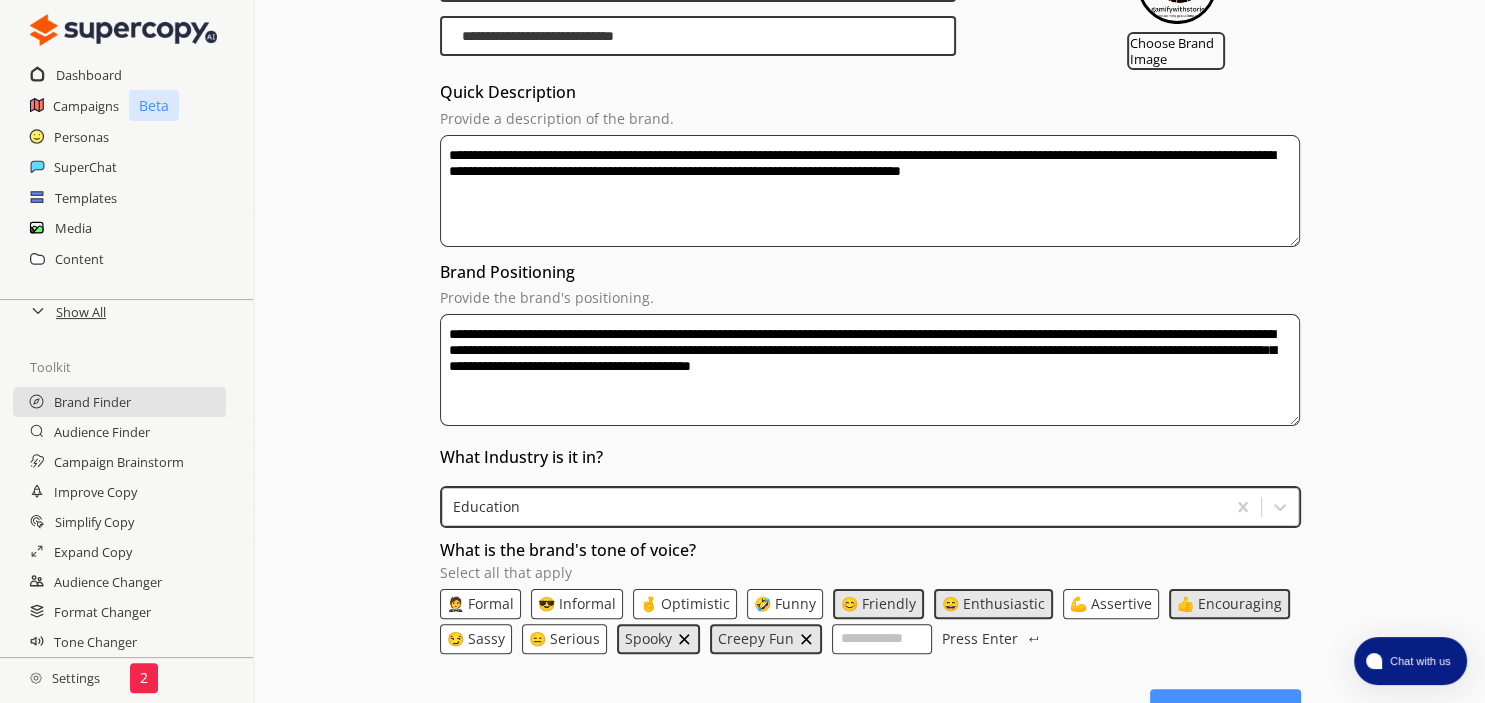 scroll, scrollTop: 205, scrollLeft: 0, axis: vertical 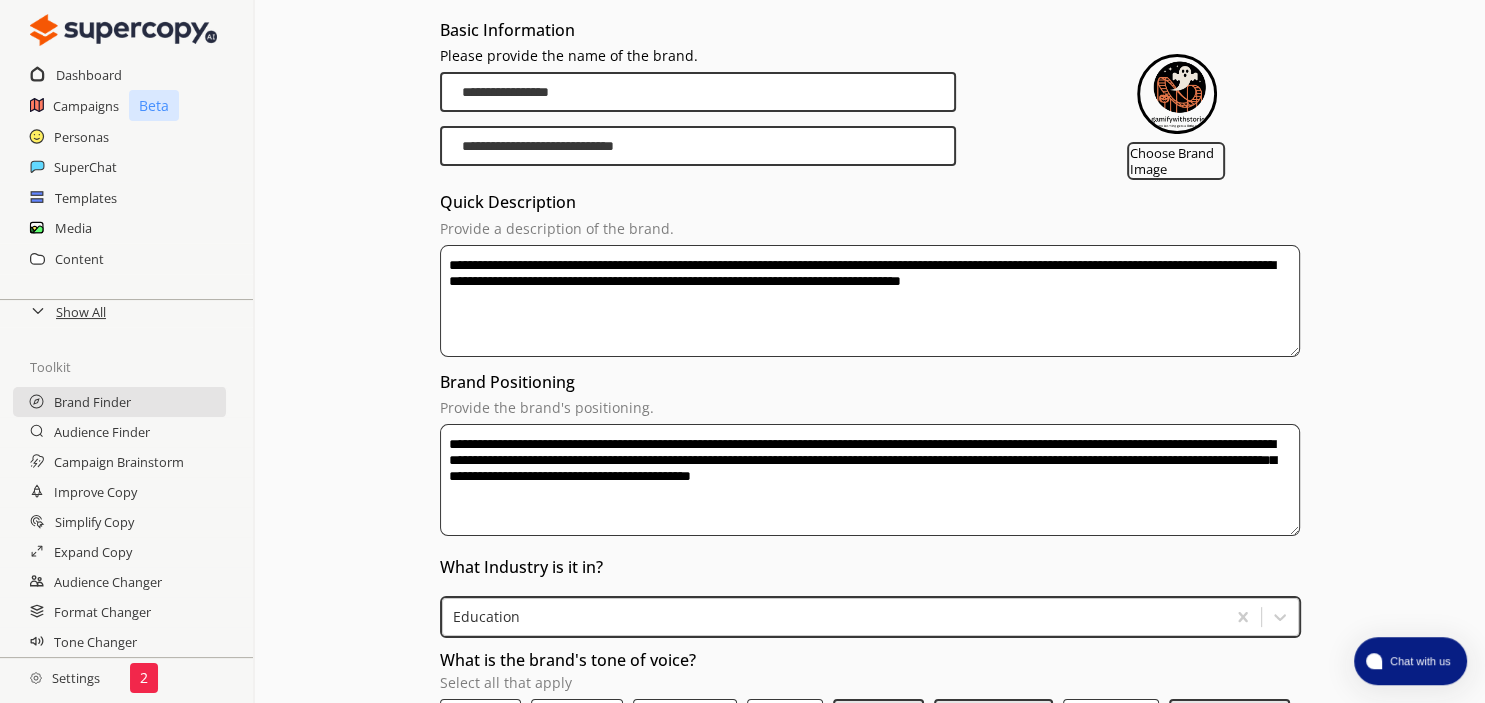 type on "**********" 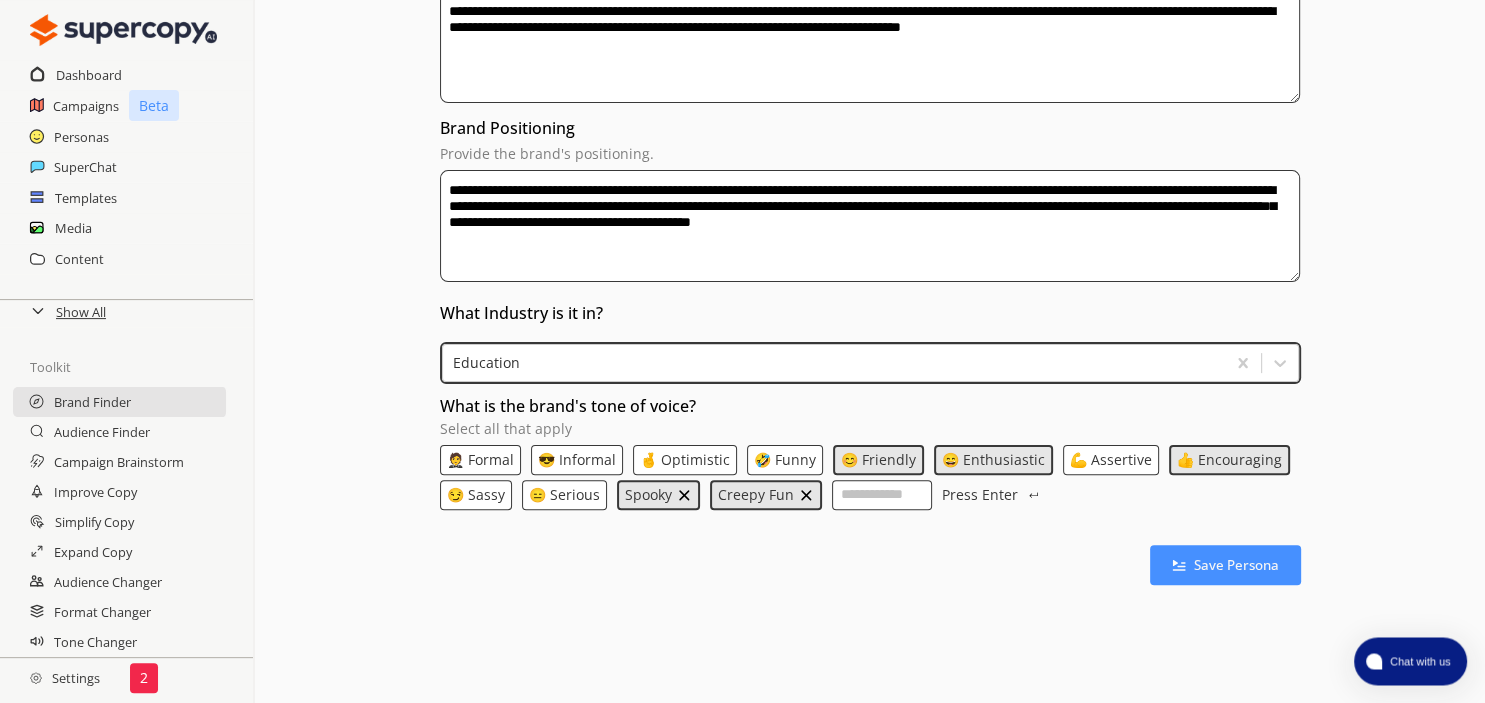 scroll, scrollTop: 464, scrollLeft: 0, axis: vertical 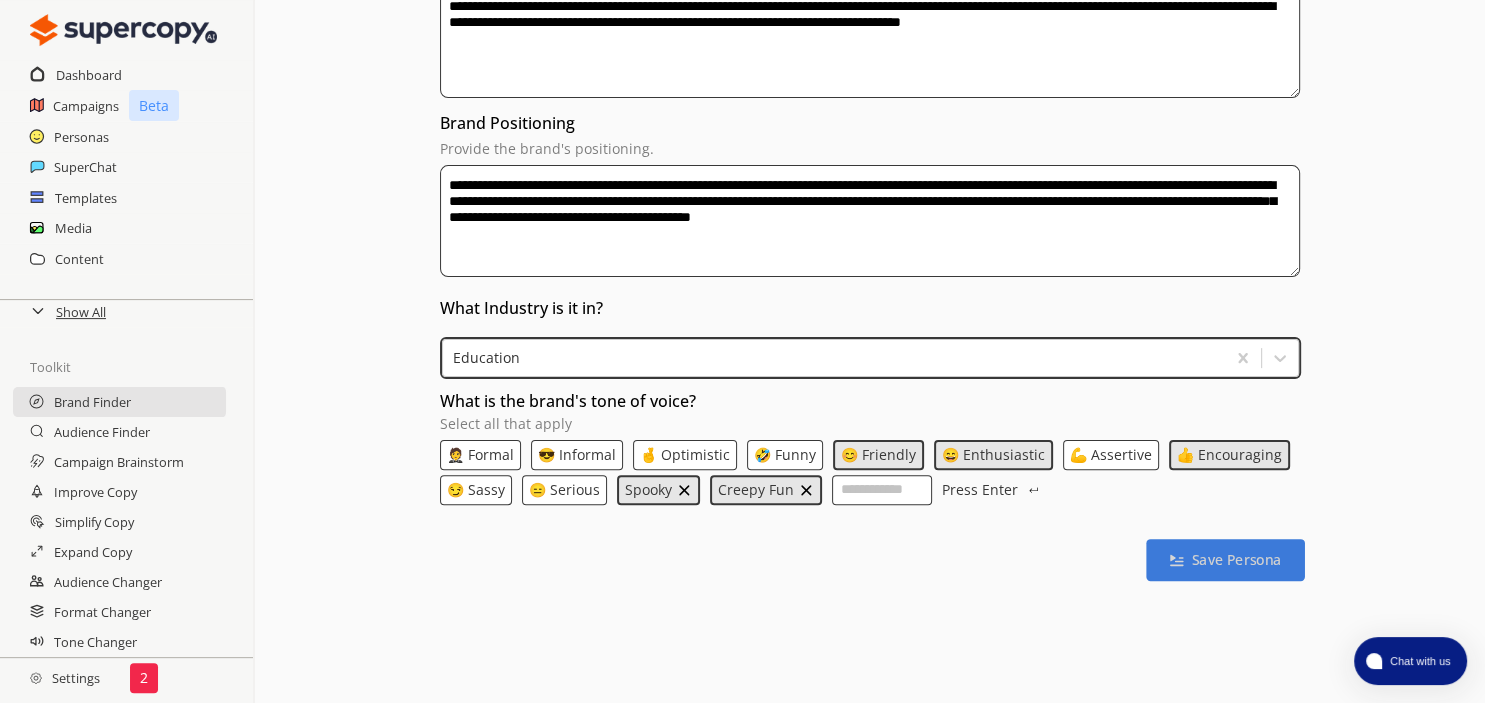 click on "Save Persona" at bounding box center [1225, 560] 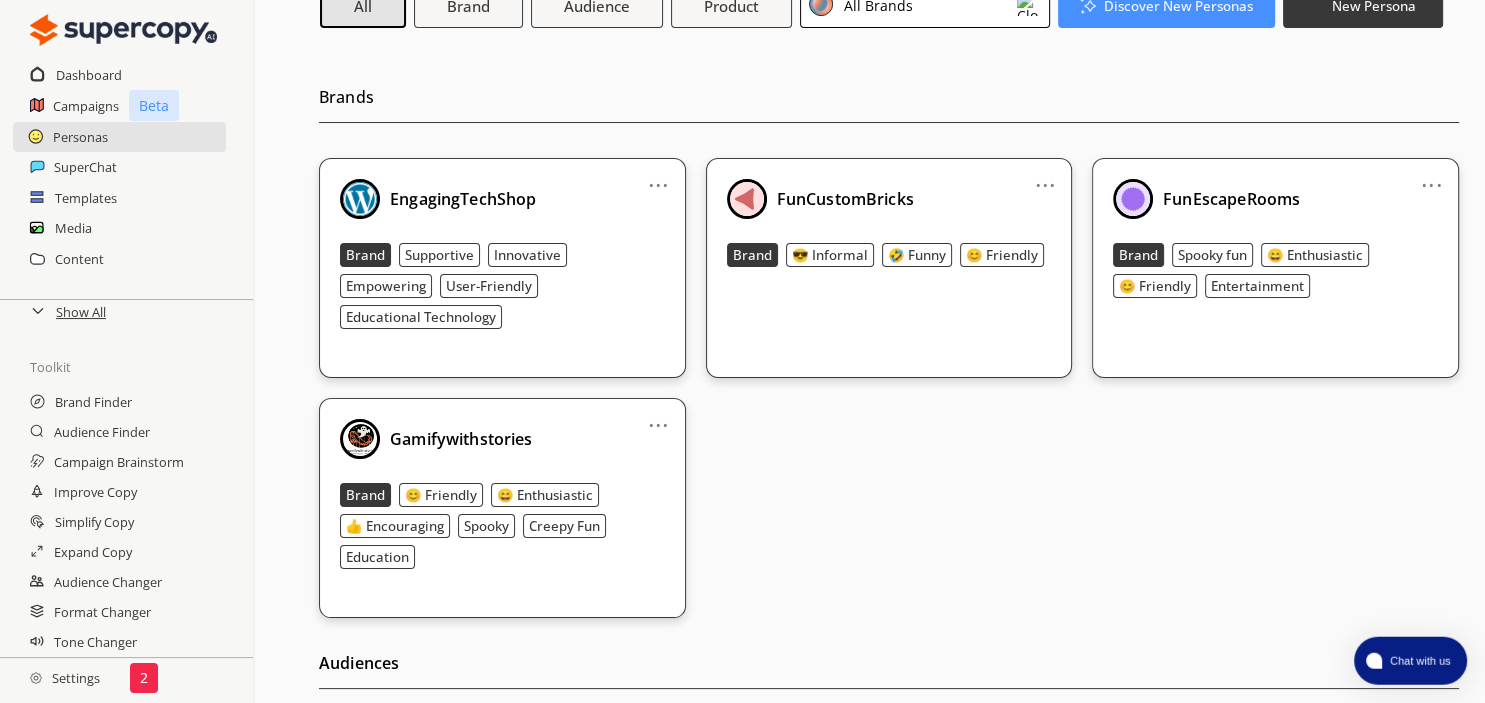 scroll, scrollTop: 246, scrollLeft: 0, axis: vertical 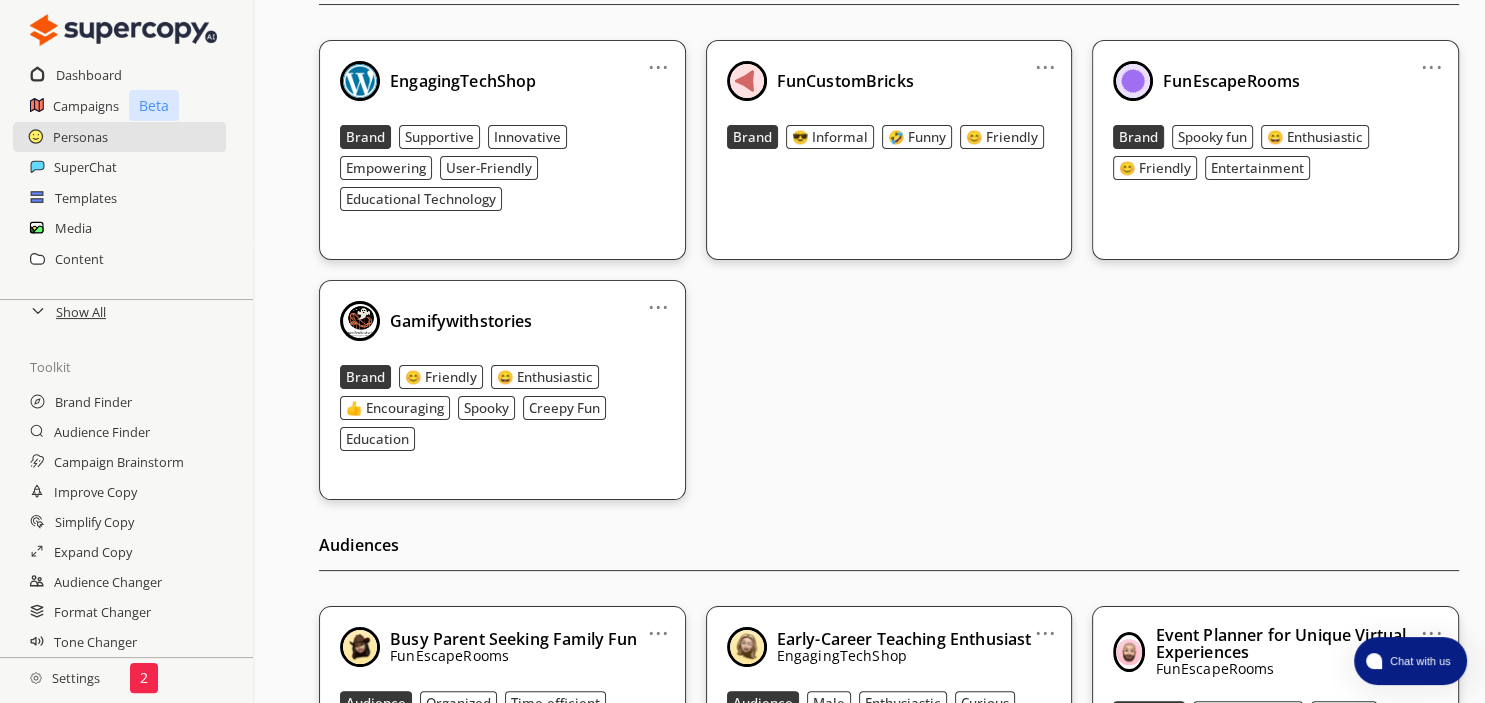click on "... Gamifywithstories Brand 😊 Friendly 😄 Enthusiastic 👍 Encouraging Spooky Creepy Fun Education" at bounding box center [502, 390] 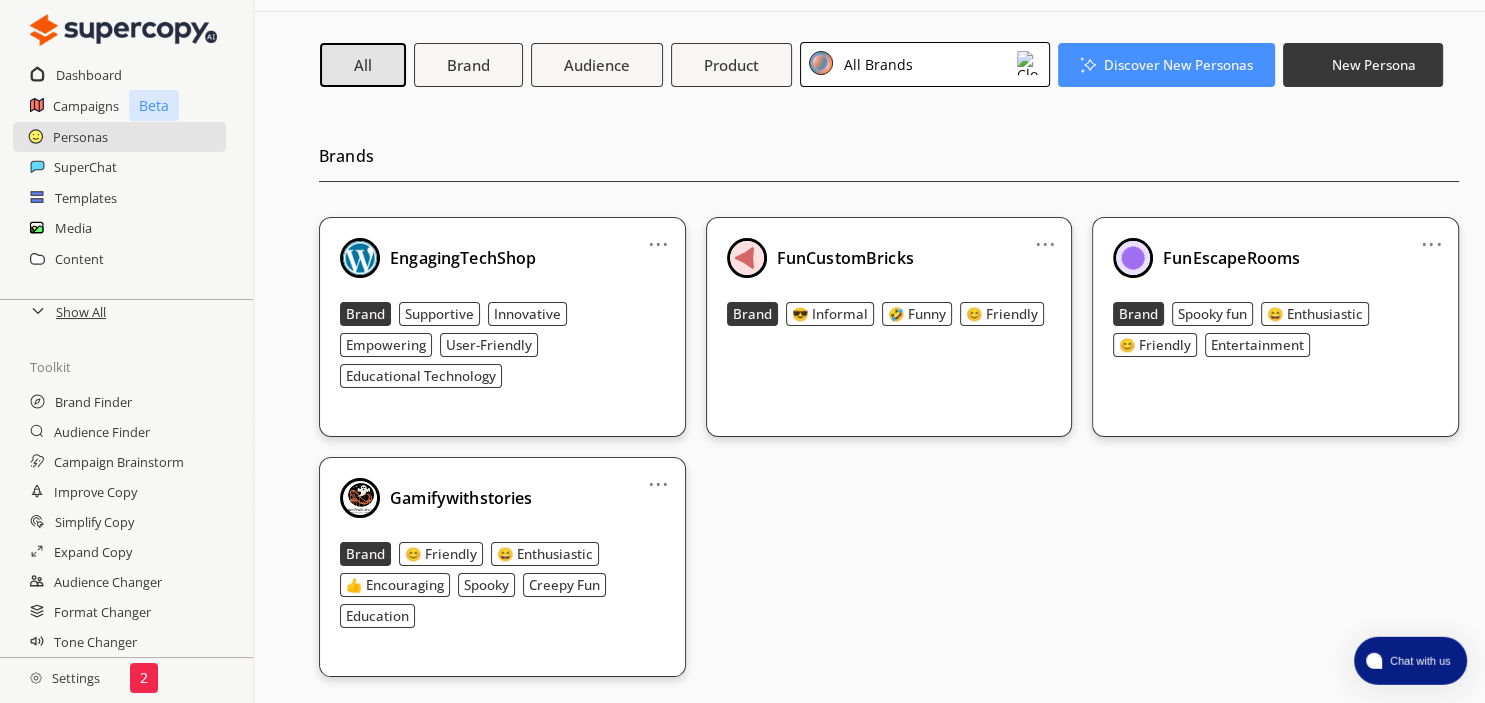 scroll, scrollTop: 0, scrollLeft: 0, axis: both 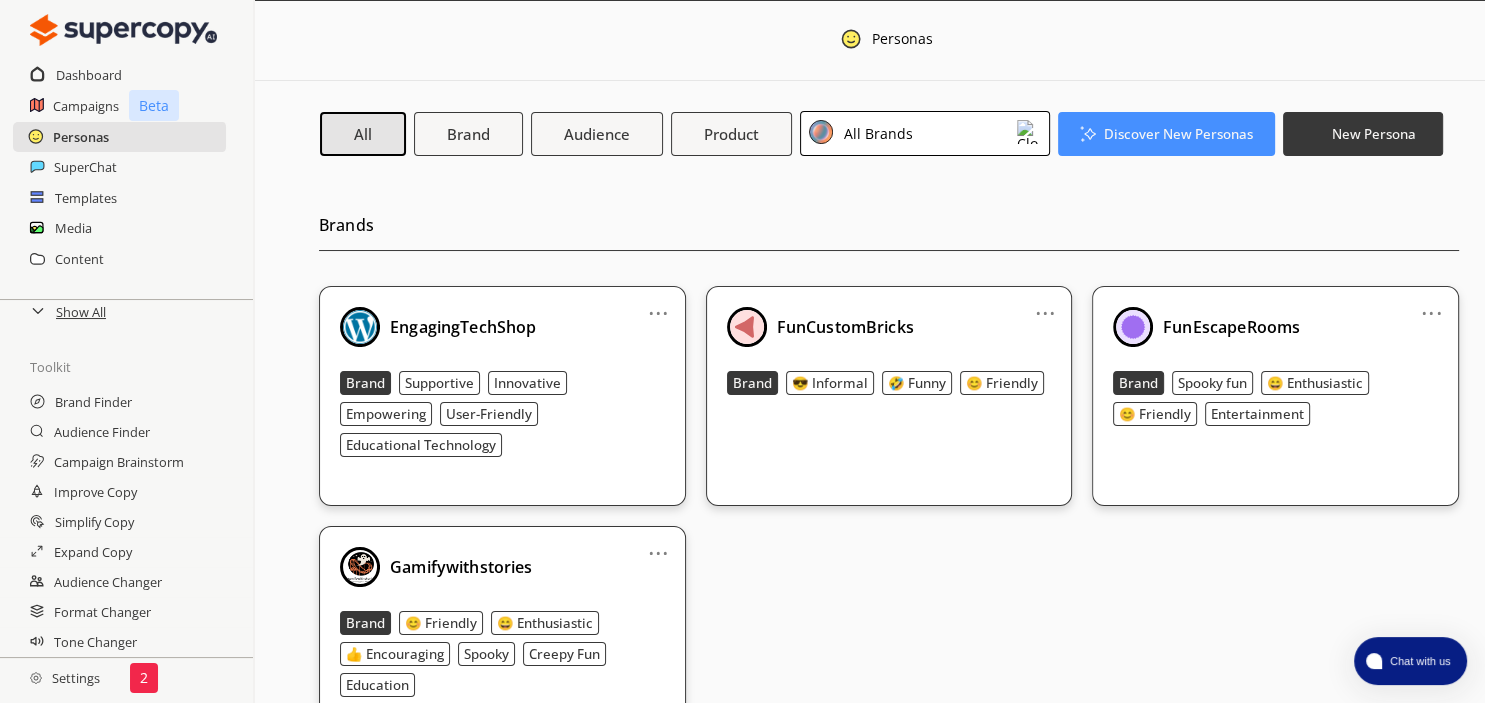 click on "Personas" at bounding box center (81, 137) 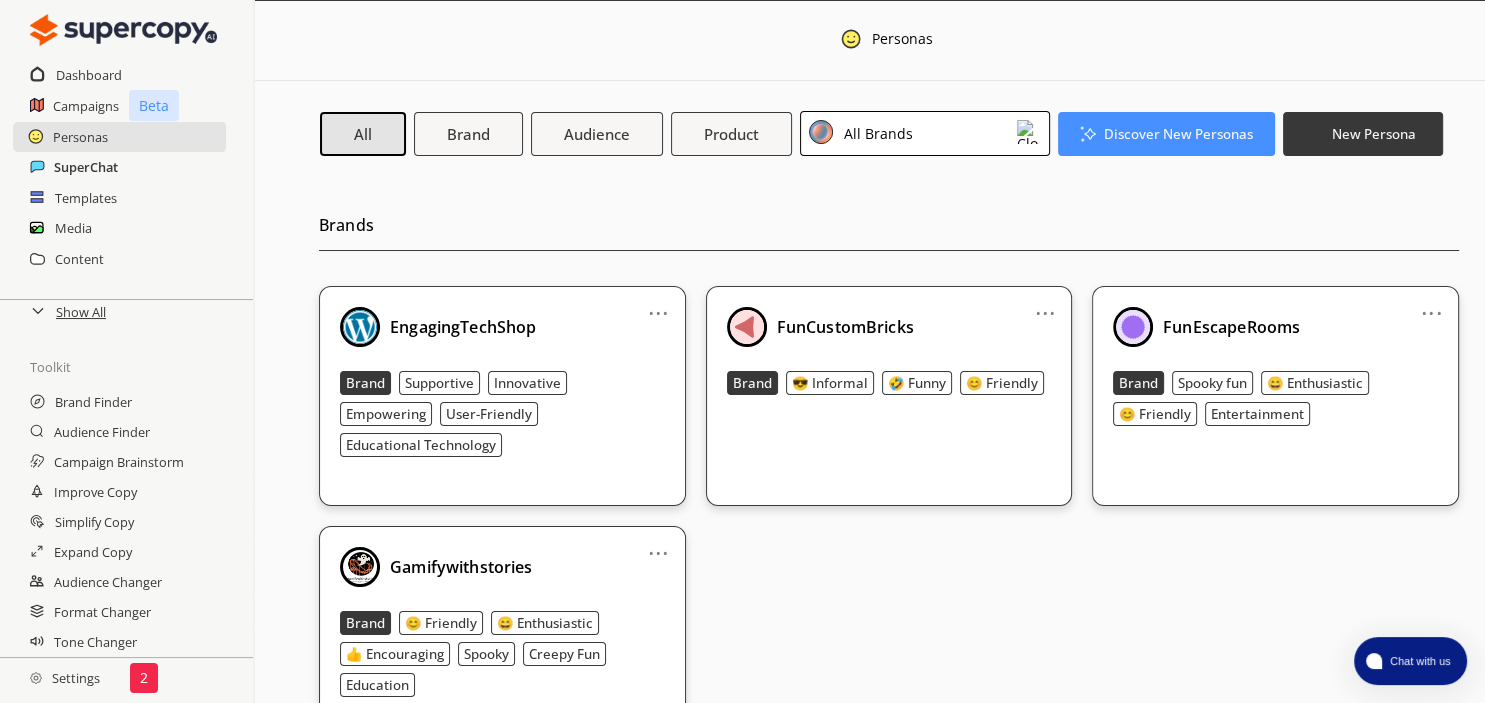 click on "SuperChat" at bounding box center (86, 167) 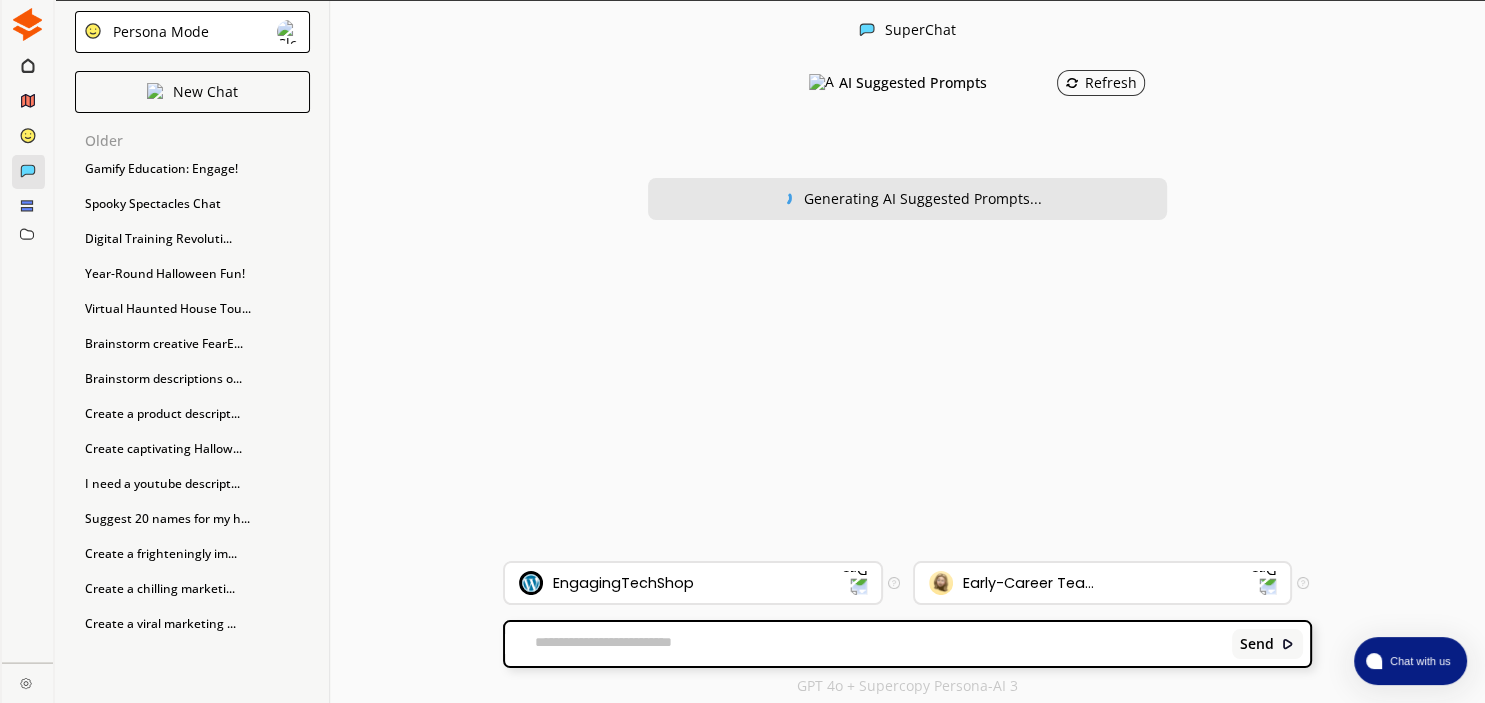click at bounding box center [27, 24] 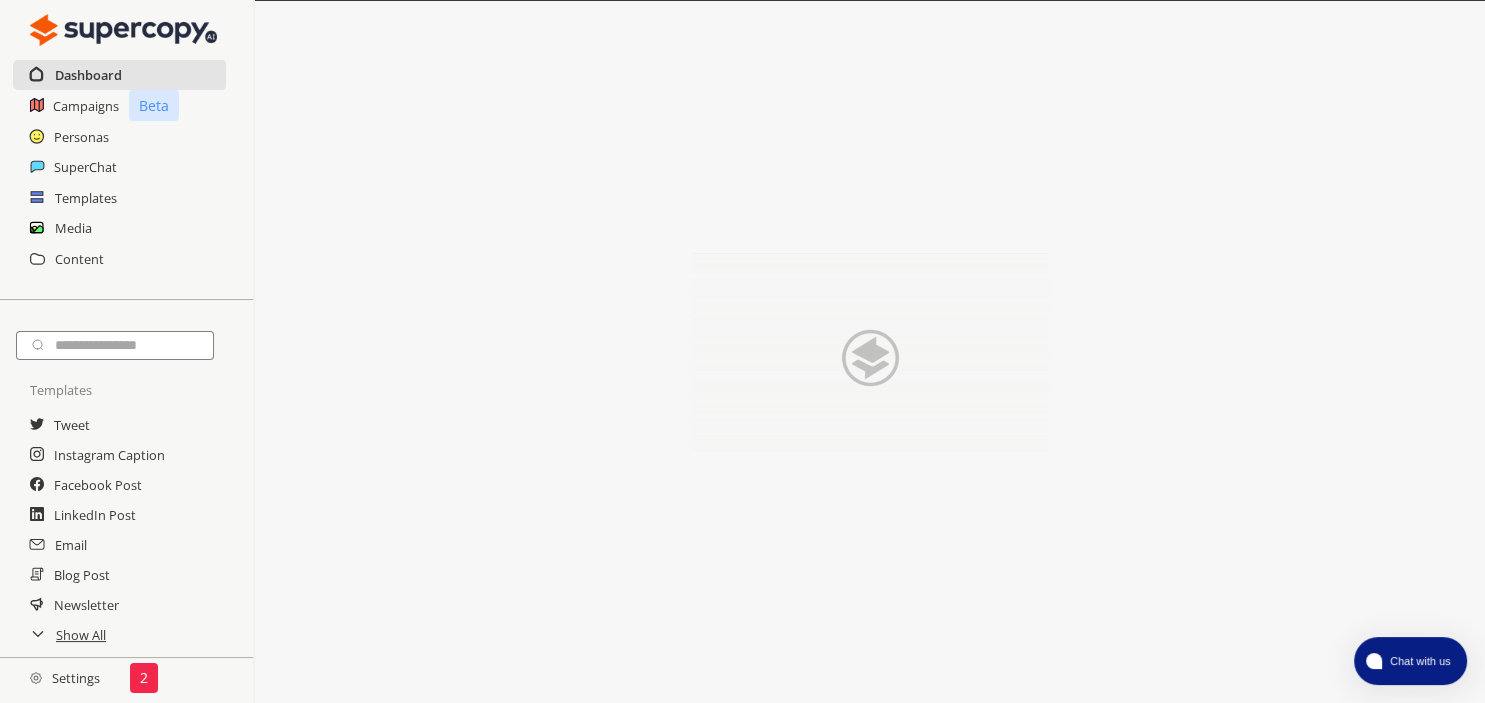 click on "Dashboard" at bounding box center [88, 75] 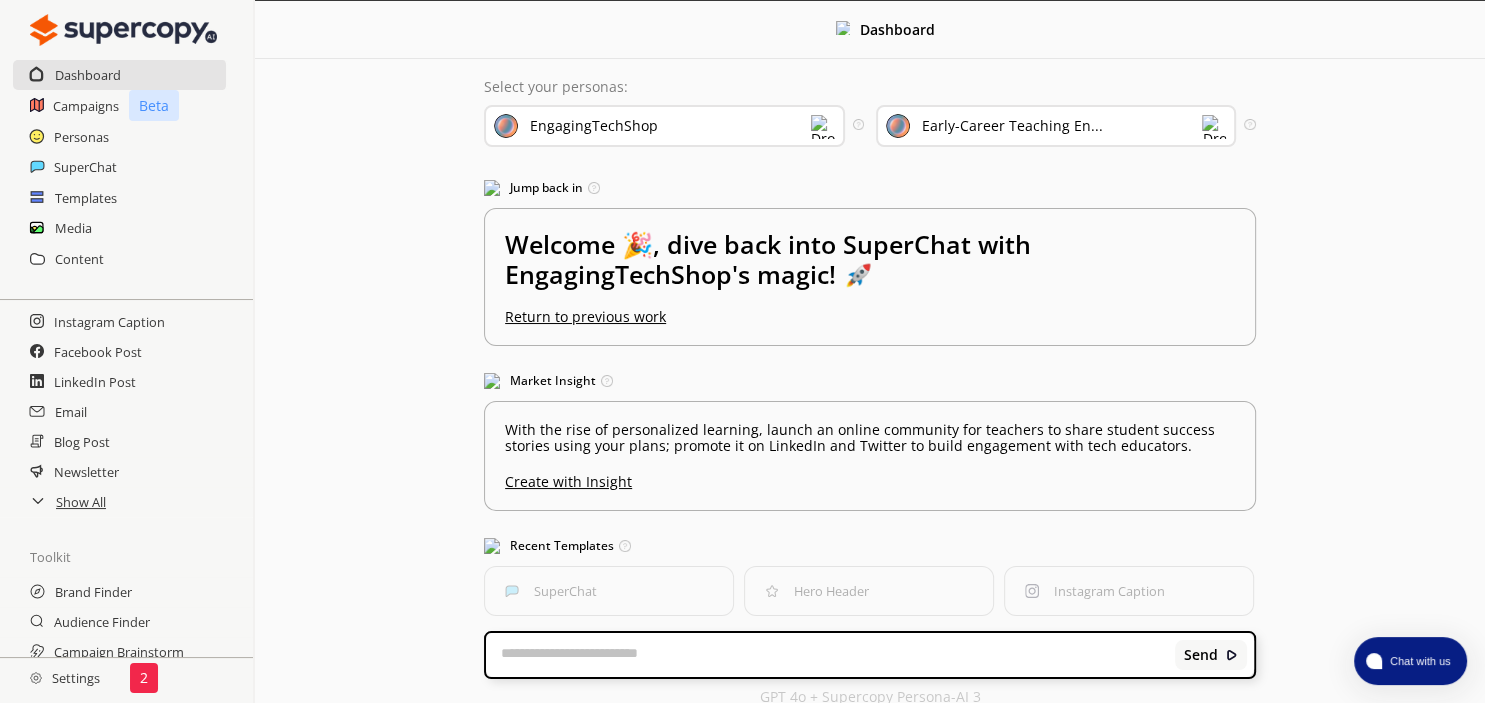 scroll, scrollTop: 268, scrollLeft: 0, axis: vertical 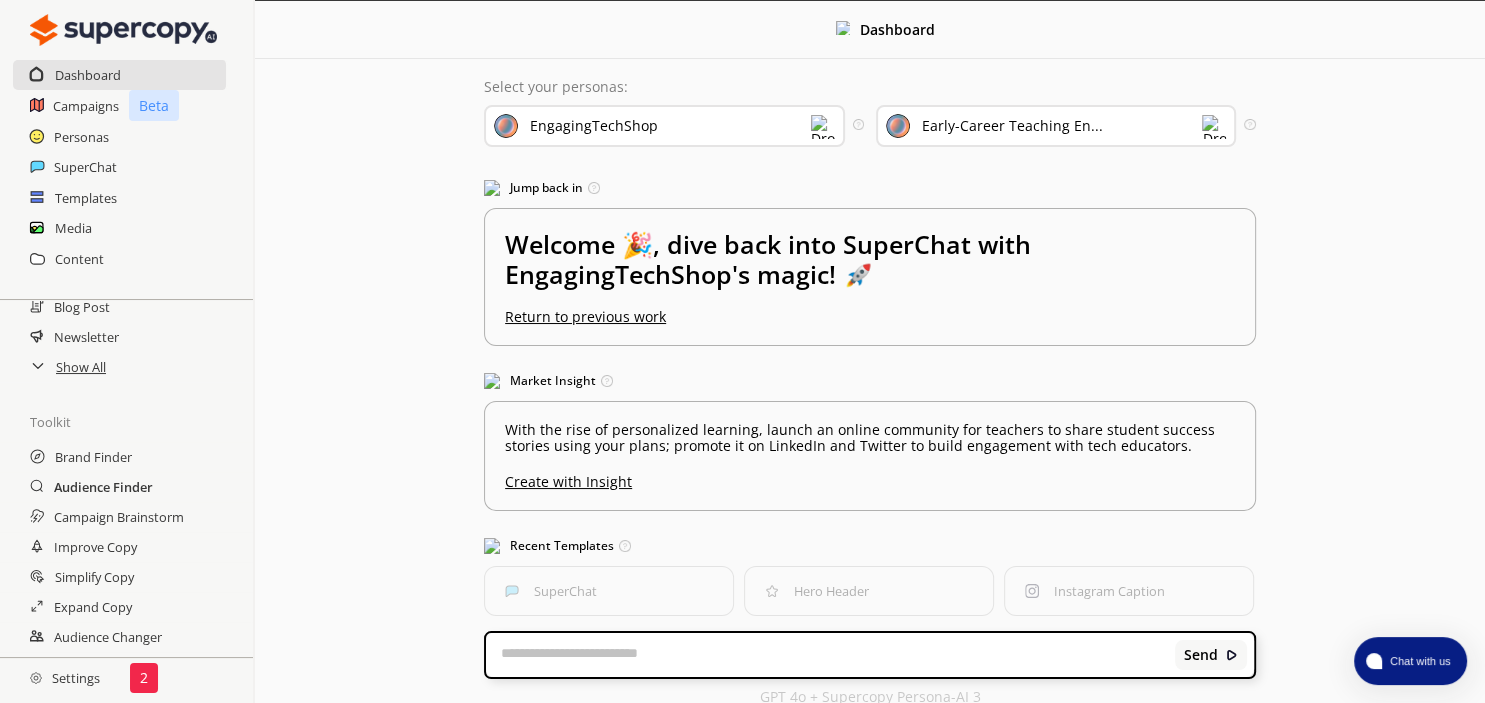 click on "Audience Finder" at bounding box center [103, 487] 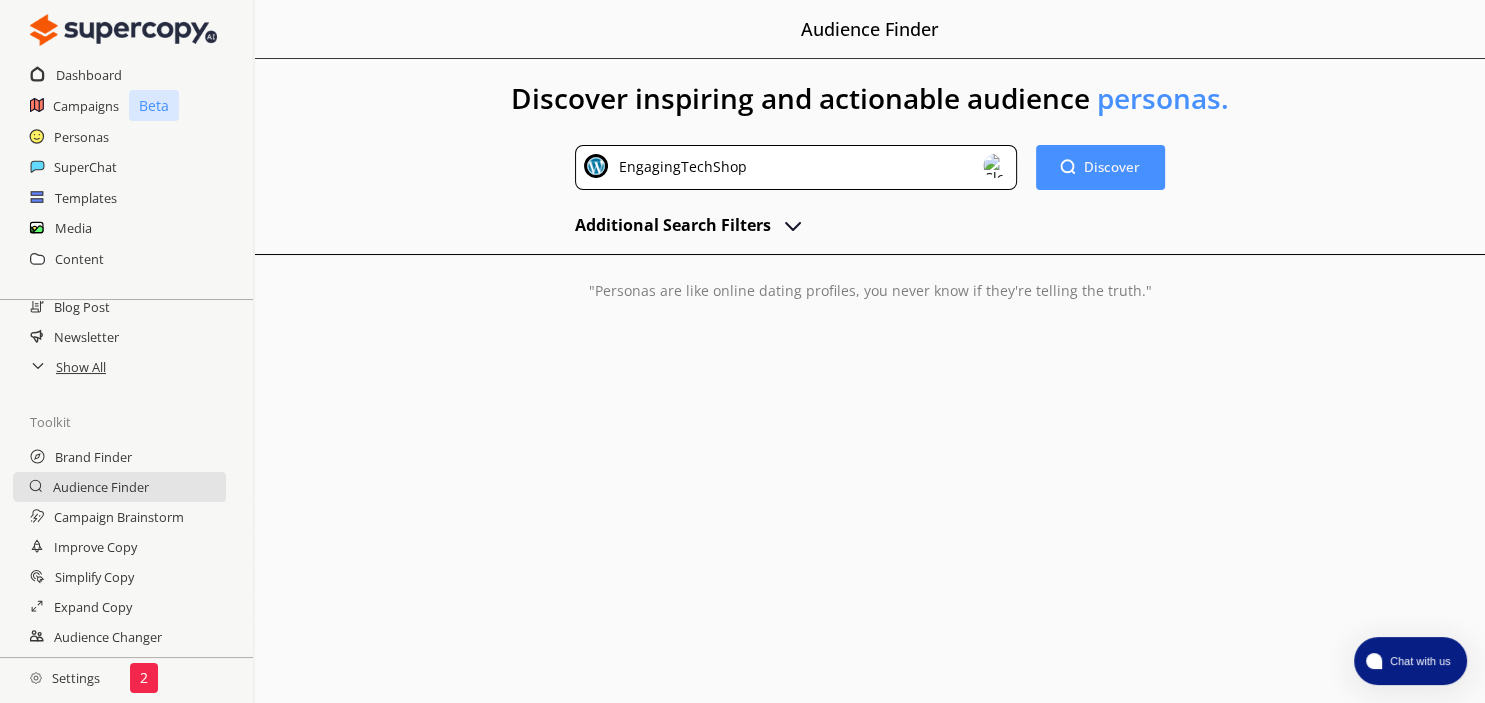click on "EngagingTechShop" at bounding box center (795, 167) 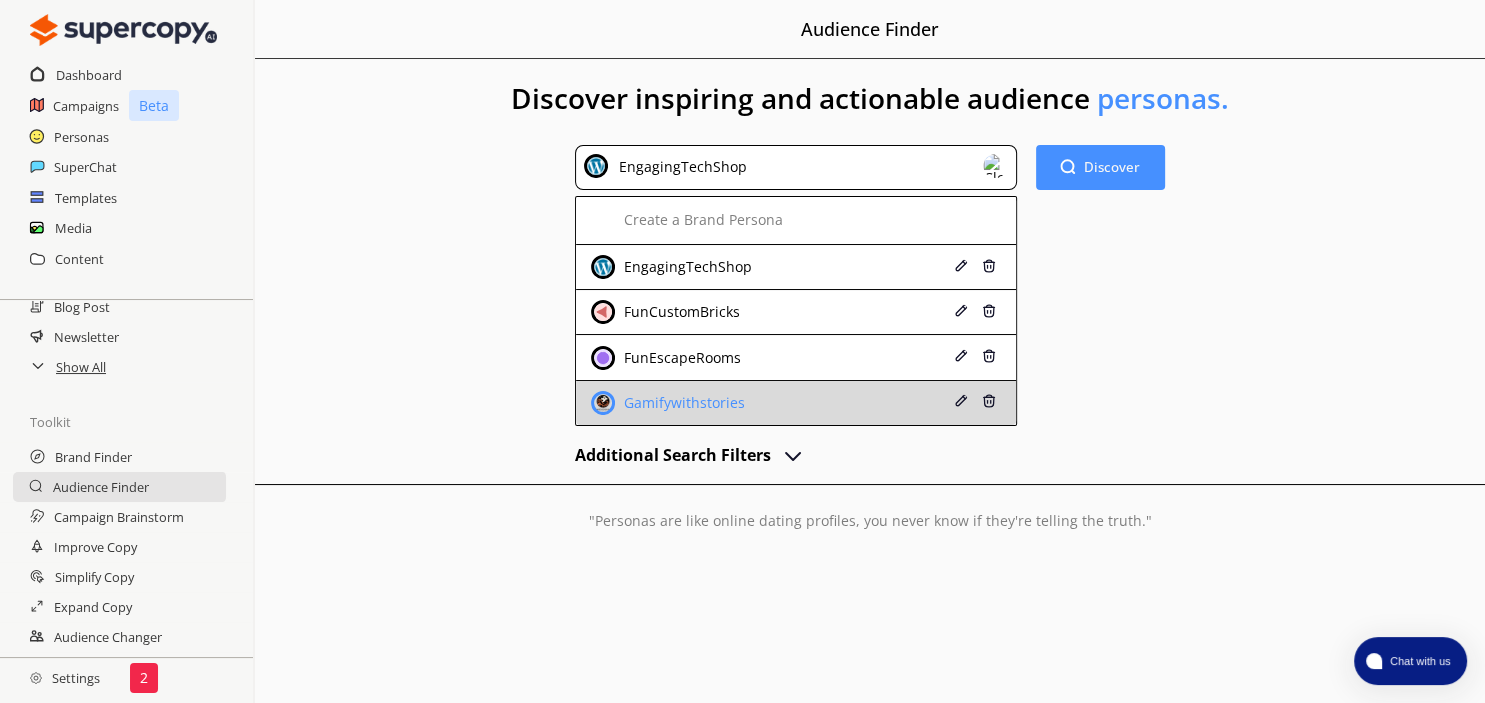click on "Gamifywithstories" at bounding box center [682, 403] 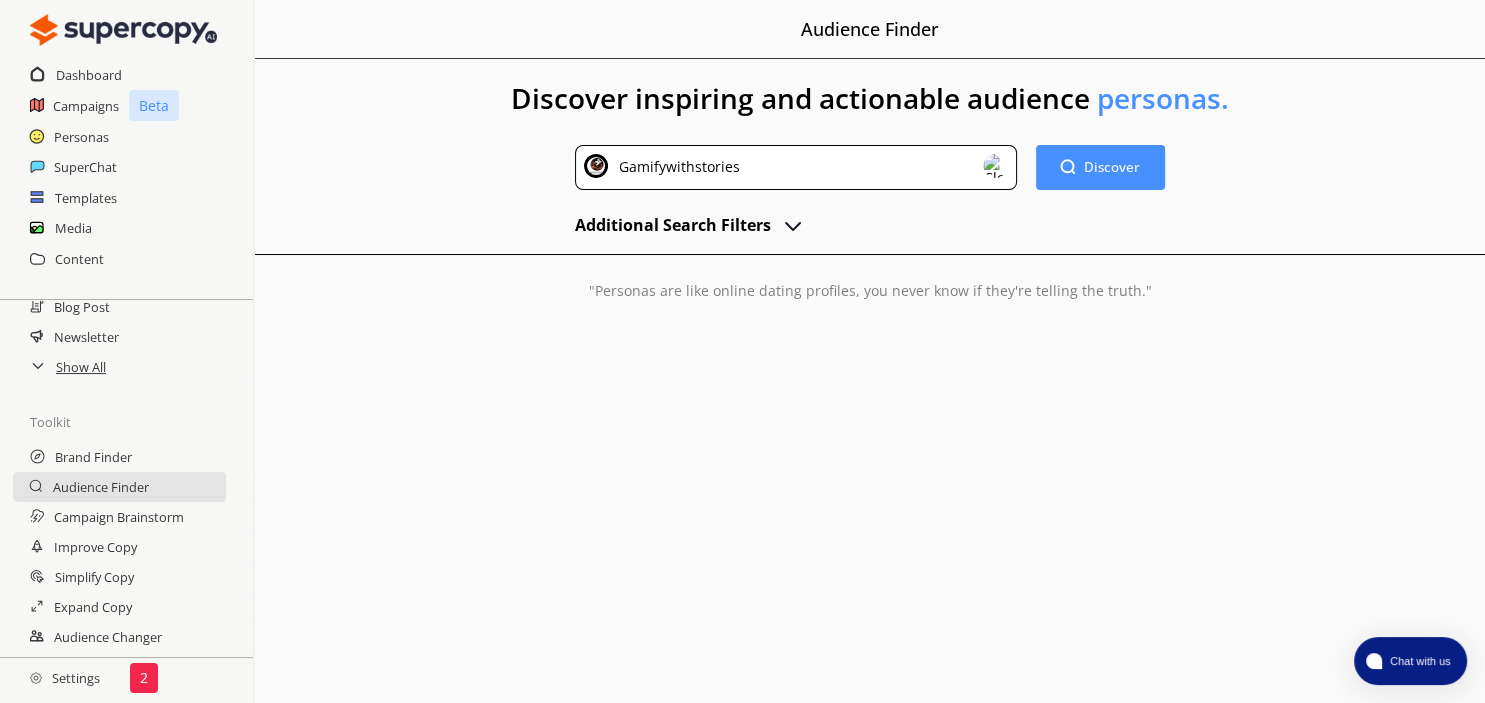 click at bounding box center (793, 225) 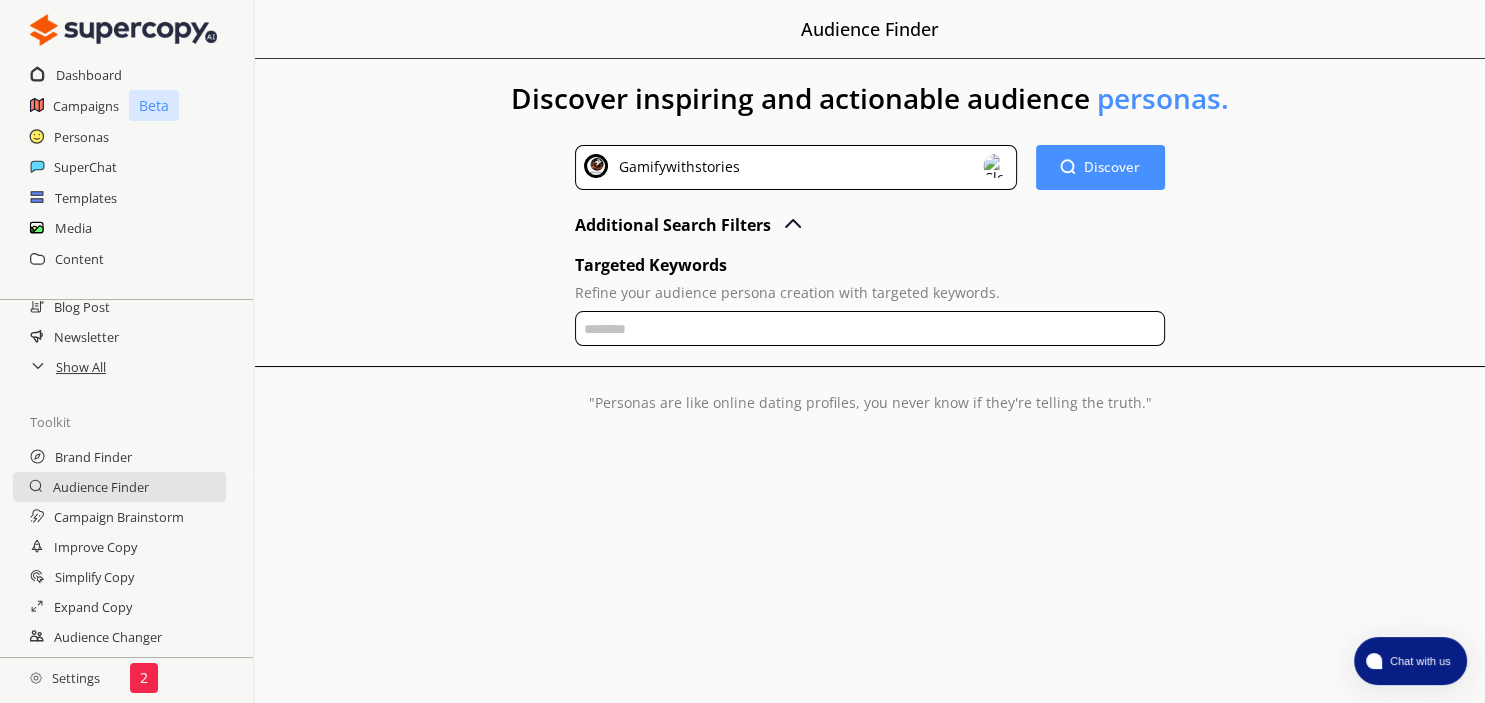 click at bounding box center [869, 328] 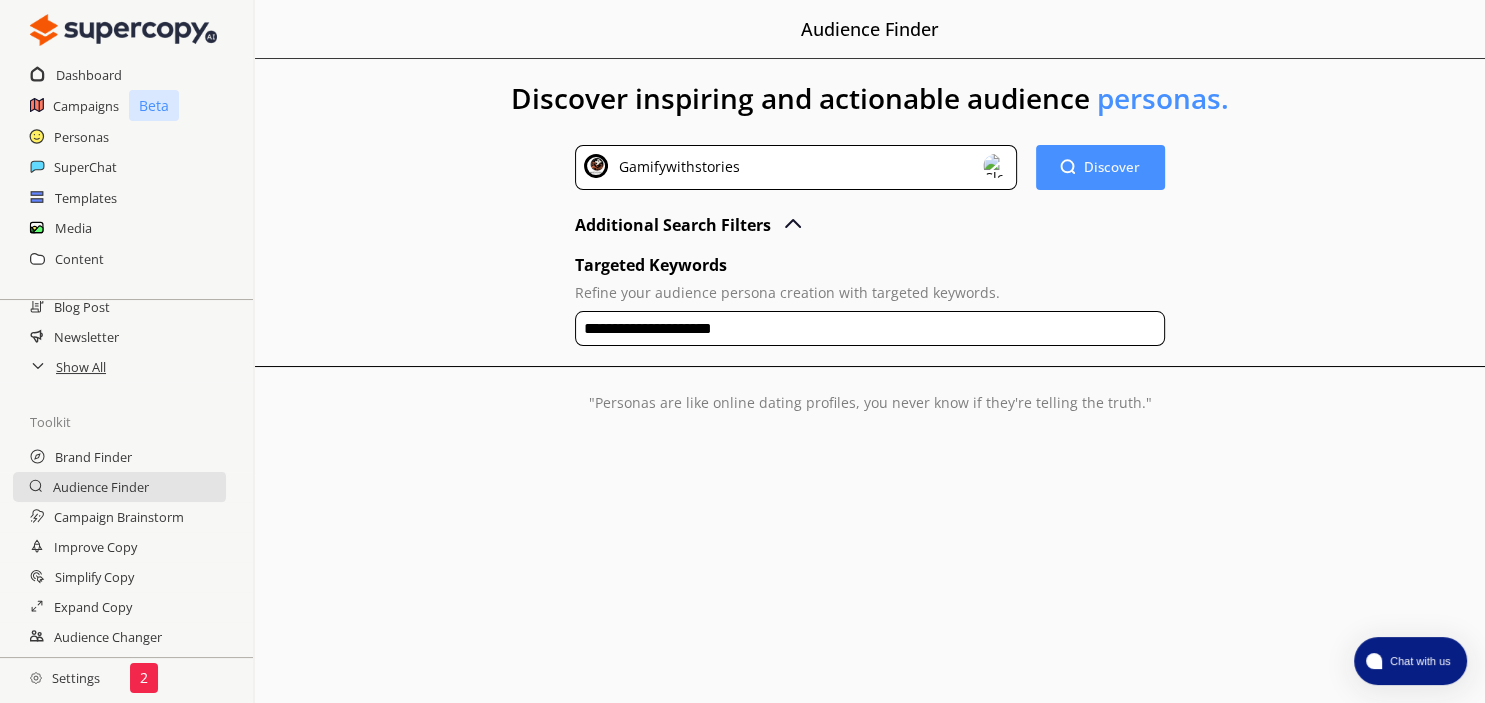 type on "**********" 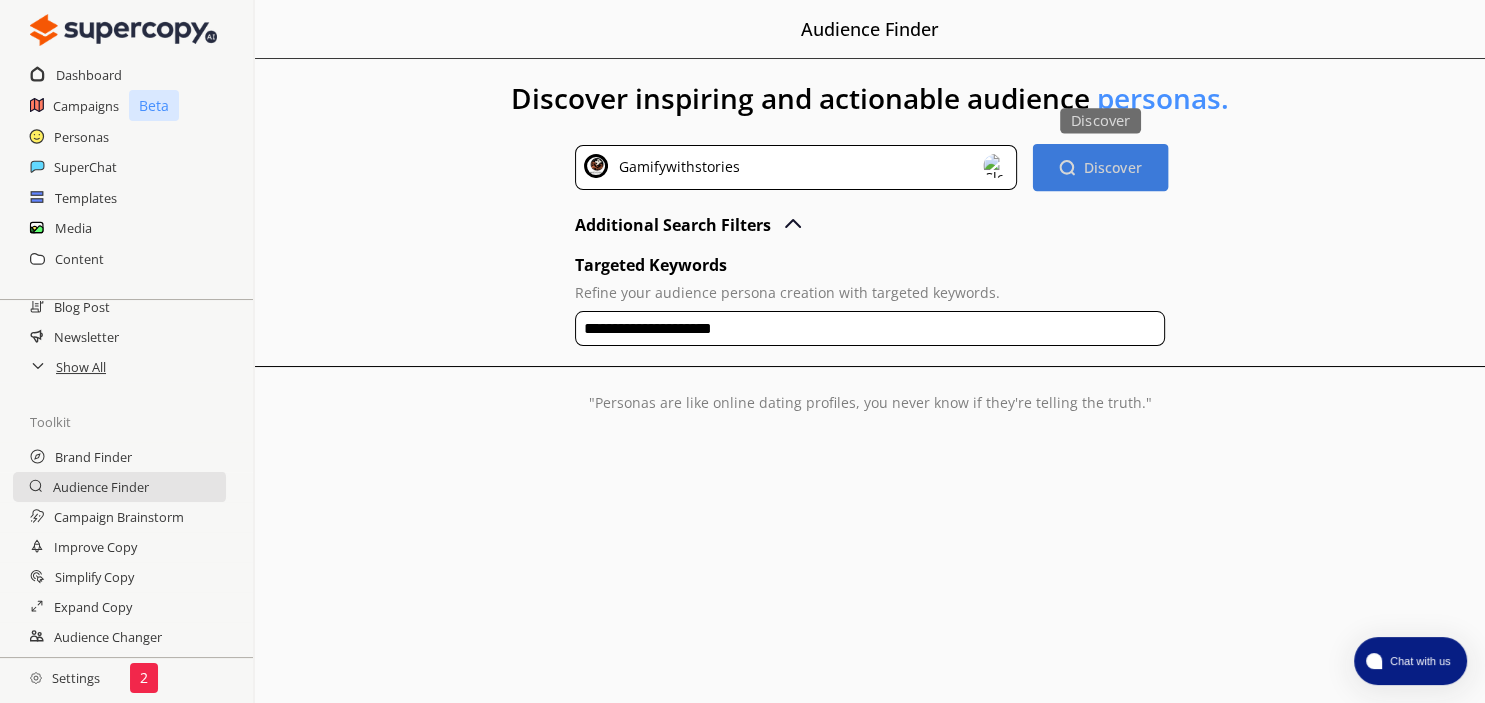click on "Discover" at bounding box center [1112, 167] 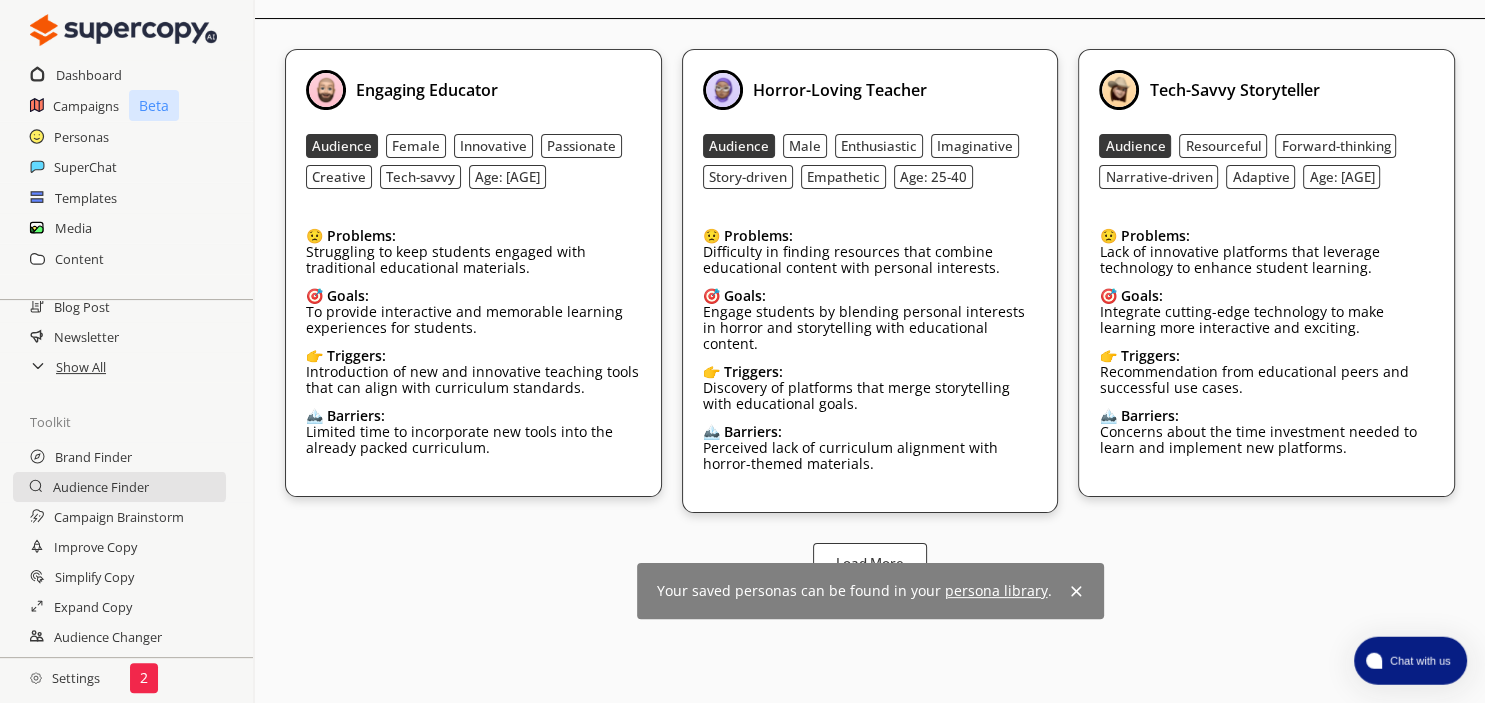 scroll, scrollTop: 363, scrollLeft: 0, axis: vertical 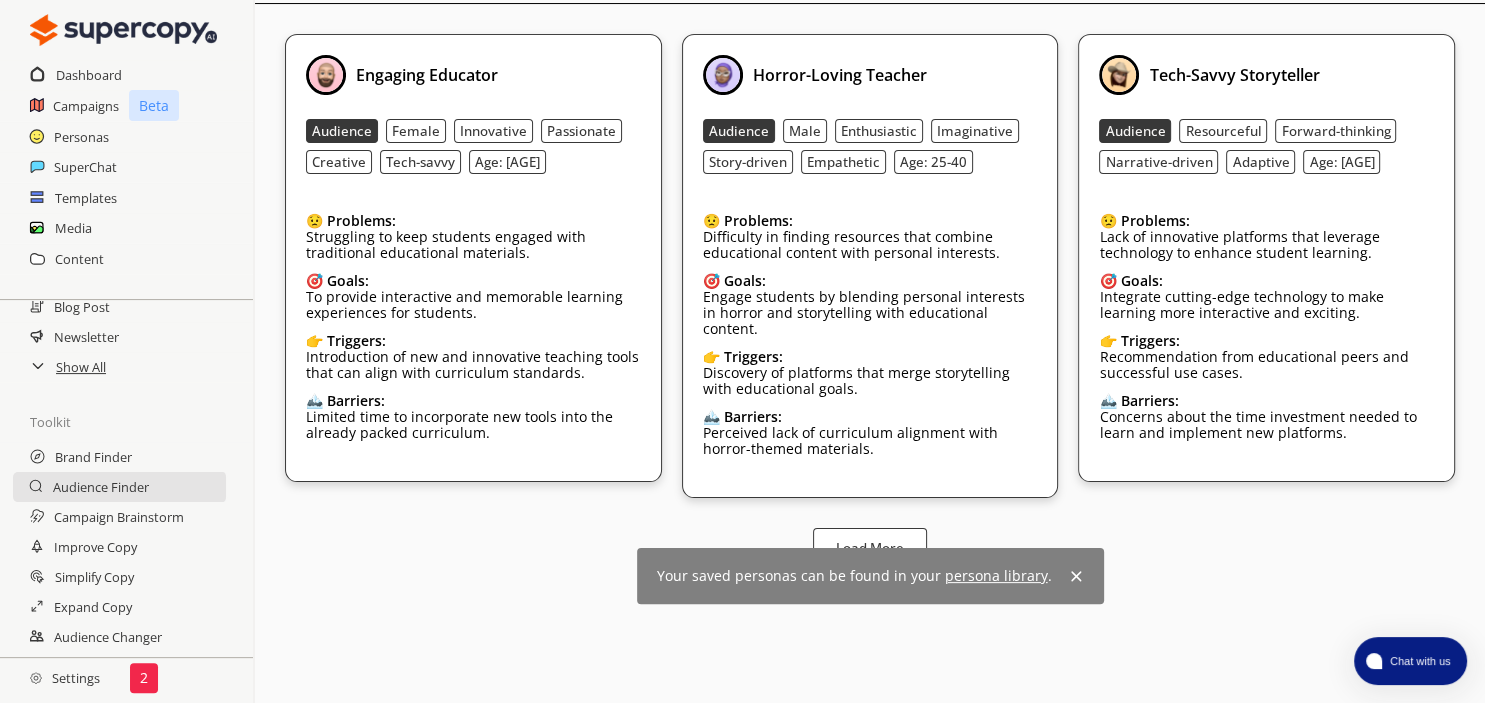 click at bounding box center (1076, 576) 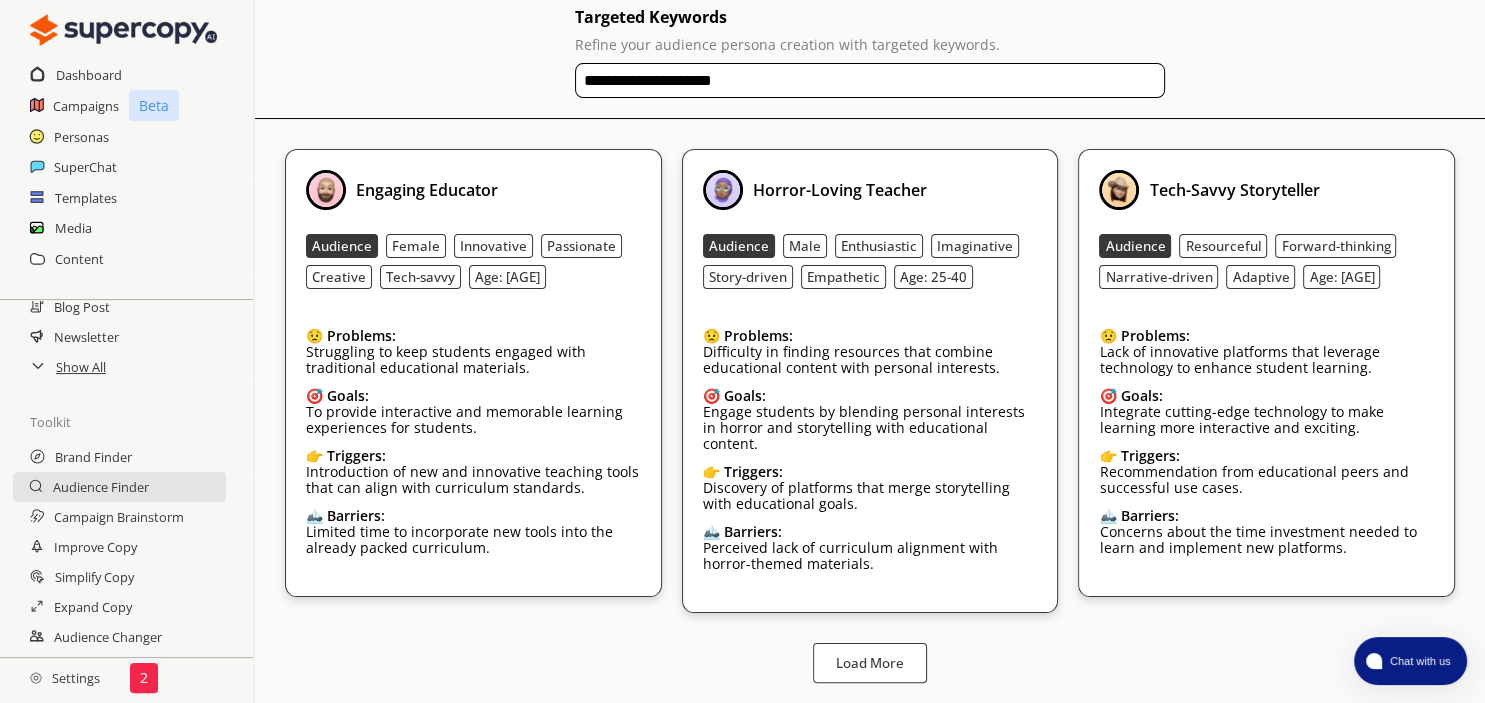 scroll, scrollTop: 236, scrollLeft: 0, axis: vertical 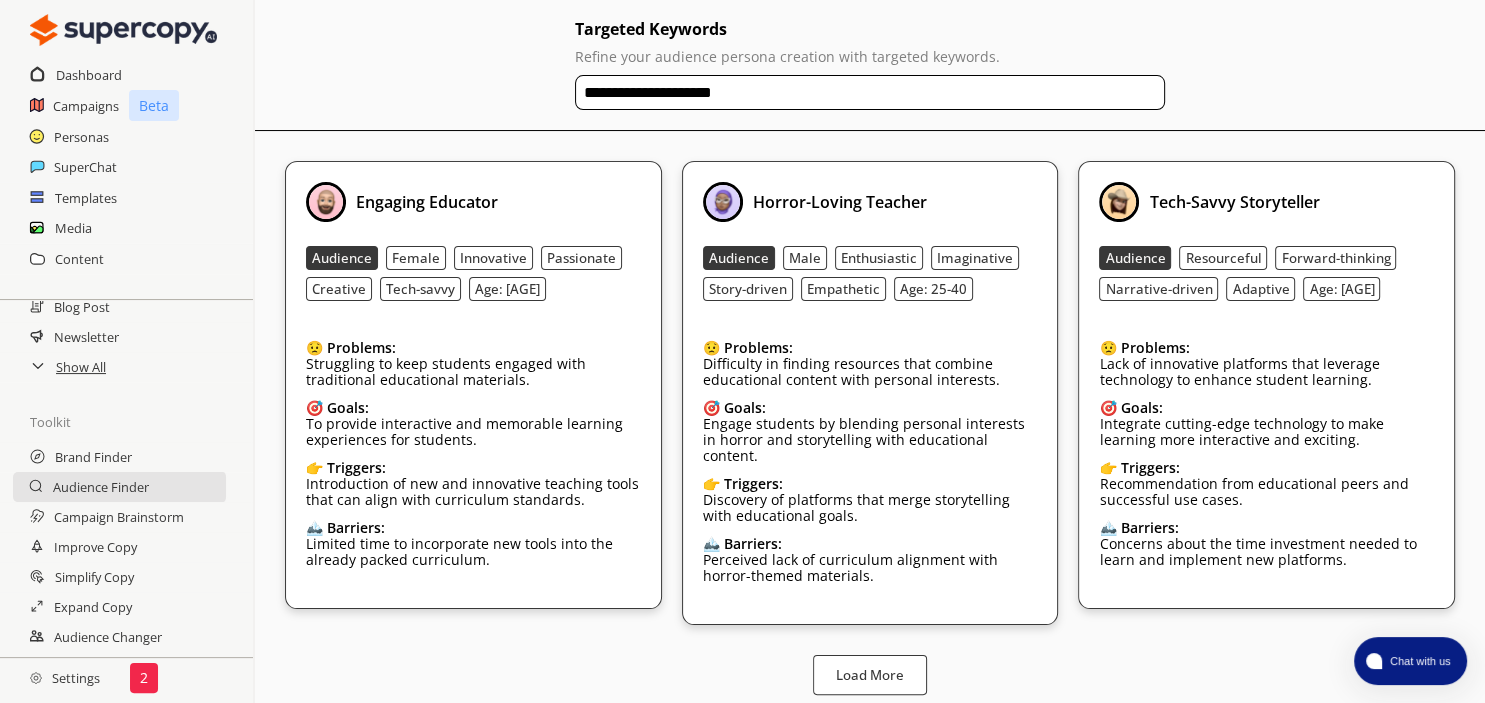 click on "Click to Save Persona Engaging Educator Audience Female Innovative Passionate Creative Tech-savvy Age: [AGE] 😟     Problems: Struggling to keep students engaged with traditional educational materials. 🎯    Goals: To provide interactive and memorable learning experiences for students. 👉    Triggers: Introduction of new and innovative teaching tools that can align with curriculum standards. 🏔️    Barriers: Limited time to incorporate new tools into the already packed curriculum. Click to Save Persona Horror-Loving Teacher Audience Male Enthusiastic Imaginative Story-driven Empathetic Age: [AGE] 😟     Problems: Difficulty in finding resources that combine educational content with personal interests. 🎯    Goals: 👉    Triggers: 🏔️    Barriers: Click to Save Persona" at bounding box center [870, 268] 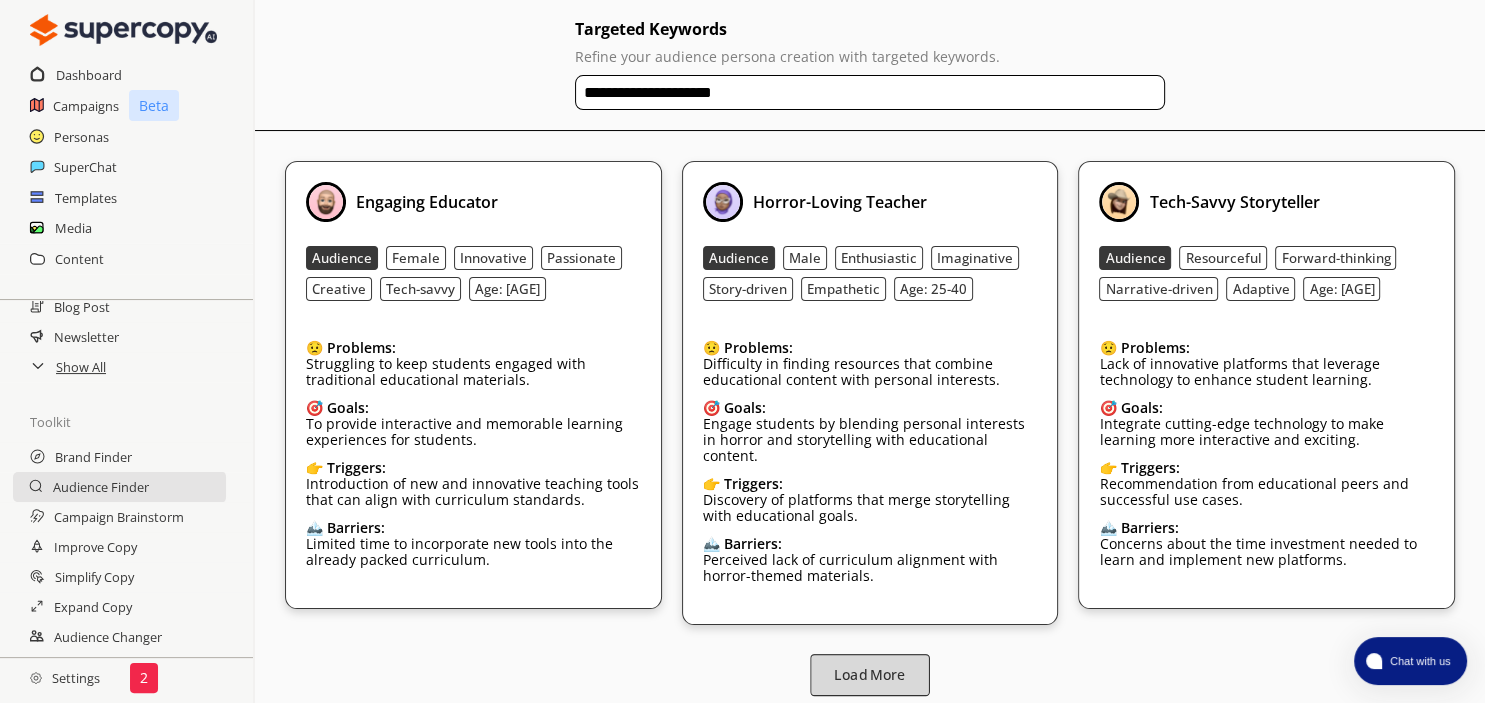 click on "Load More" at bounding box center (870, 675) 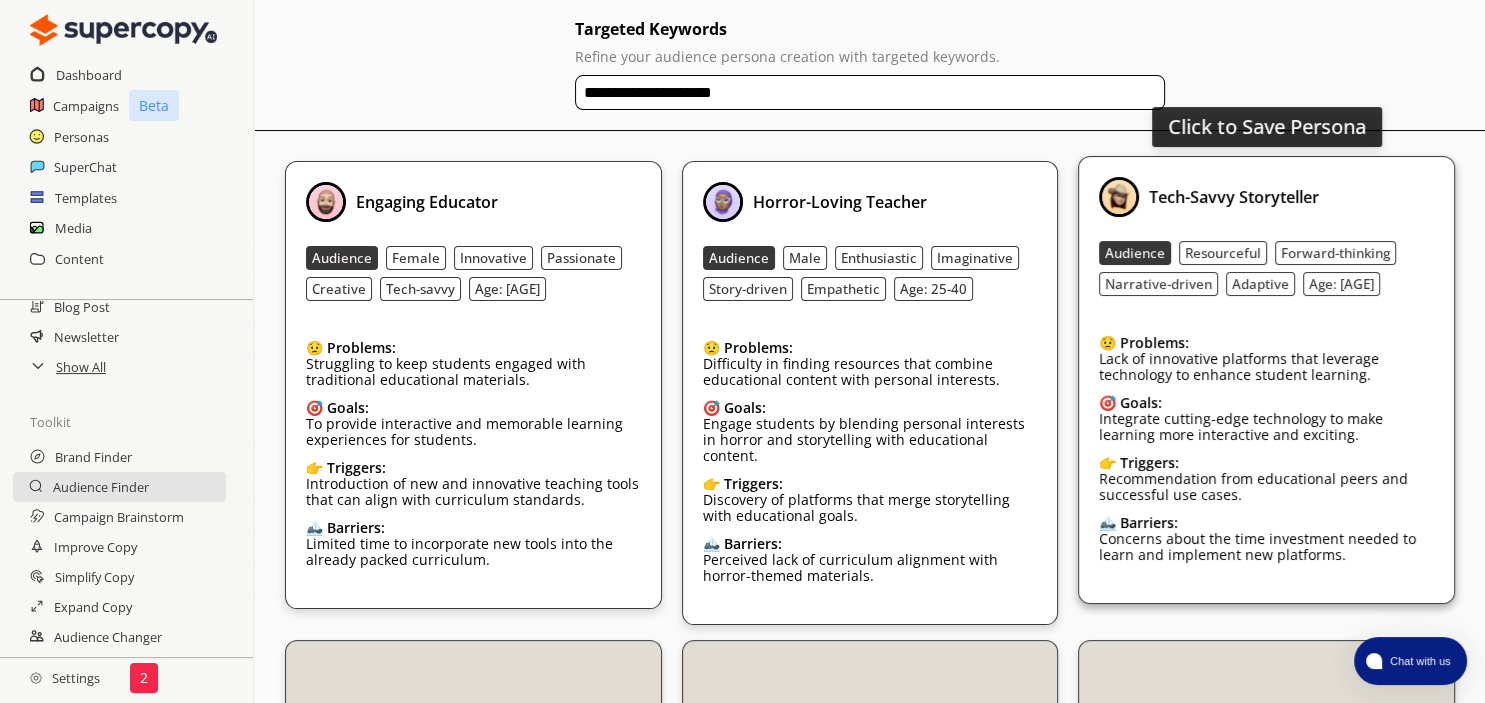 scroll, scrollTop: 483, scrollLeft: 0, axis: vertical 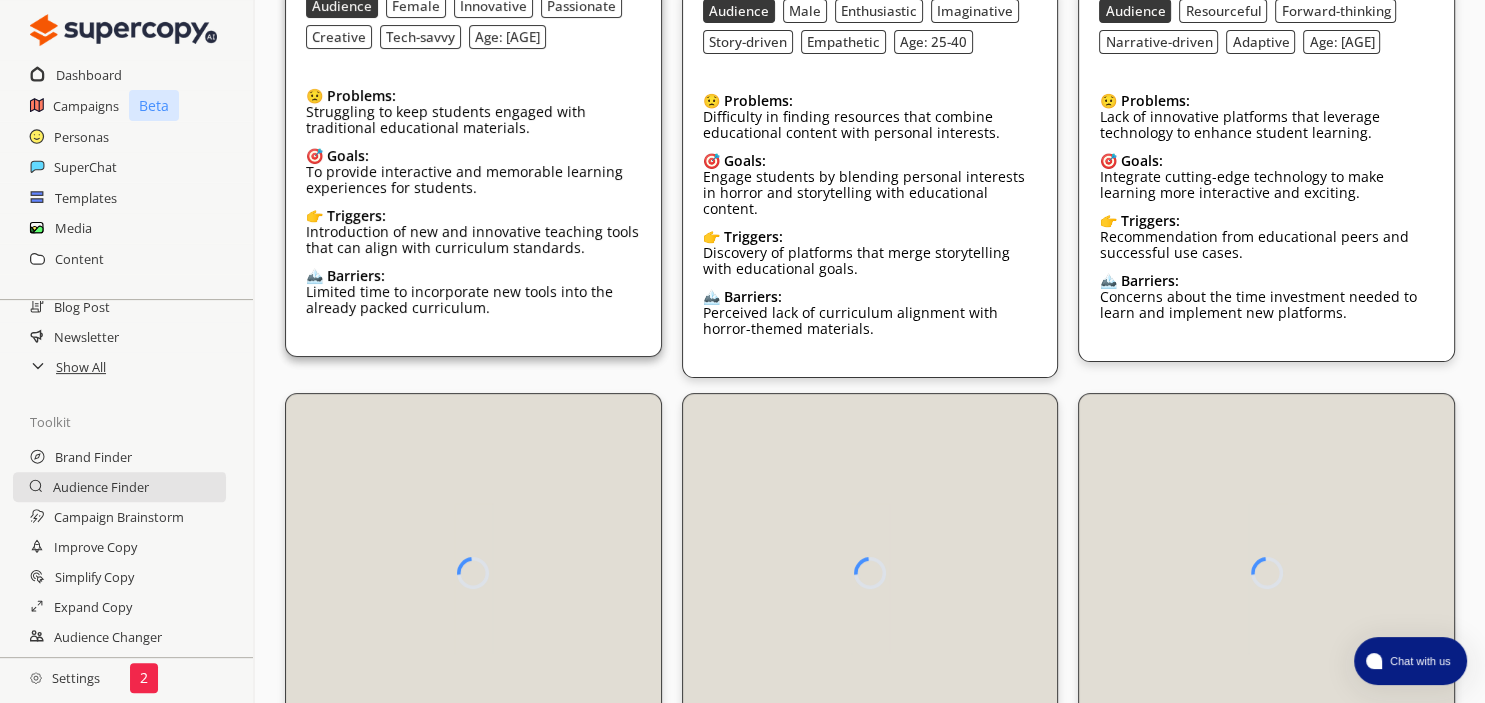 click on "Engaging Educator Audience Female Innovative Passionate Creative Tech-savvy Age: [AGE] 😟     Problems: Struggling to keep students engaged with traditional educational materials. 🎯    Goals: To provide interactive and memorable learning experiences for students. 👉    Triggers: Introduction of new and innovative teaching tools that can align with curriculum standards. 🏔️    Barriers: Limited time to incorporate new tools into the already packed curriculum." at bounding box center [473, 133] 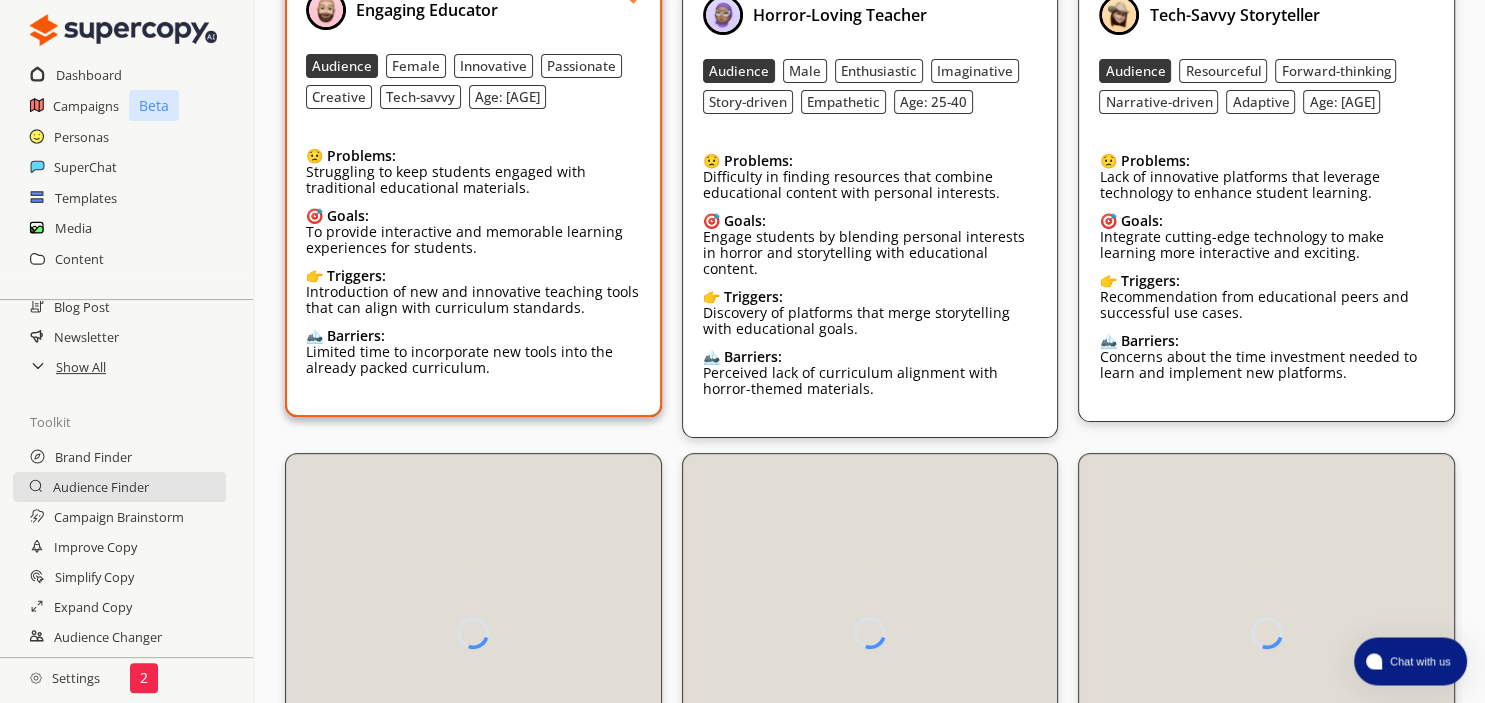 scroll, scrollTop: 483, scrollLeft: 0, axis: vertical 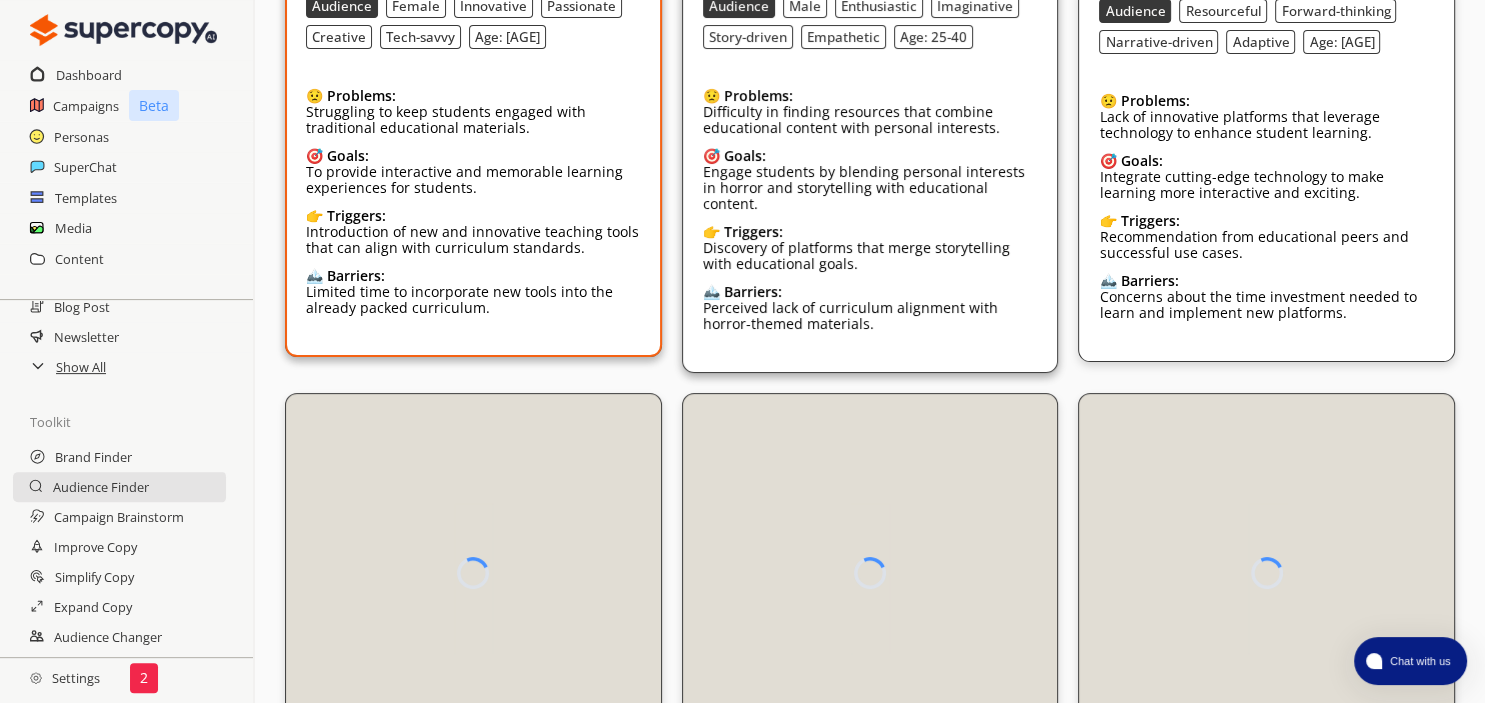 click on "Perceived lack of curriculum alignment with horror-themed materials." at bounding box center [870, 316] 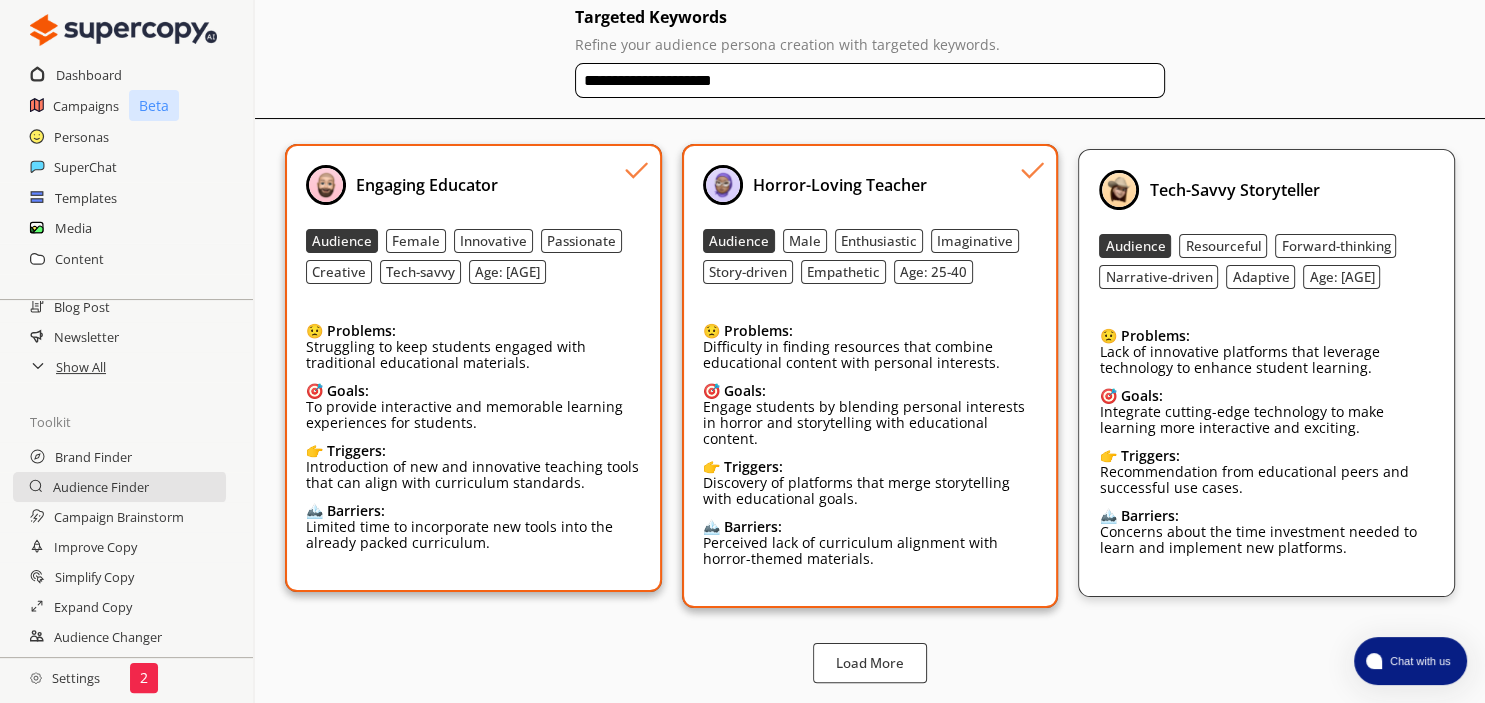 scroll, scrollTop: 252, scrollLeft: 0, axis: vertical 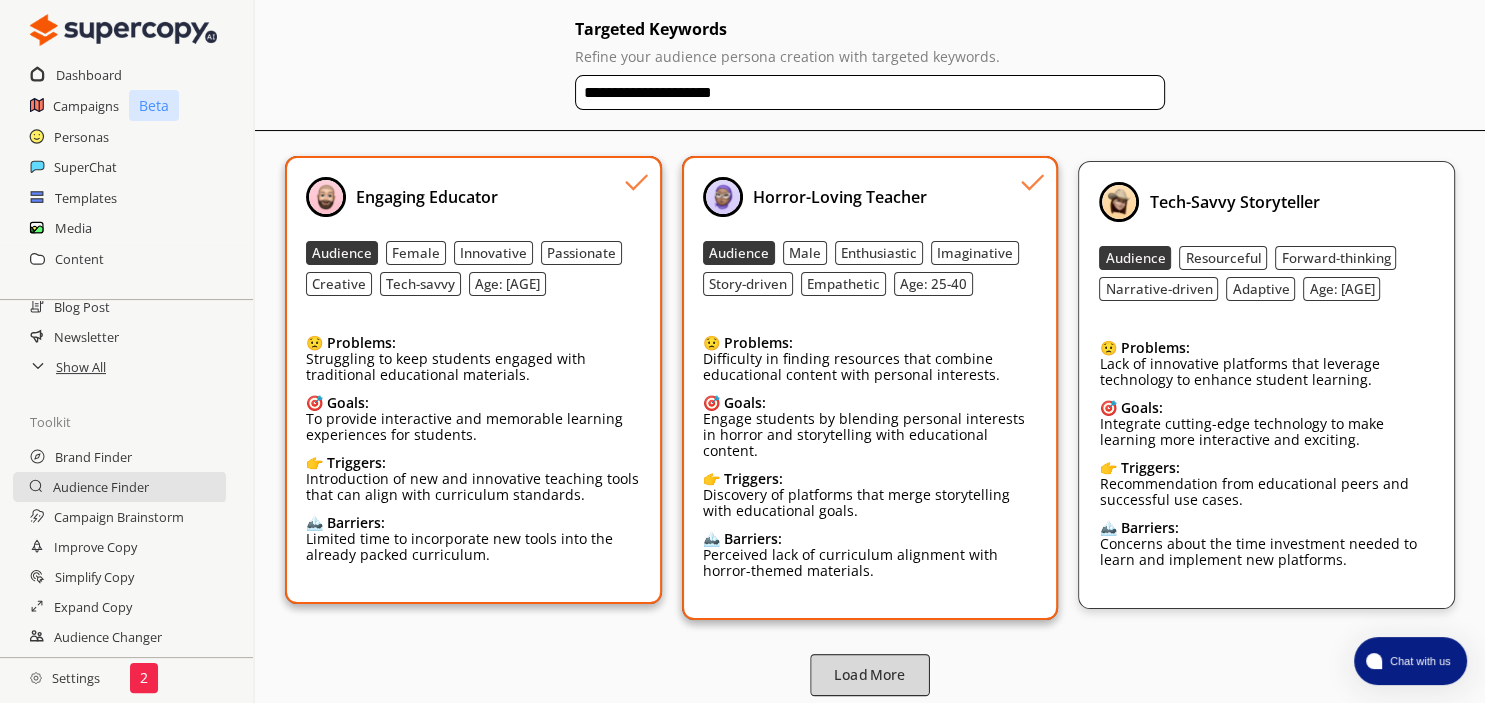 click on "Load More" at bounding box center (870, 675) 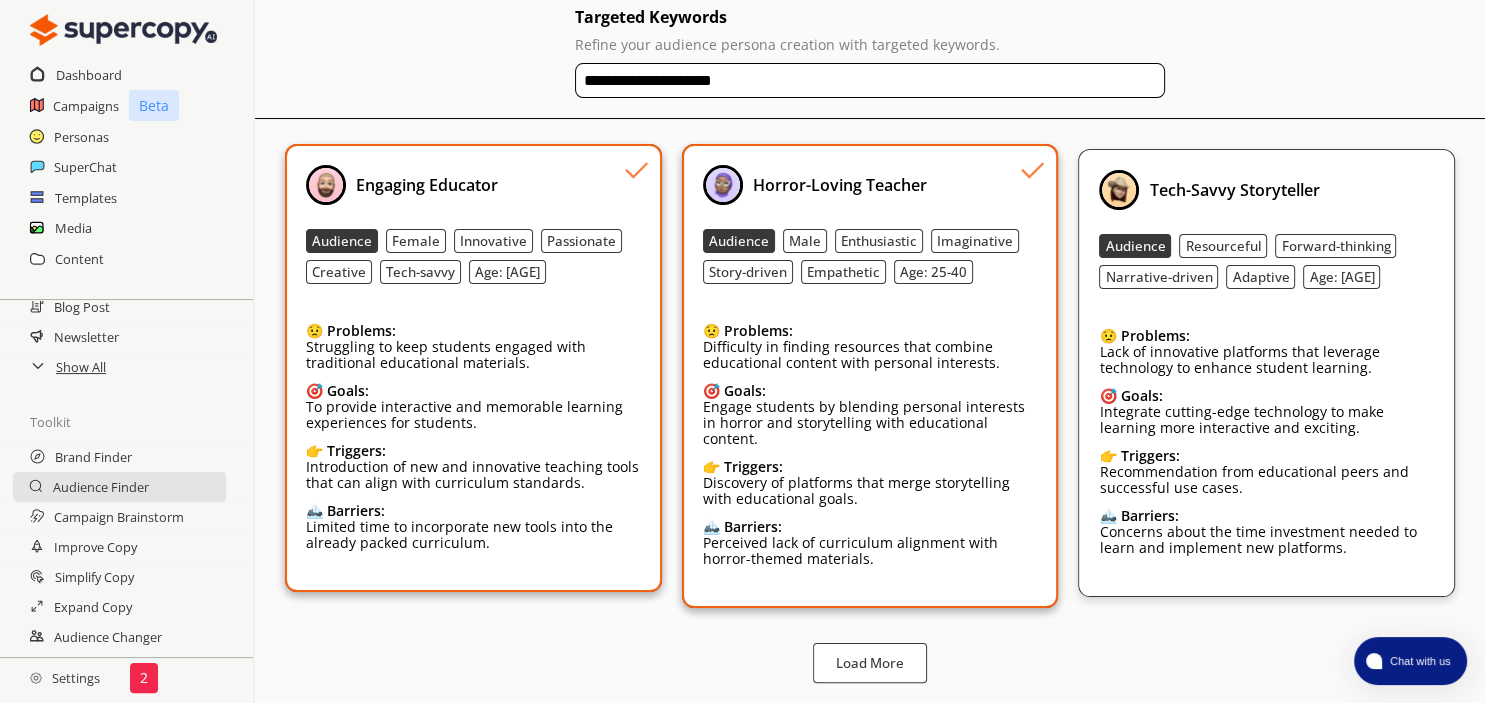 scroll, scrollTop: 252, scrollLeft: 0, axis: vertical 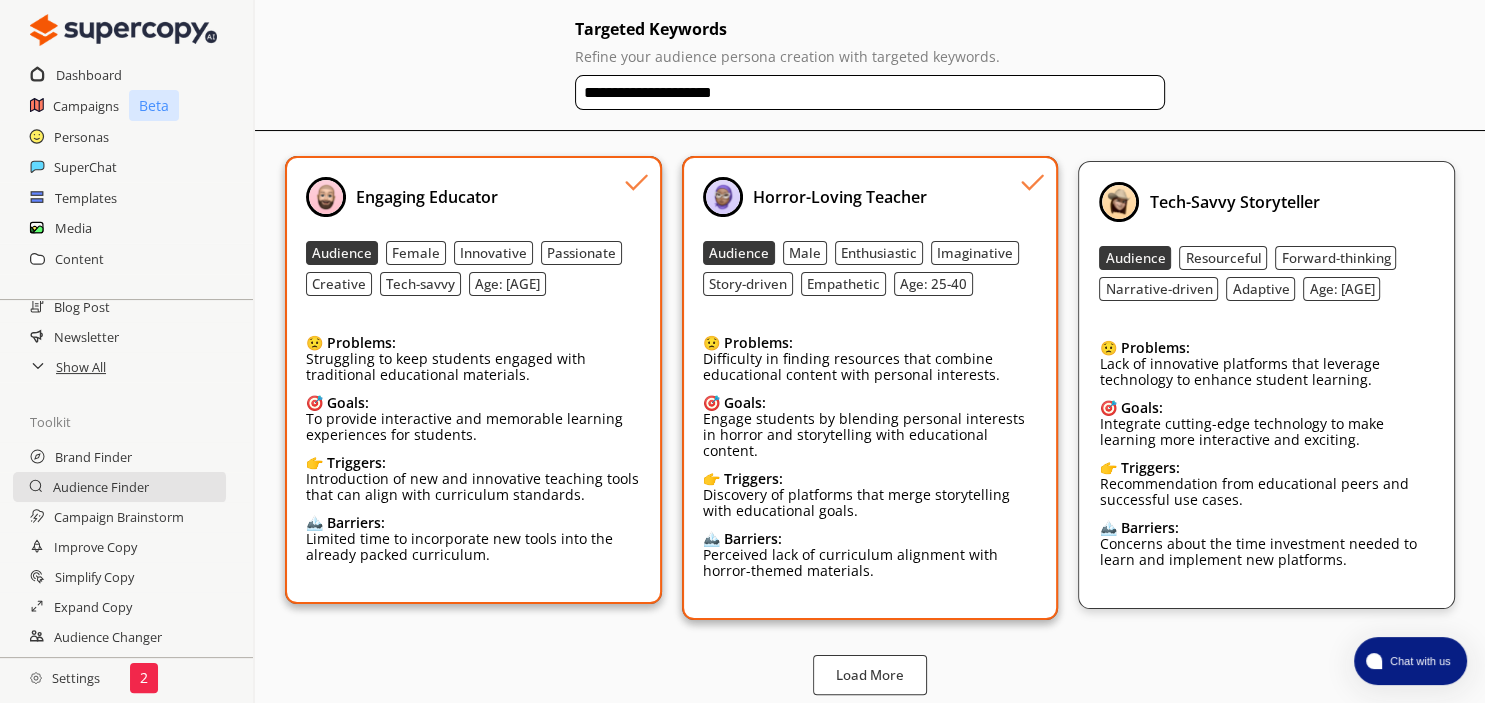 click on "Load More" at bounding box center [870, 675] 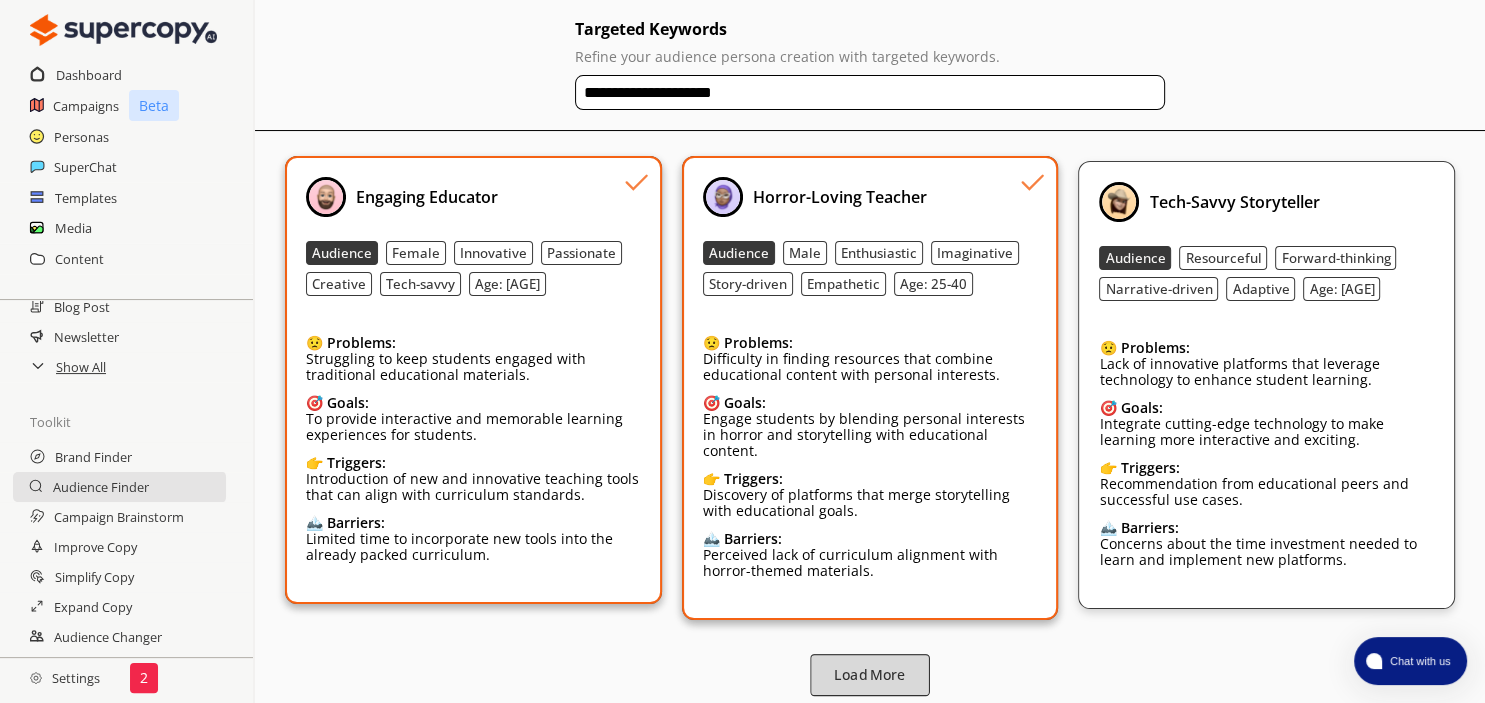 click on "Load More" at bounding box center (869, 674) 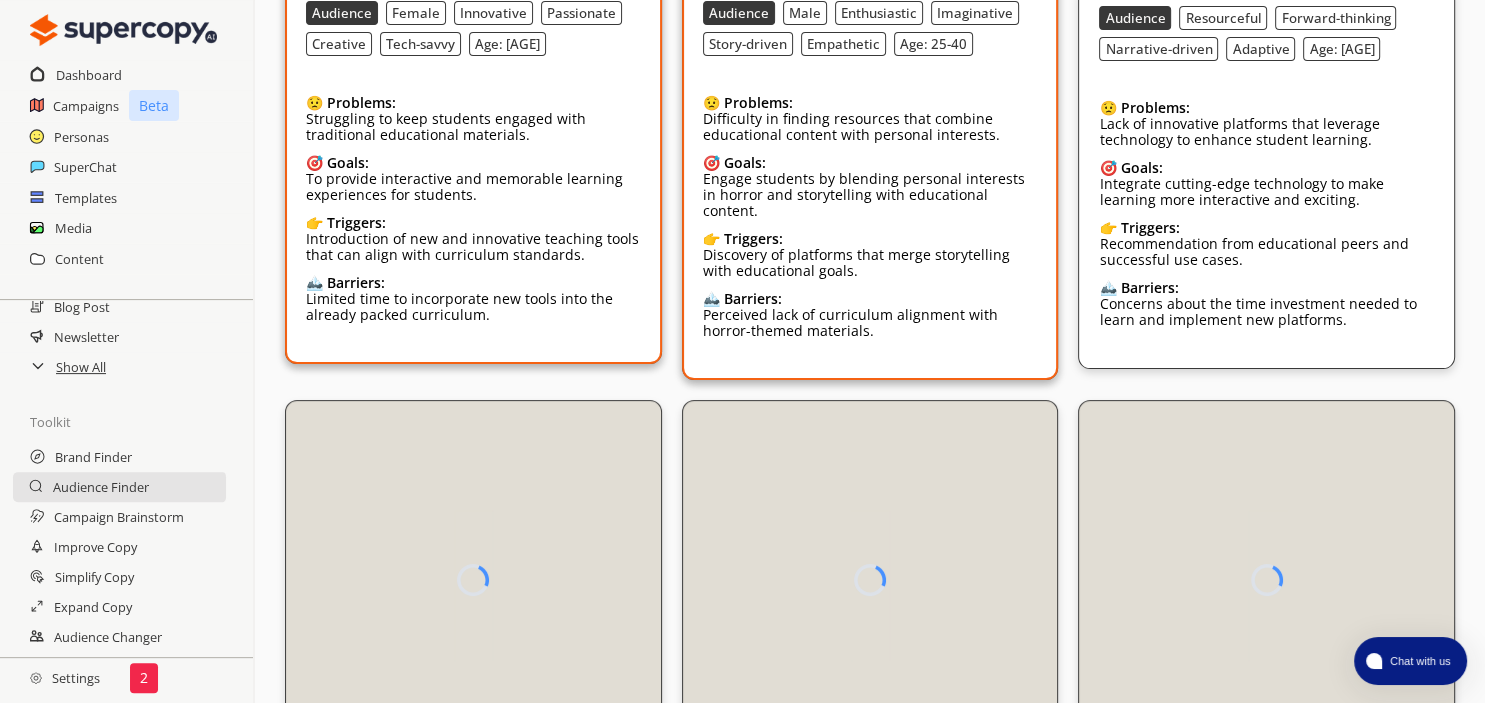 scroll, scrollTop: 561, scrollLeft: 0, axis: vertical 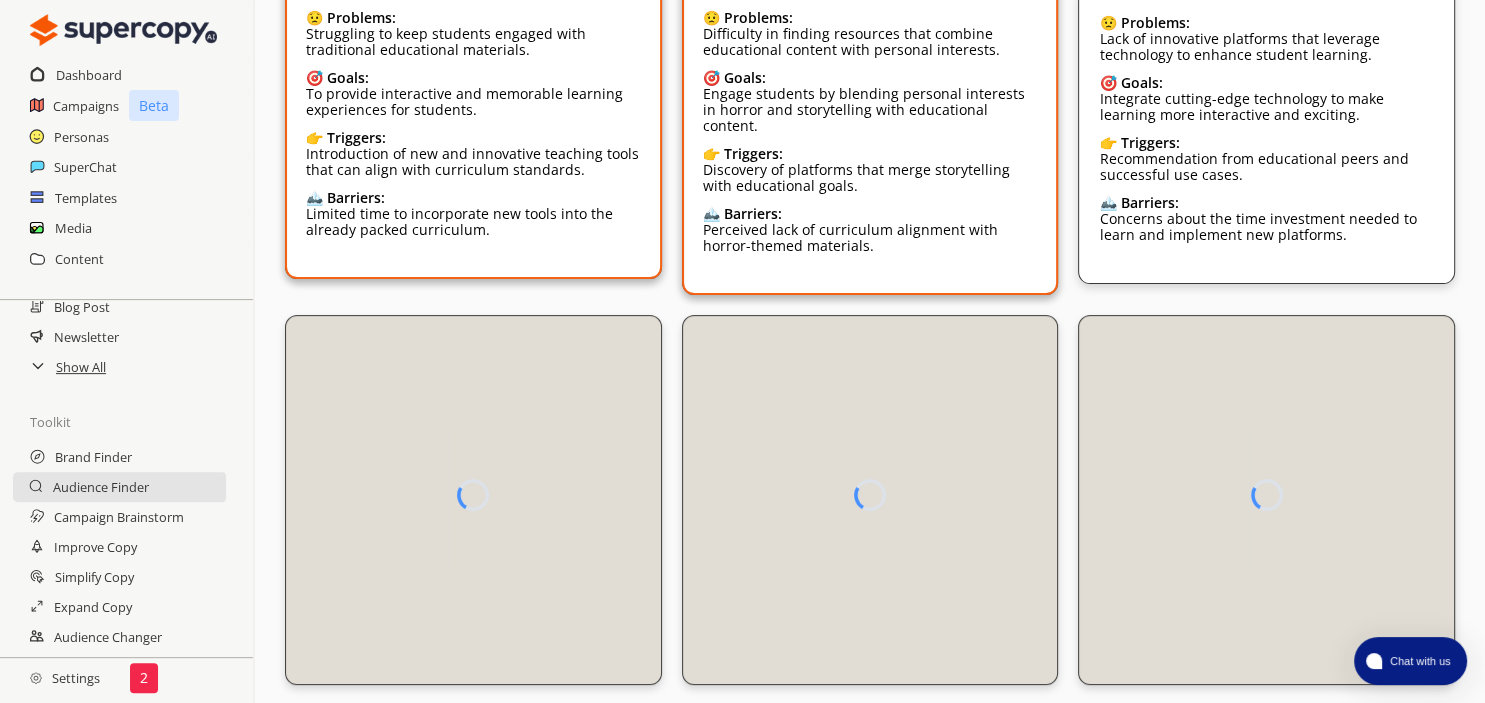 click on "**********" at bounding box center (870, 106) 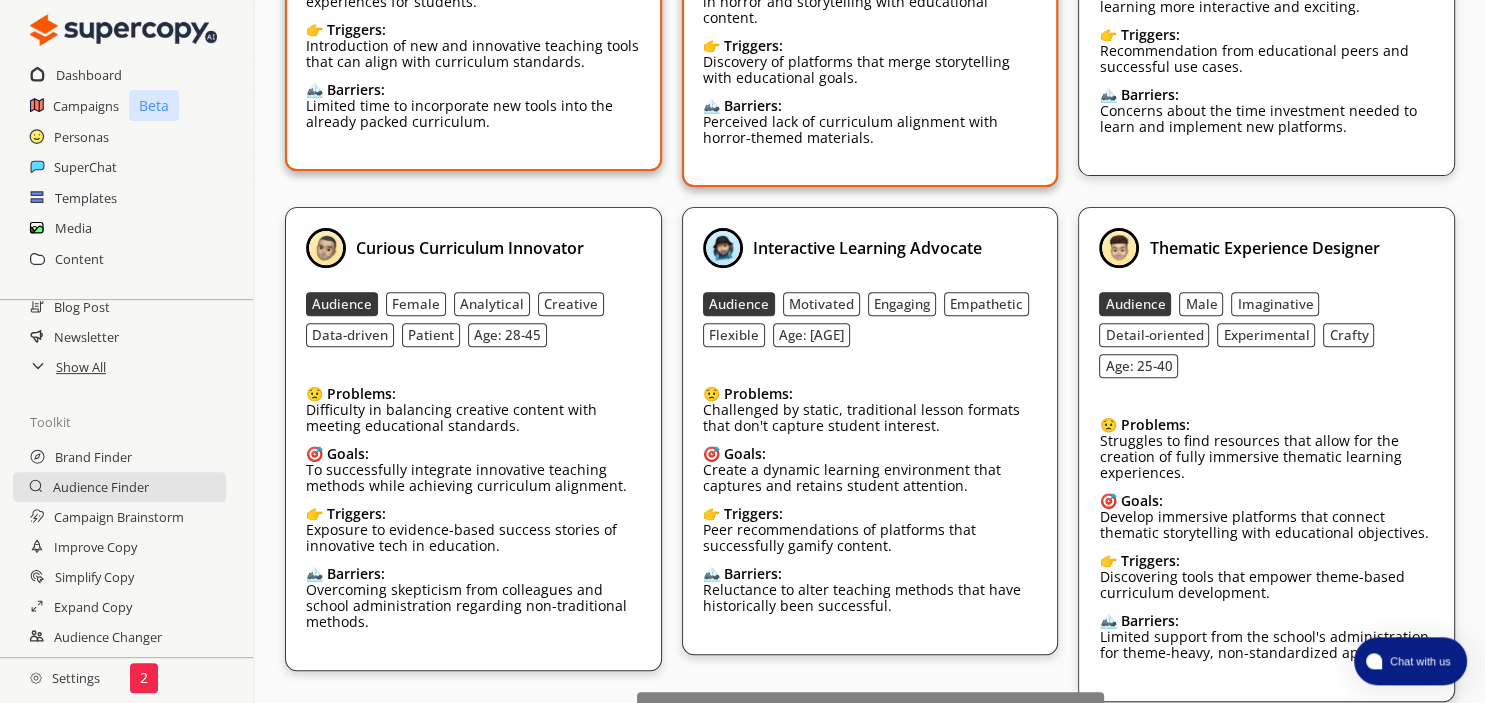 scroll, scrollTop: 781, scrollLeft: 0, axis: vertical 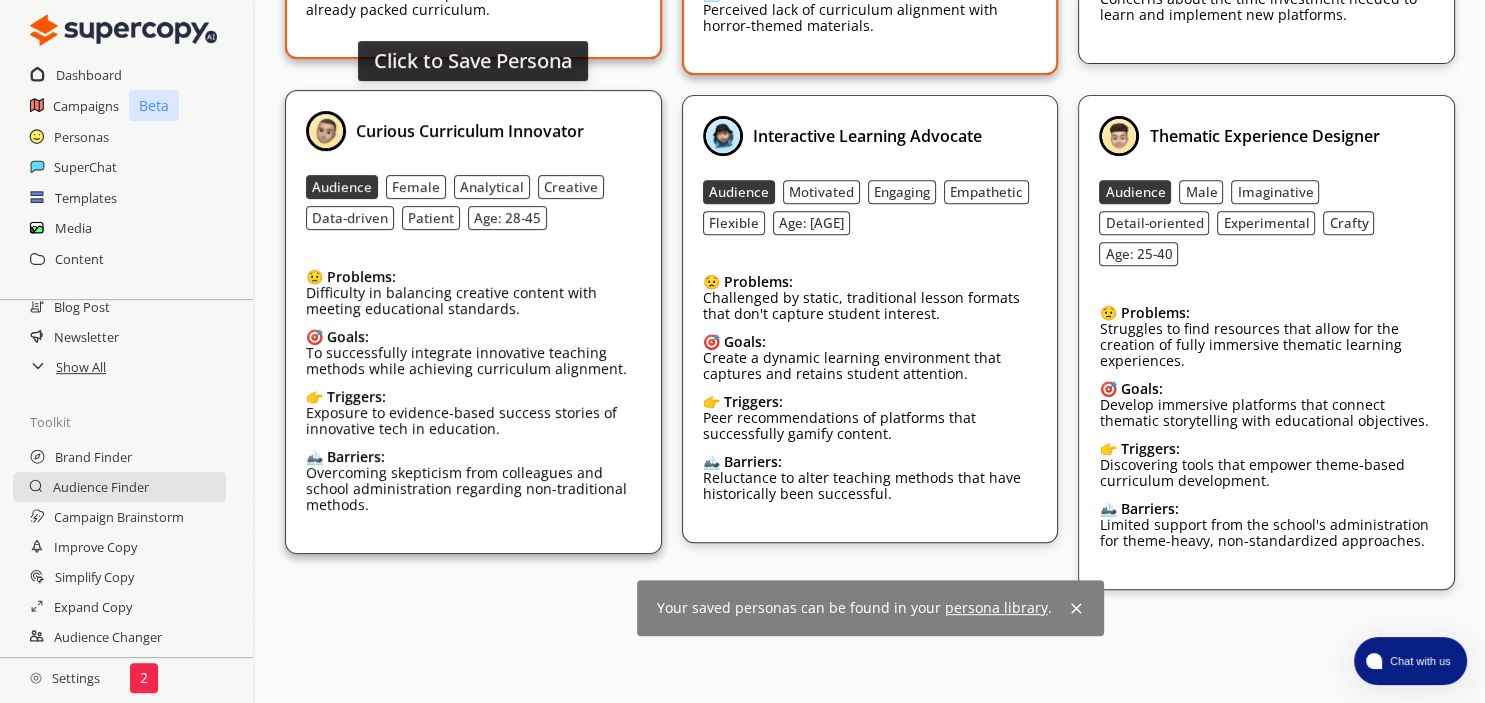 click on "Click to Save Persona Curious Curriculum Innovator Audience Female Analytical Creative Data-driven Patient Age: [AGE] 😟 Problems: Difficulty in balancing creative content with meeting educational standards. 🎯 Goals: To successfully integrate innovative teaching methods while achieving curriculum alignment. 👉 Triggers: Exposure to evidence-based success stories of innovative tech in education. 🏔️ Barriers: Overcoming skepticism from colleagues and school administration regarding non-traditional methods." at bounding box center [473, 322] 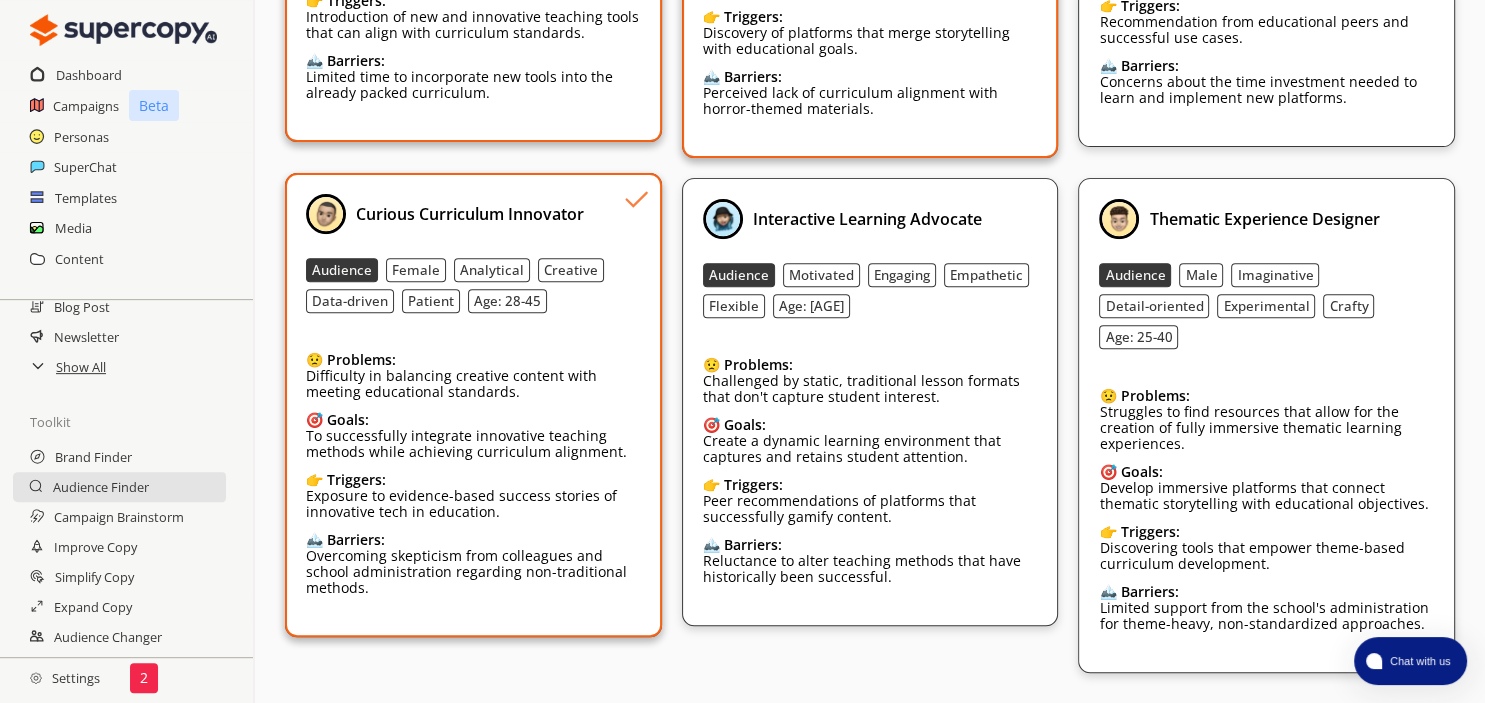 scroll, scrollTop: 655, scrollLeft: 0, axis: vertical 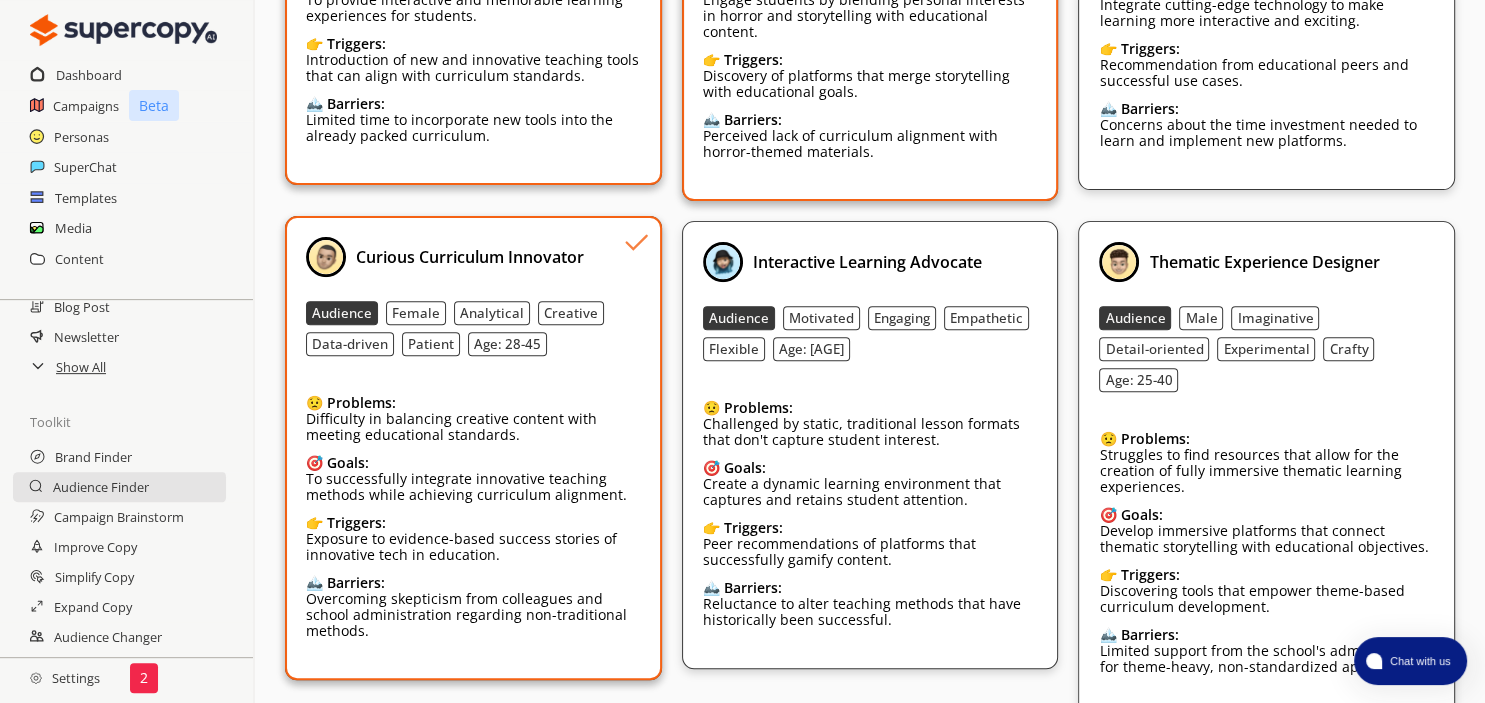 click on "Engaging Educator Audience Female Innovative Passionate Creative Tech-savvy Age: [AGE] 😟     Problems: Struggling to keep students engaged with traditional educational materials. 🎯    Goals: To provide interactive and memorable learning experiences for students. 👉    Triggers: Introduction of new and innovative teaching tools that can align with curriculum standards. 🏔️    Barriers: Limited time to incorporate new tools into the already packed curriculum. Horror-Loving Teacher Audience Male Enthusiastic Imaginative Story-driven Empathetic Age: [AGE] 😟     Problems: Difficulty in finding resources that combine educational content with personal interests. 🎯    Goals: Engage students by blending personal interests in horror and storytelling with educational content. 👉    Triggers: Discovery of platforms that merge storytelling with educational goals. 🏔️    Barriers: Perceived lack of curriculum alignment with horror-themed materials. Click to Save Persona Tech-Savvy Storyteller 😟" at bounding box center (870, 229) 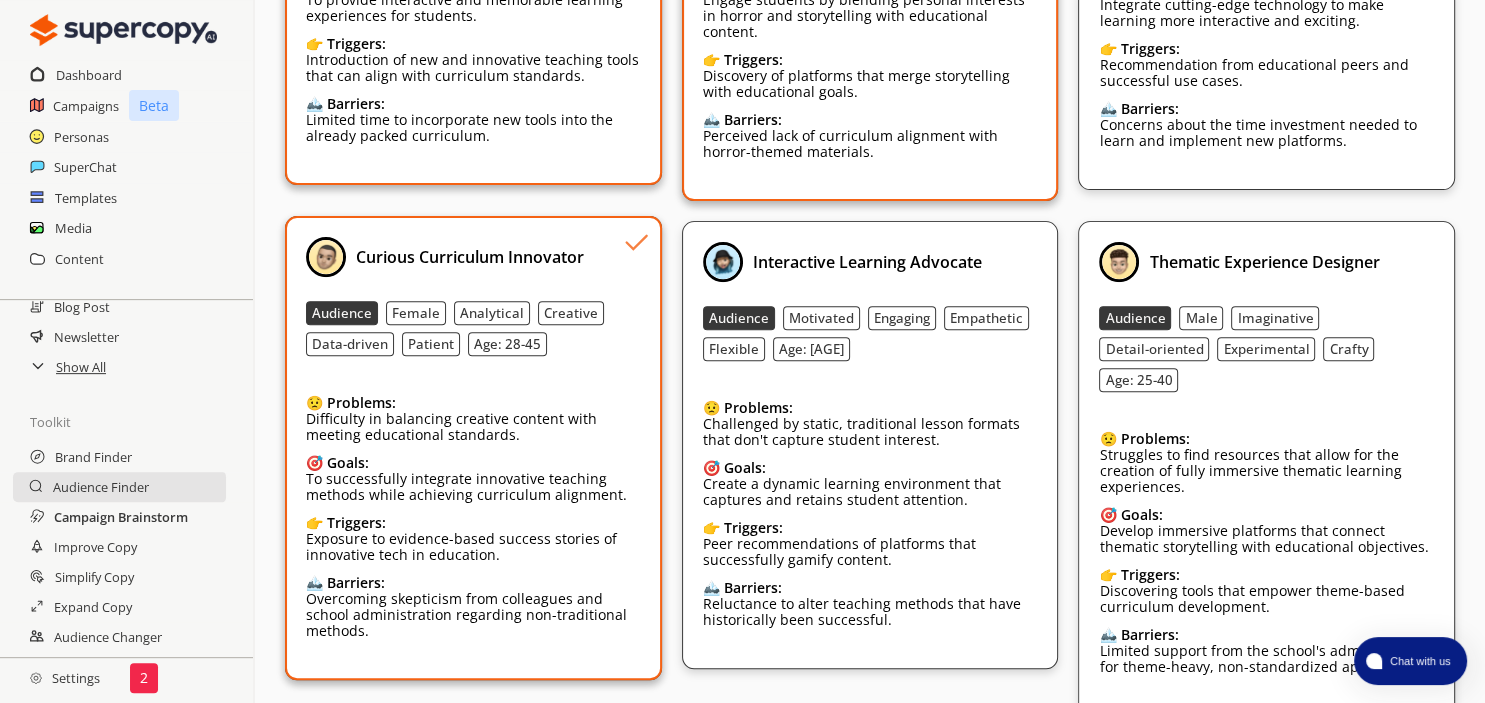 click on "Campaign Brainstorm" at bounding box center [121, 517] 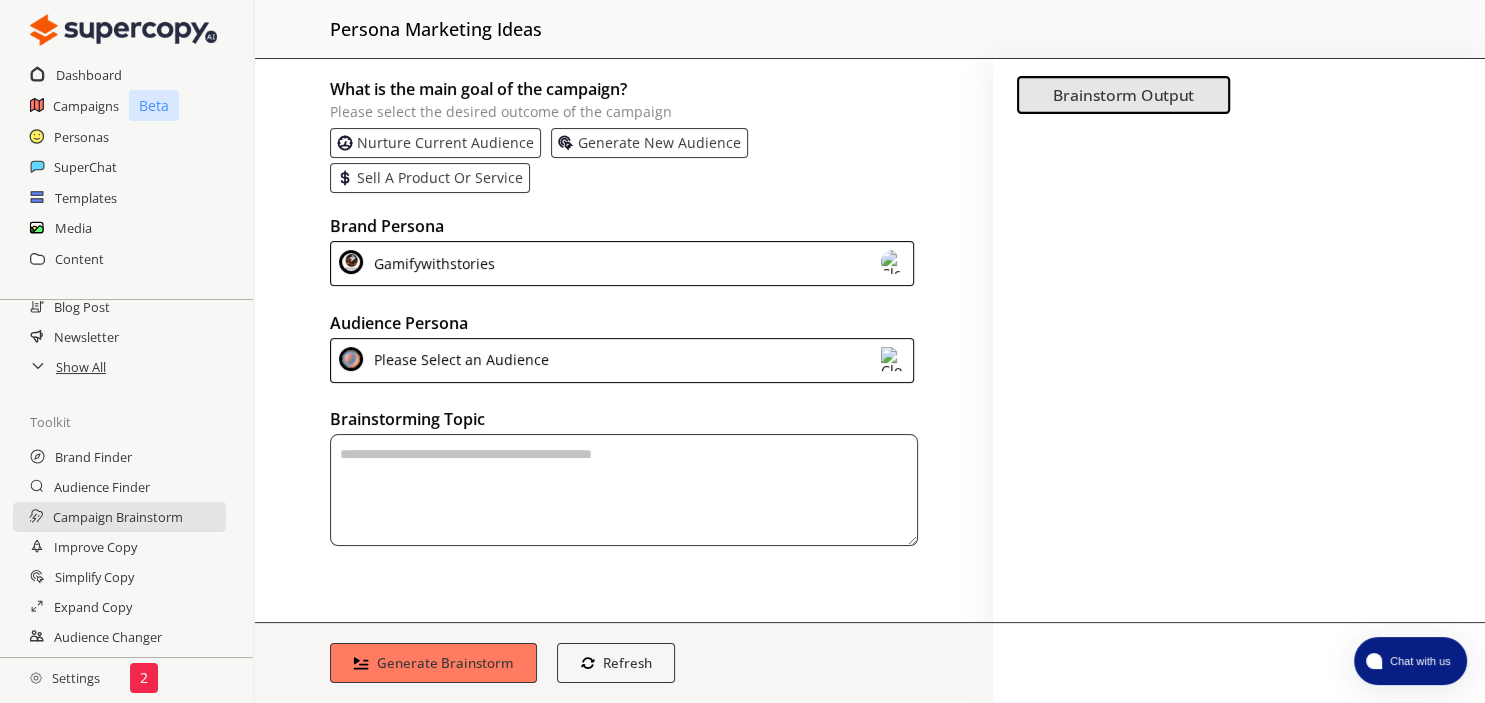 click on "Nurture current audience" at bounding box center (445, 143) 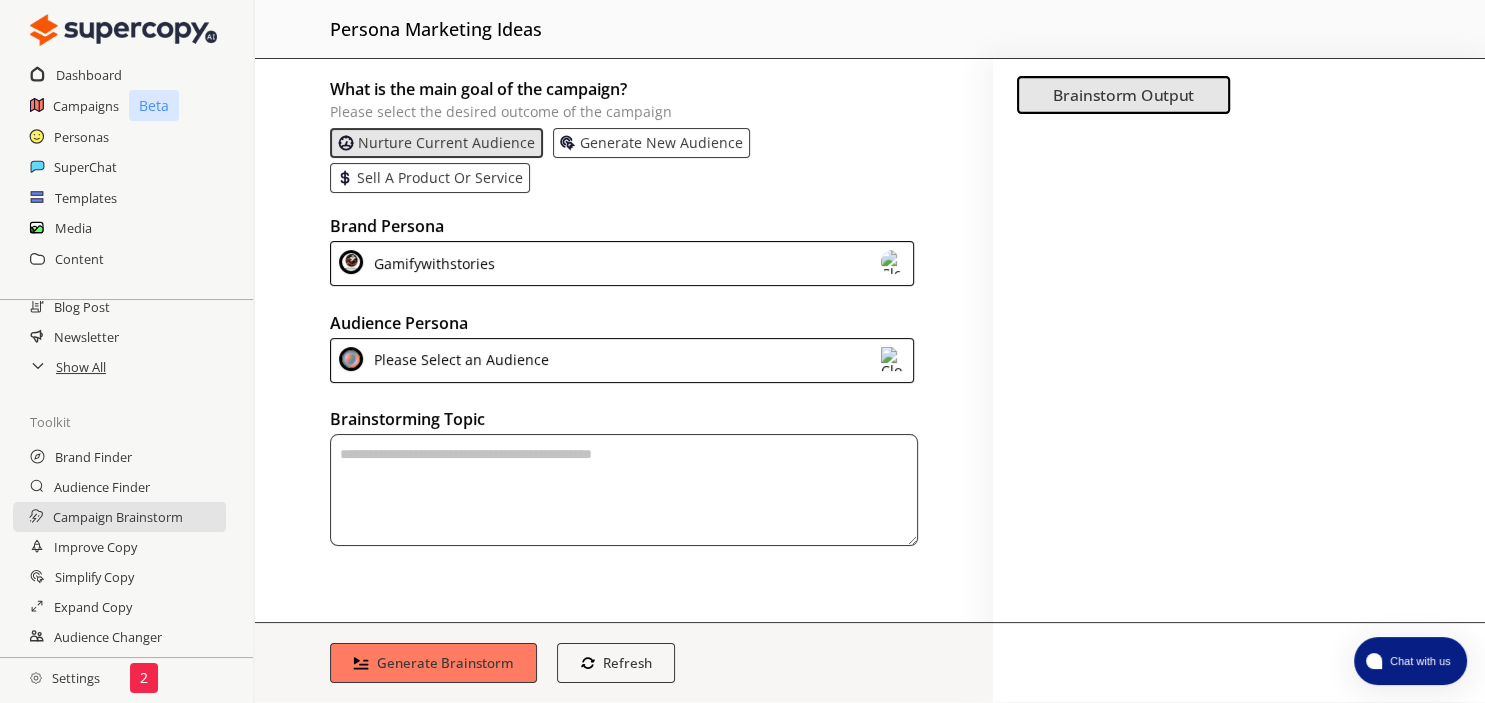 click on "Nurture current audience" at bounding box center (446, 143) 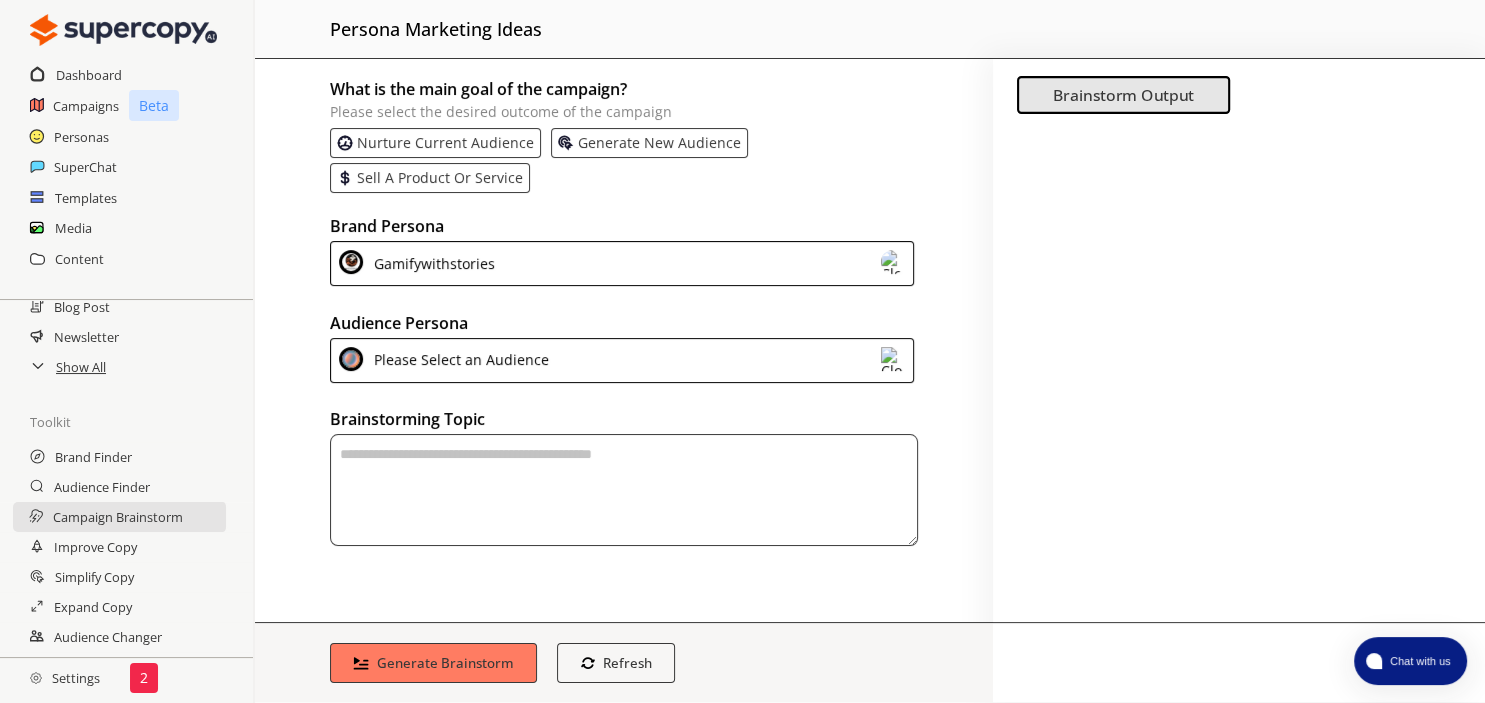 click on "Generate new audience" at bounding box center [659, 143] 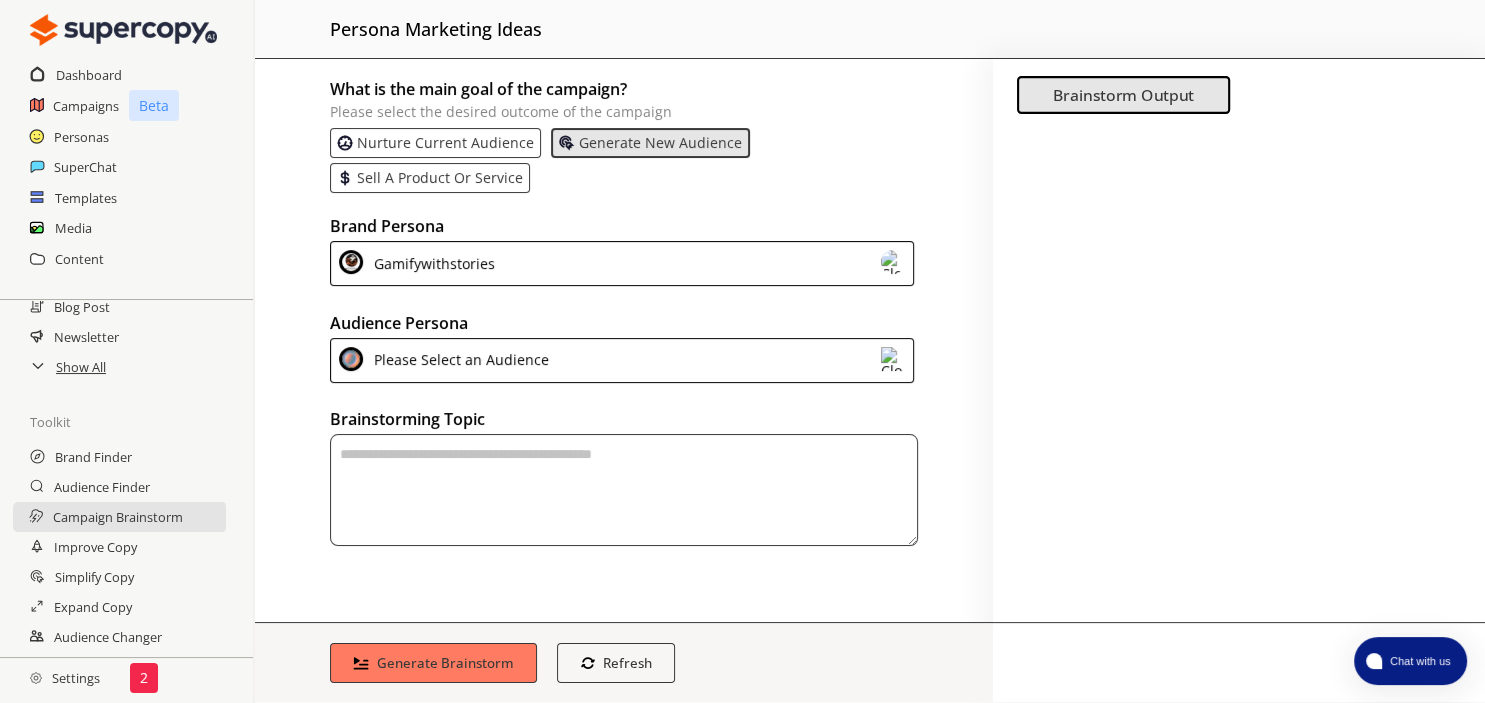 click on "Sell a product or service" at bounding box center (440, 178) 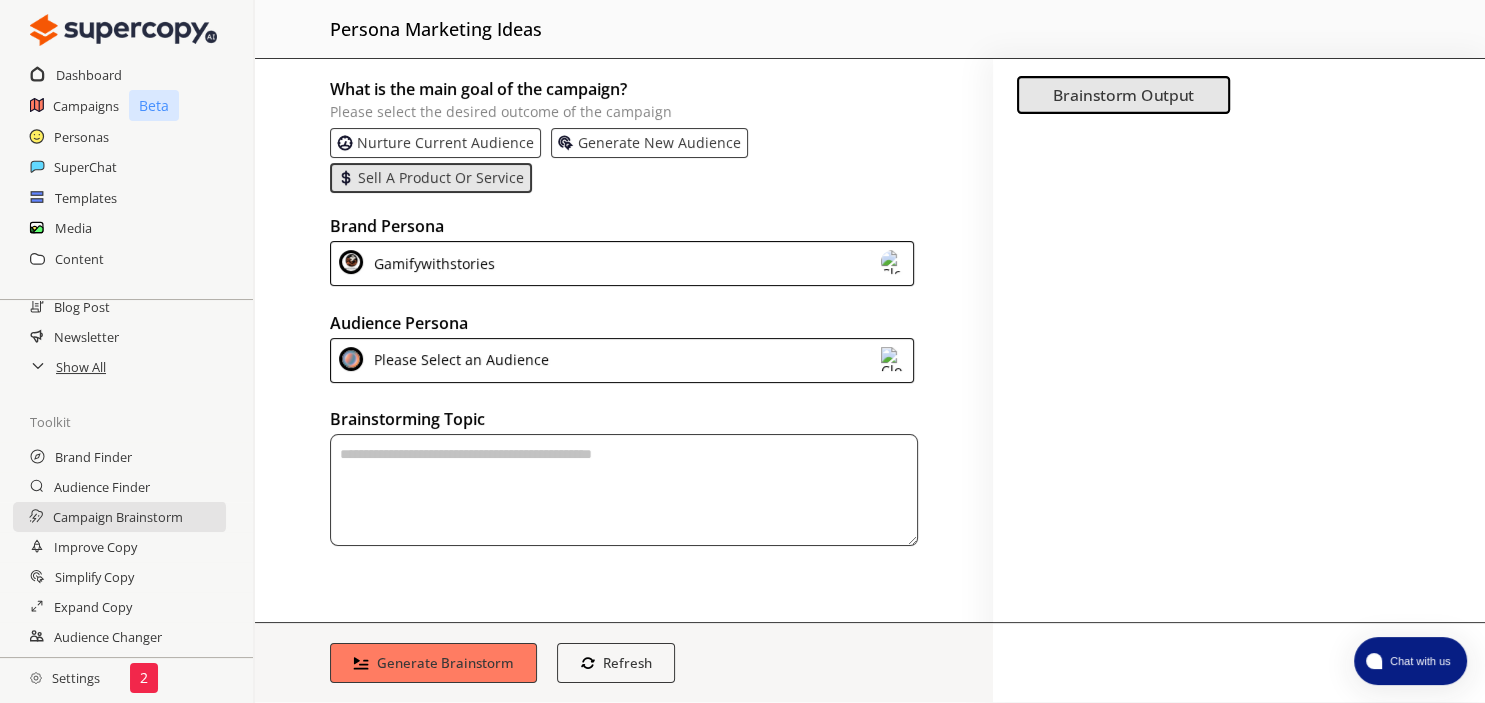 click on "Nurture current audience Generate new audience Sell a product or service" at bounding box center [624, 160] 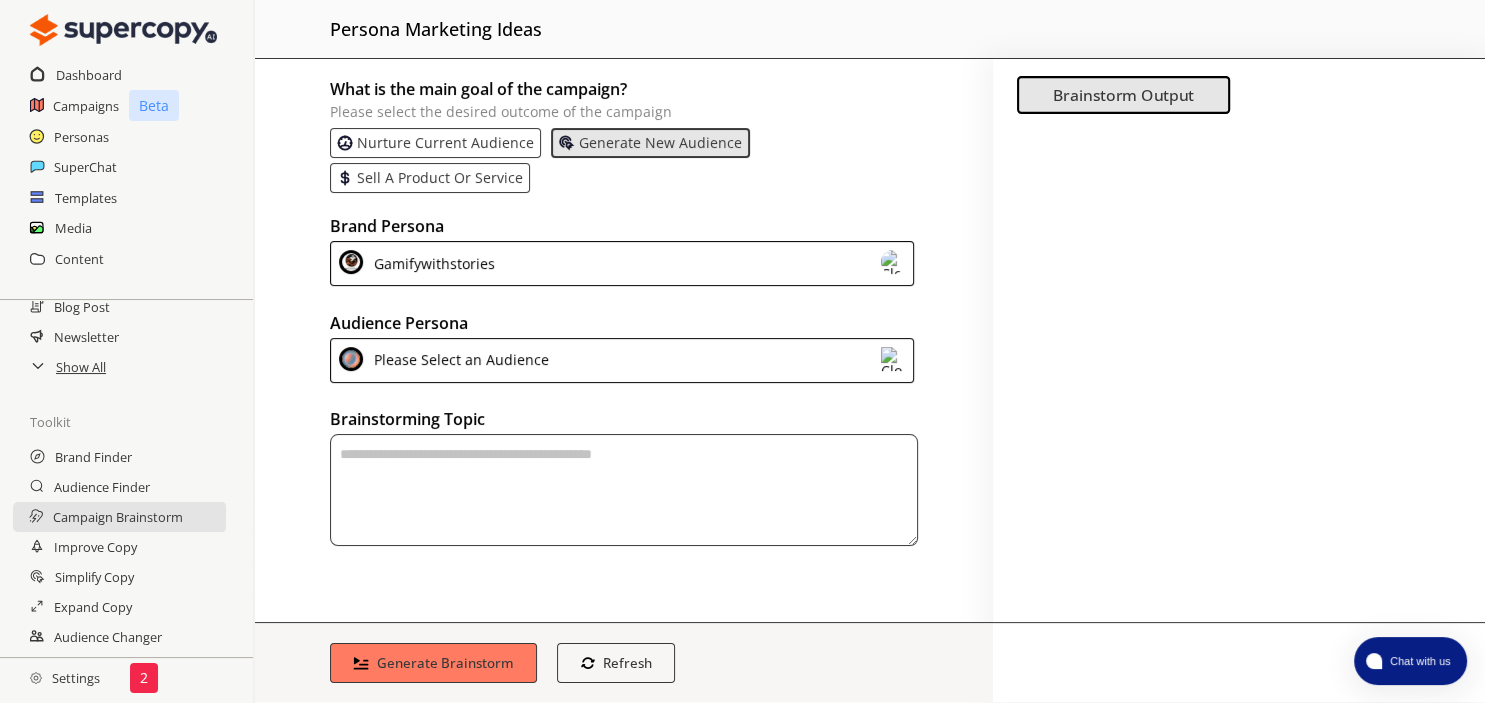 click on "Please Select an Audience" at bounding box center [458, 360] 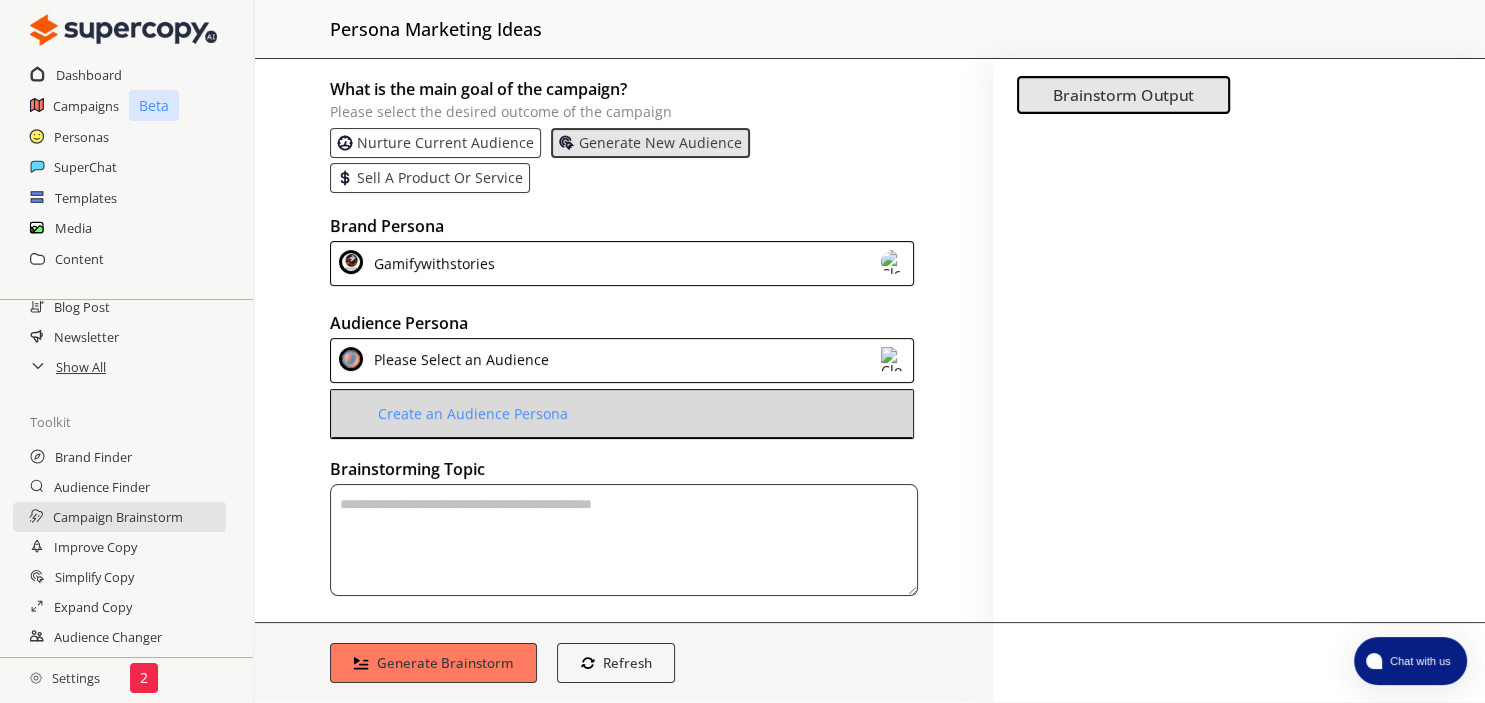 click on "Create an Audience Persona" at bounding box center (622, 414) 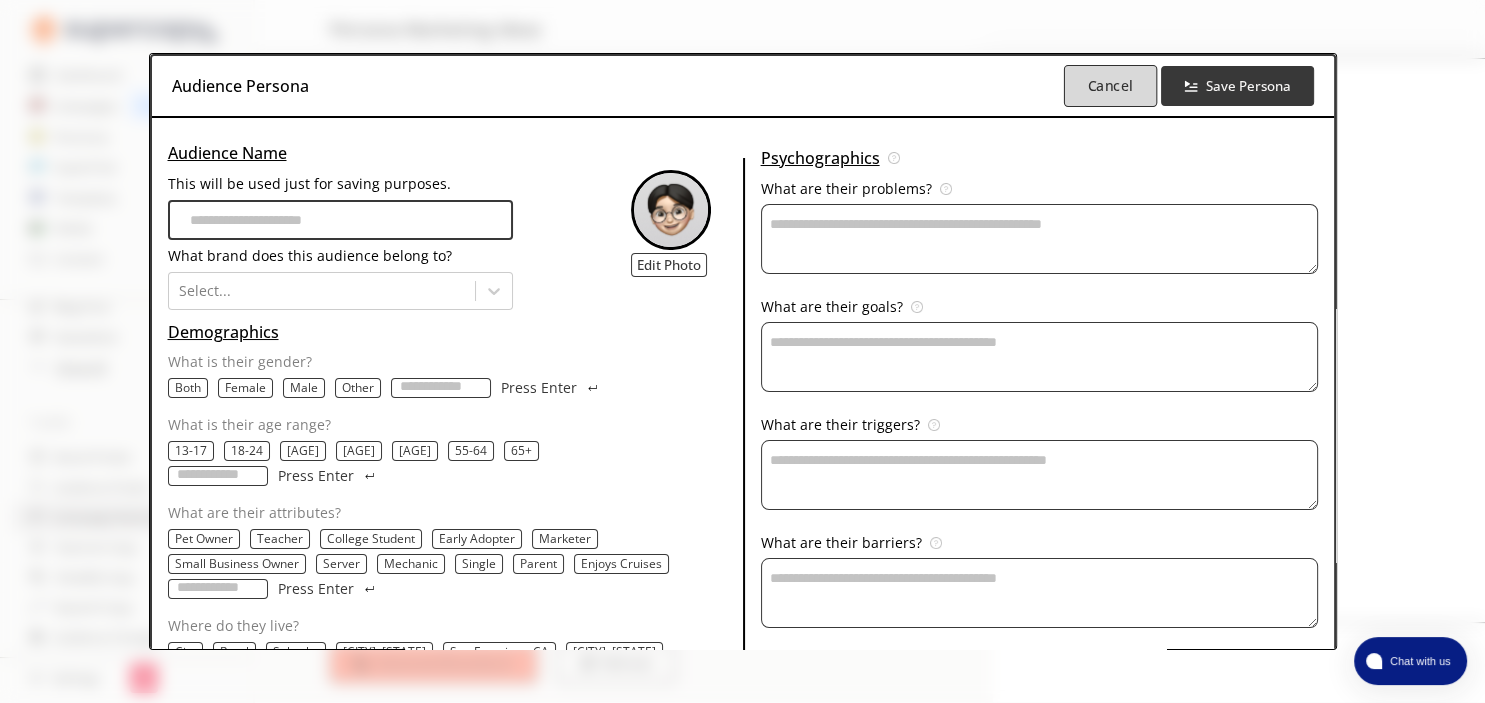 click on "Cancel" at bounding box center [1110, 86] 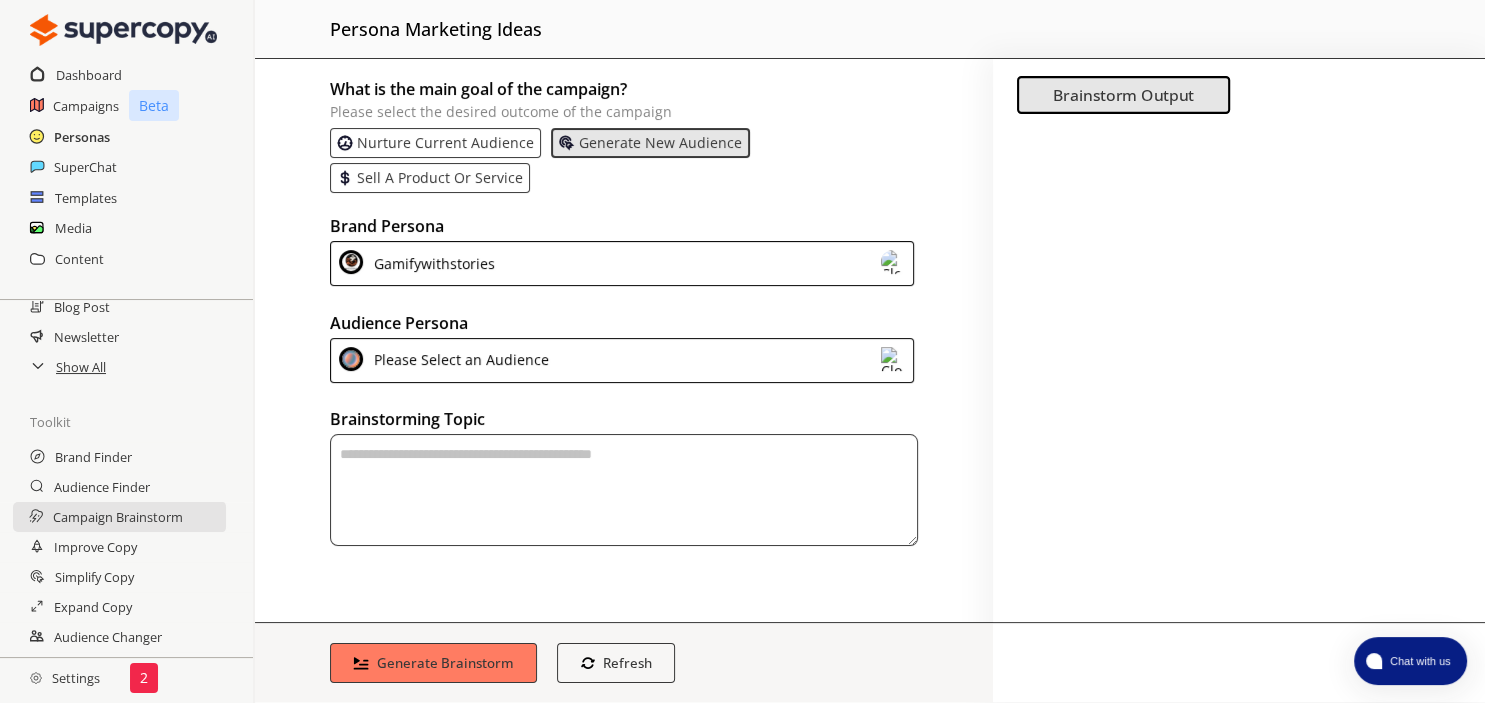 click on "Personas" at bounding box center (82, 137) 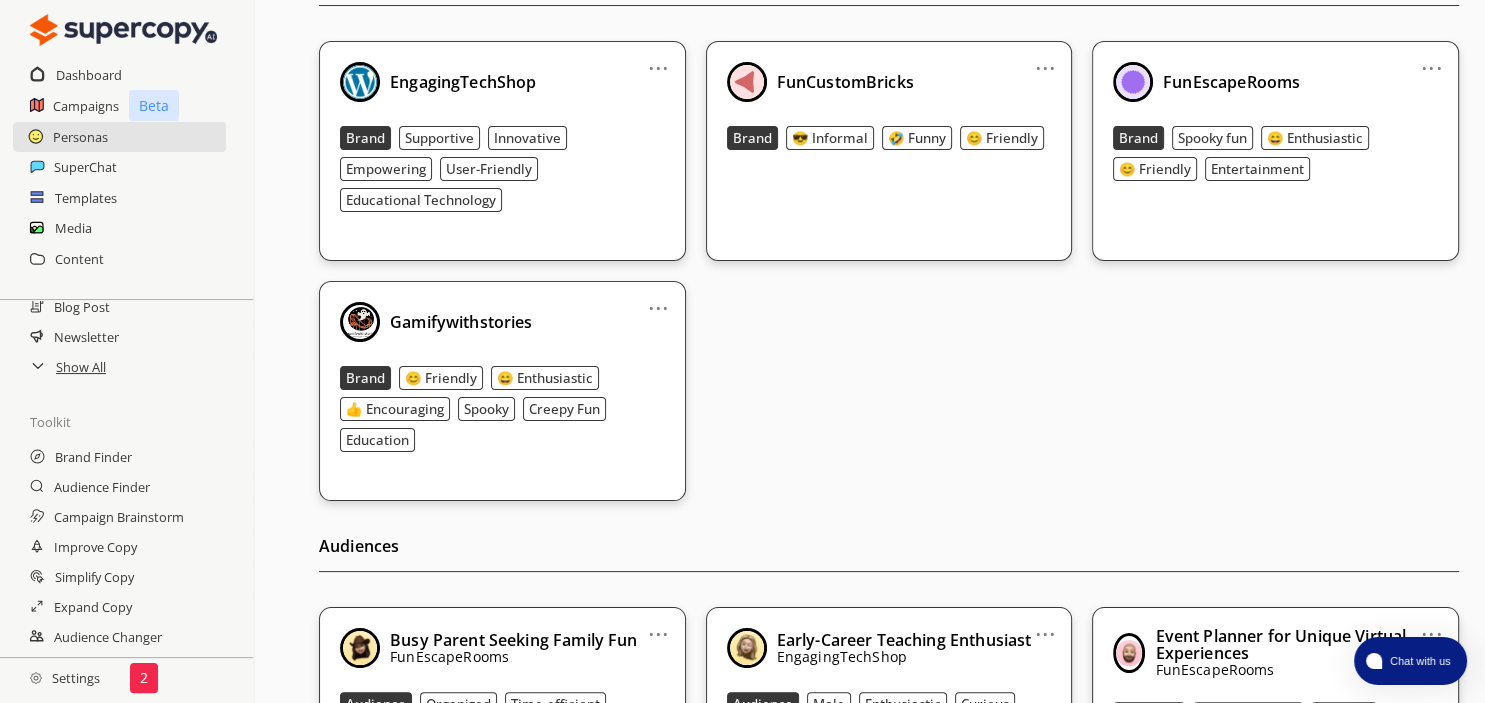scroll, scrollTop: 246, scrollLeft: 0, axis: vertical 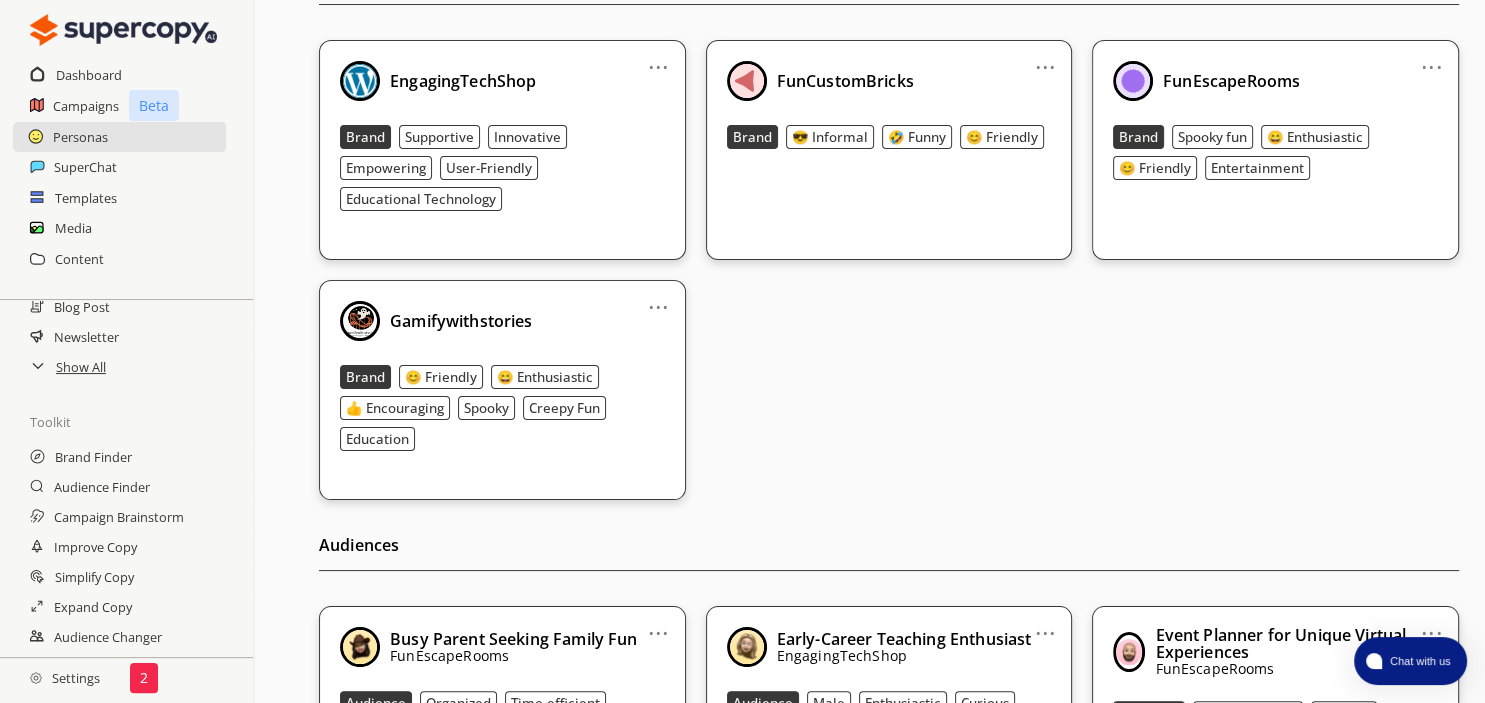click on "... Gamifywithstories Brand 😊 Friendly 😄 Enthusiastic 👍 Encouraging Spooky Creepy Fun Education" at bounding box center [502, 390] 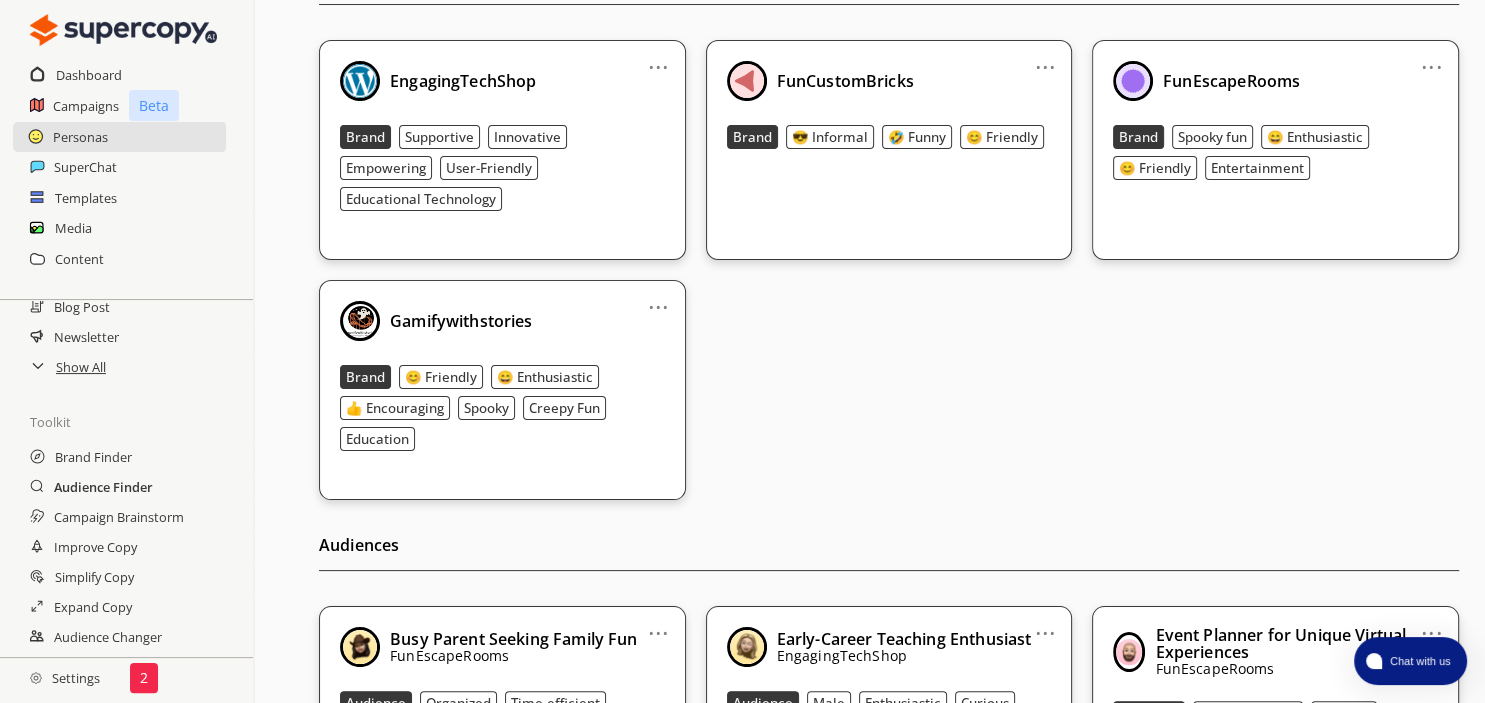 click on "Audience Finder" at bounding box center (103, 487) 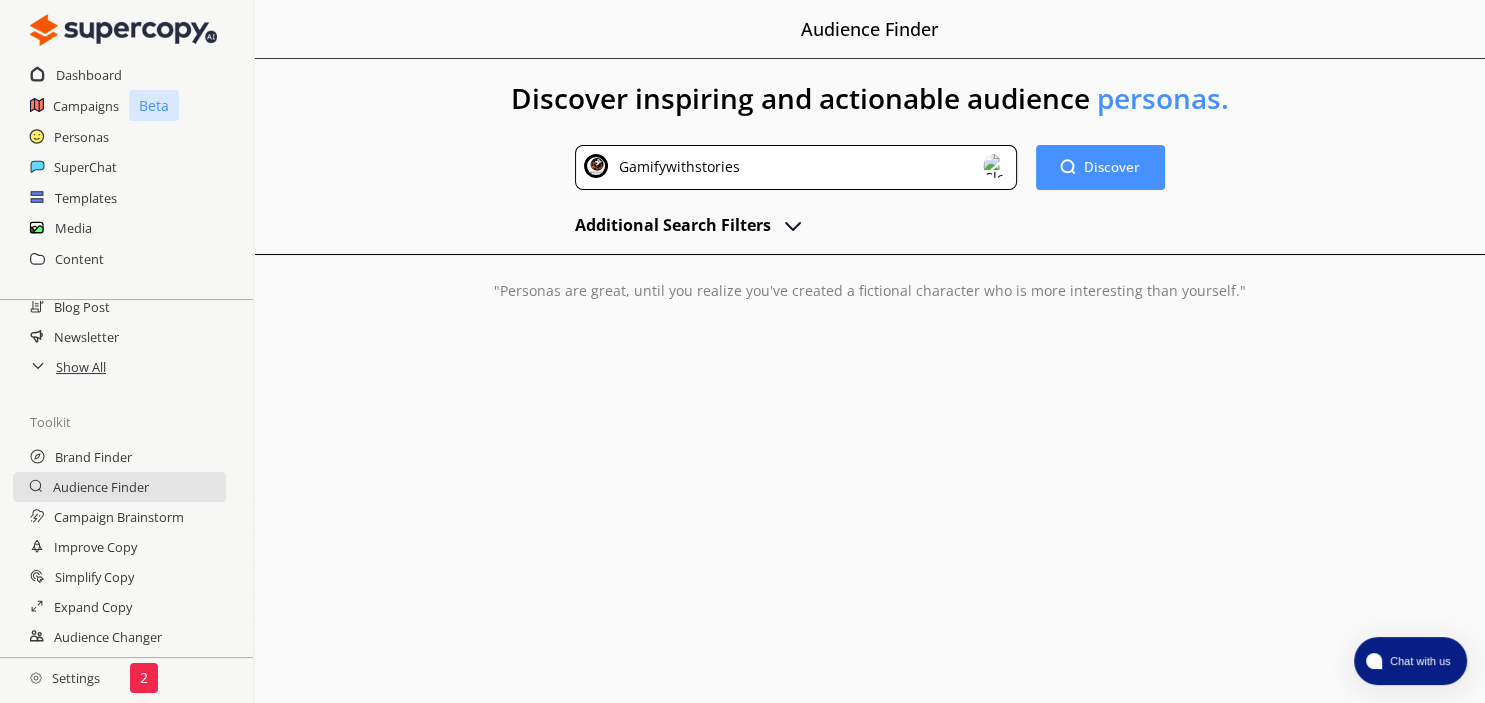 click on "Gamifywithstories" at bounding box center [795, 167] 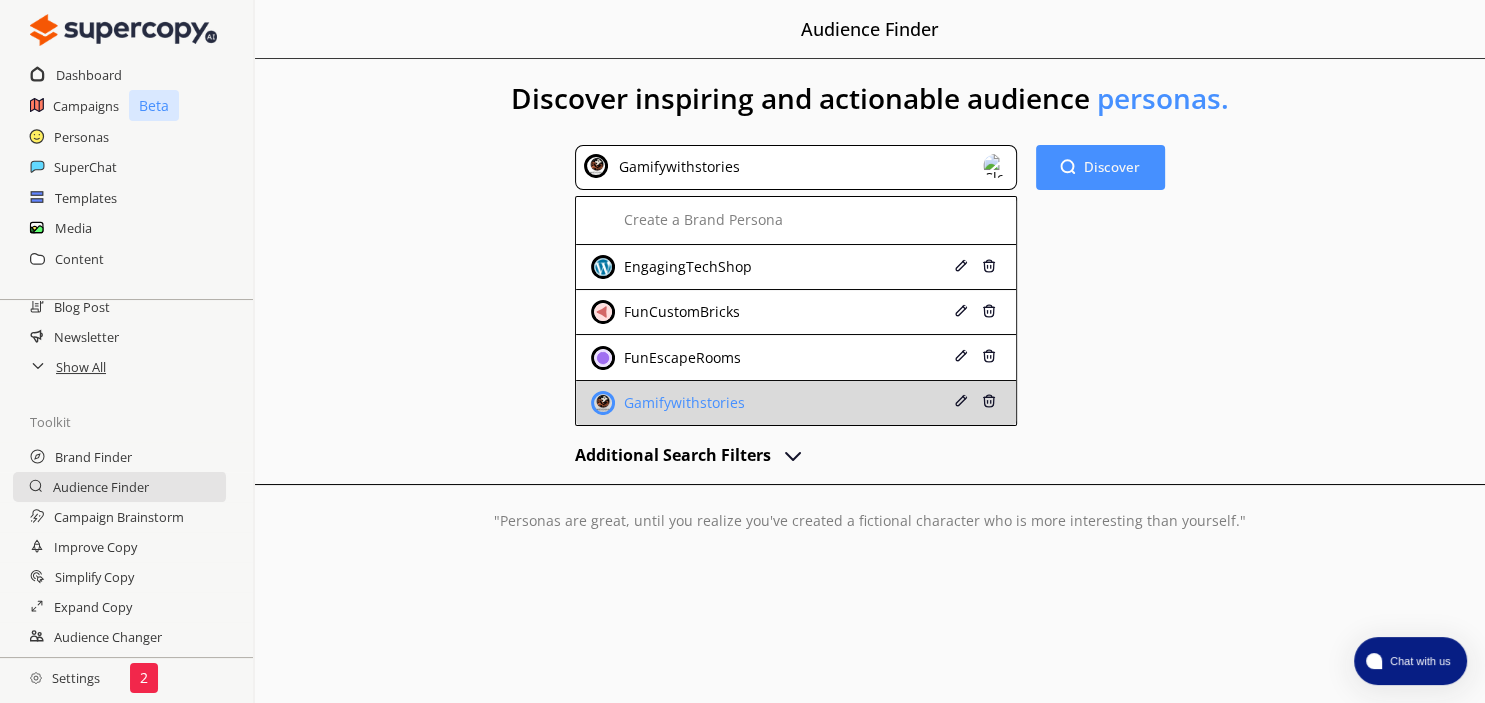 click on "Gamifywithstories" at bounding box center (682, 403) 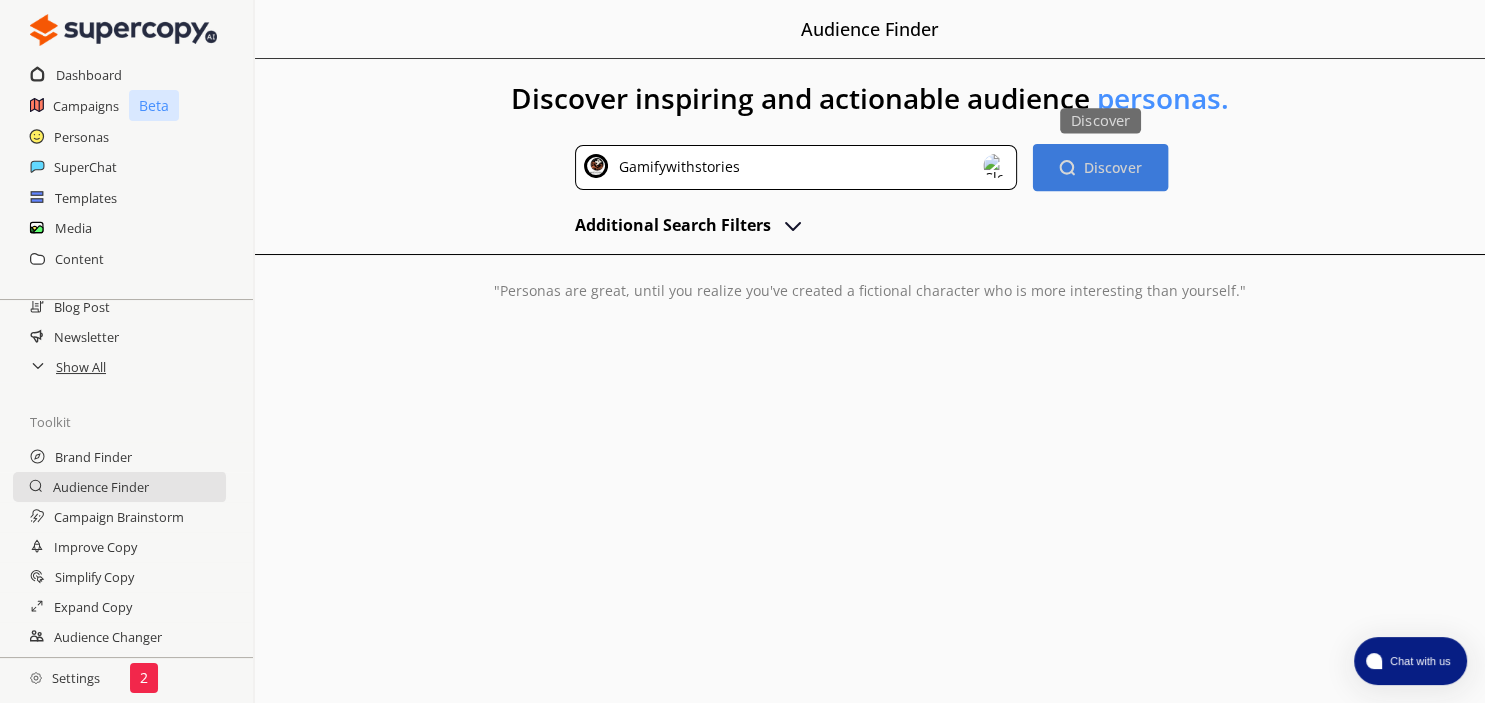 click on "Discover Discover" at bounding box center (1099, 166) 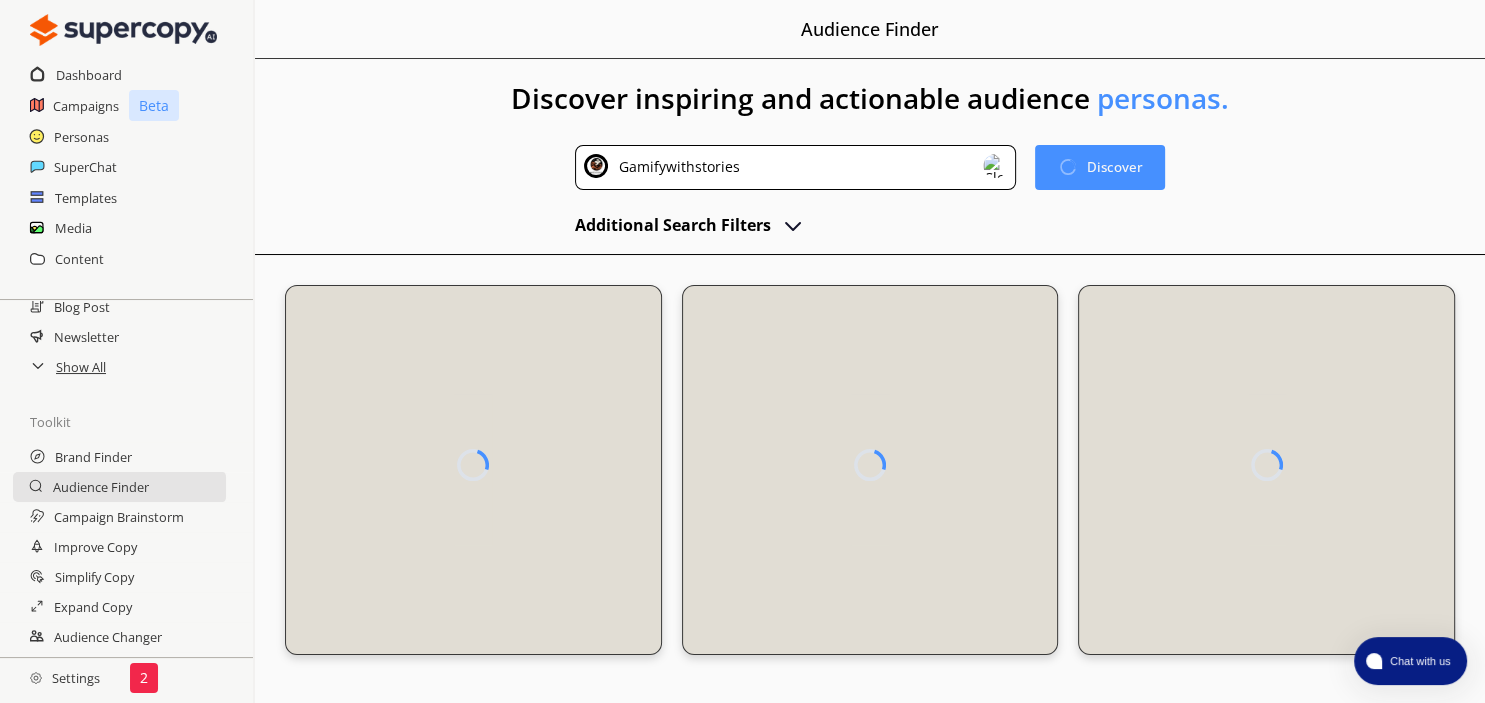 scroll, scrollTop: 326, scrollLeft: 0, axis: vertical 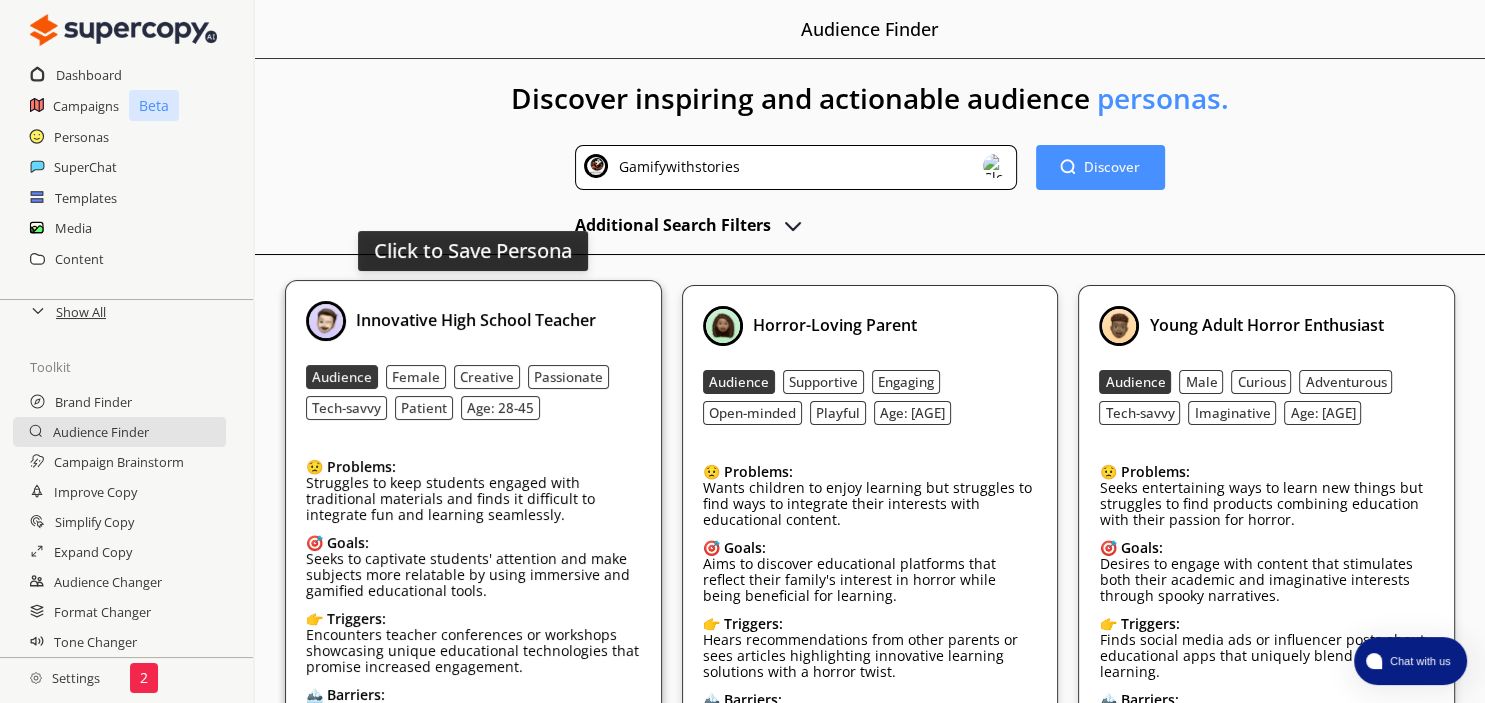 click on "Struggles to keep students engaged with traditional materials and finds it difficult to integrate fun and learning seamlessly." at bounding box center [473, 499] 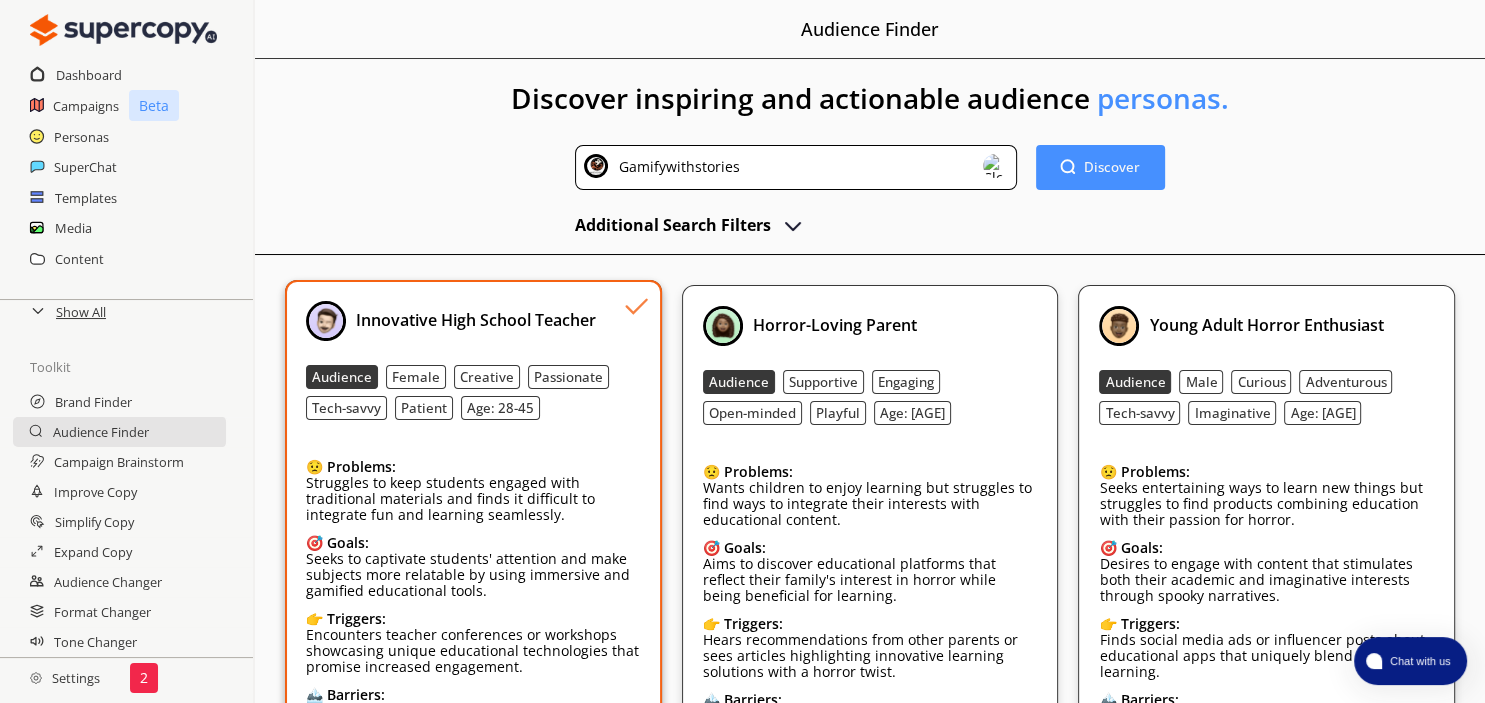 click on "Discover inspiring and actionable audience   personas.       Gamifywithstories Discover Discover Additional Search Filters Innovative High School Teacher Audience Female Creative Passionate Tech-savvy Patient Age: [AGE] 😟     Problems: Struggles to keep students engaged with traditional materials and finds it difficult to integrate fun and learning seamlessly. 🎯    Goals: Seeks to captivate students' attention and make subjects more relatable by using immersive and gamified educational tools. 👉    Triggers: Encounters teacher conferences or workshops showcasing unique educational technologies that promise increased engagement. 🏔️    Barriers: Limited budget for new educational tools and skepticism about deviating from established curricula. Click to Save Persona Horror-Loving Parent Audience Supportive Engaging Open-minded Playful Age: [AGE] 😟     Problems: Wants children to enjoy learning but struggles to find ways to integrate their interests with educational content. 🎯    Goals: 👉" at bounding box center [870, 535] 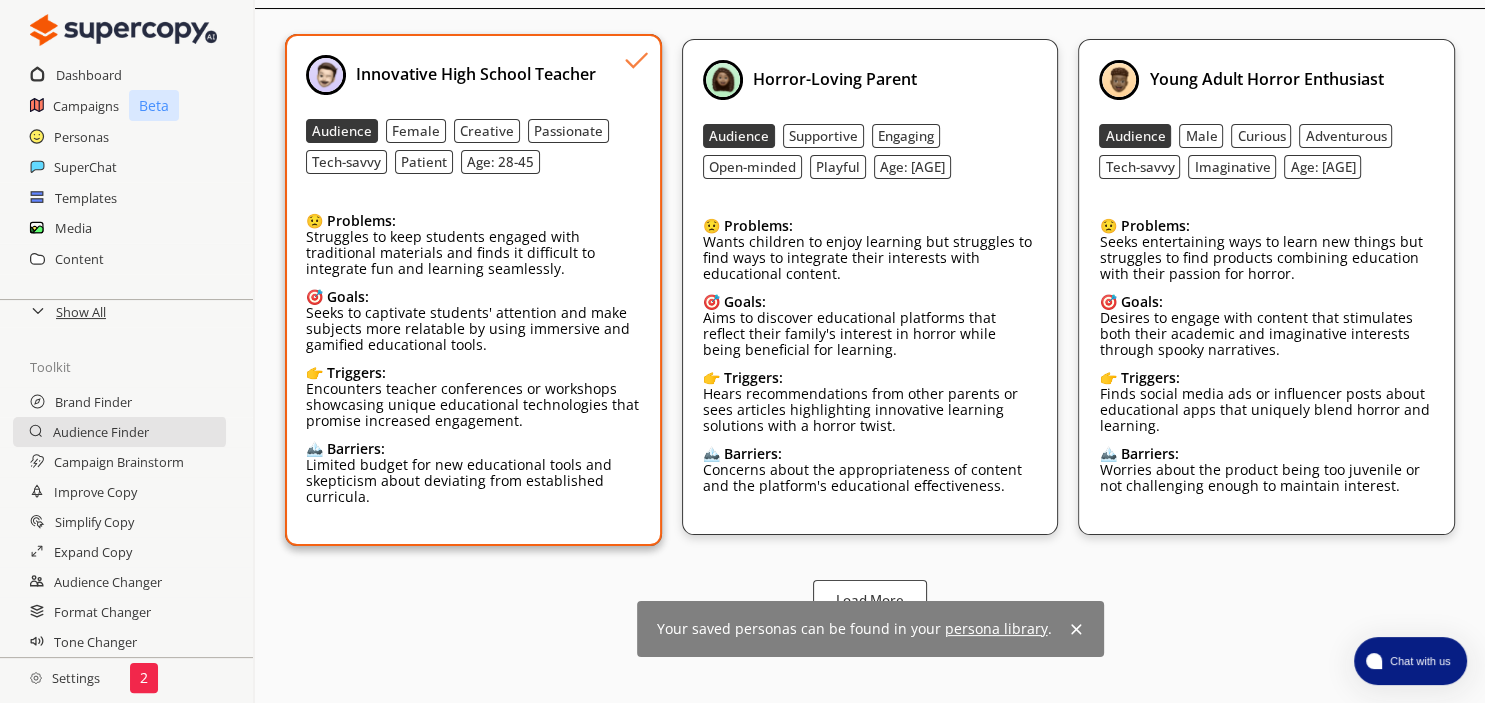 scroll, scrollTop: 181, scrollLeft: 0, axis: vertical 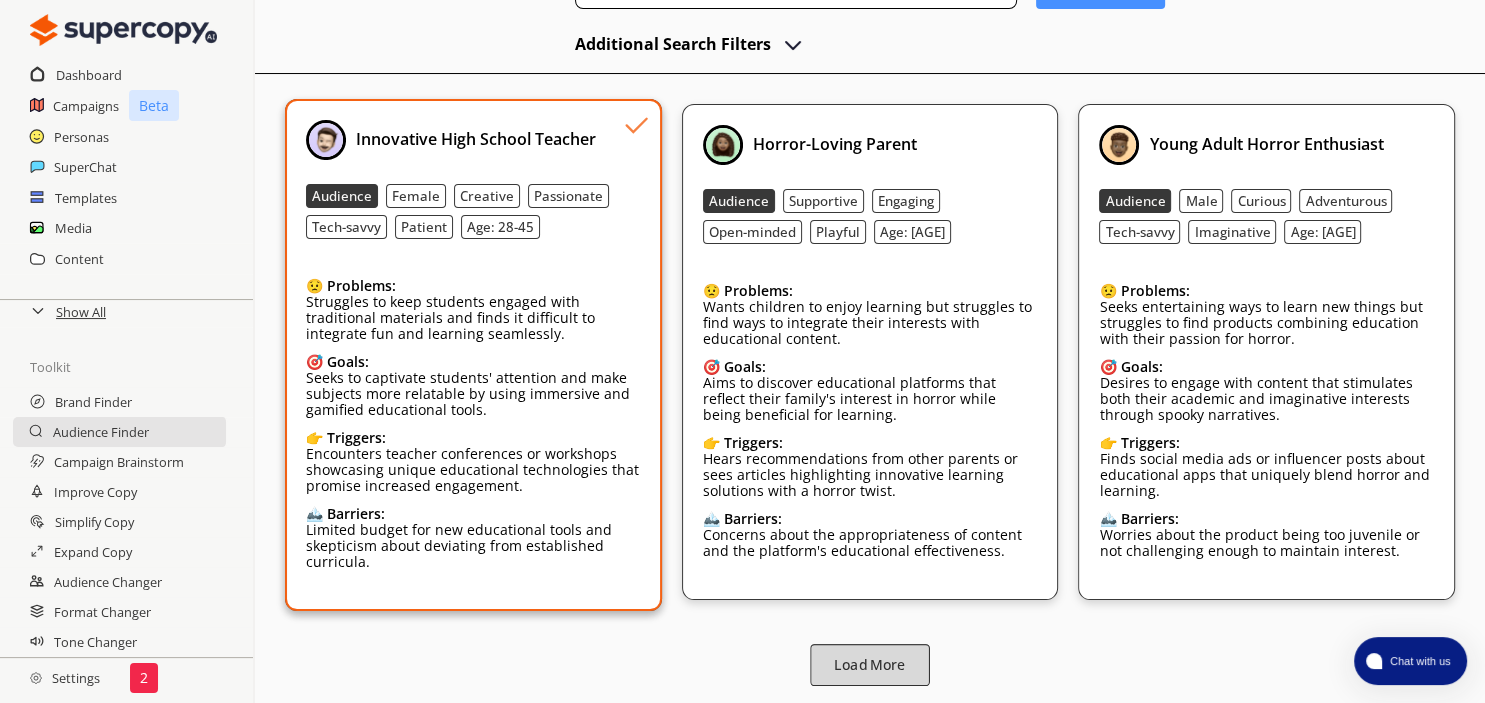 click on "Load More" at bounding box center [869, 665] 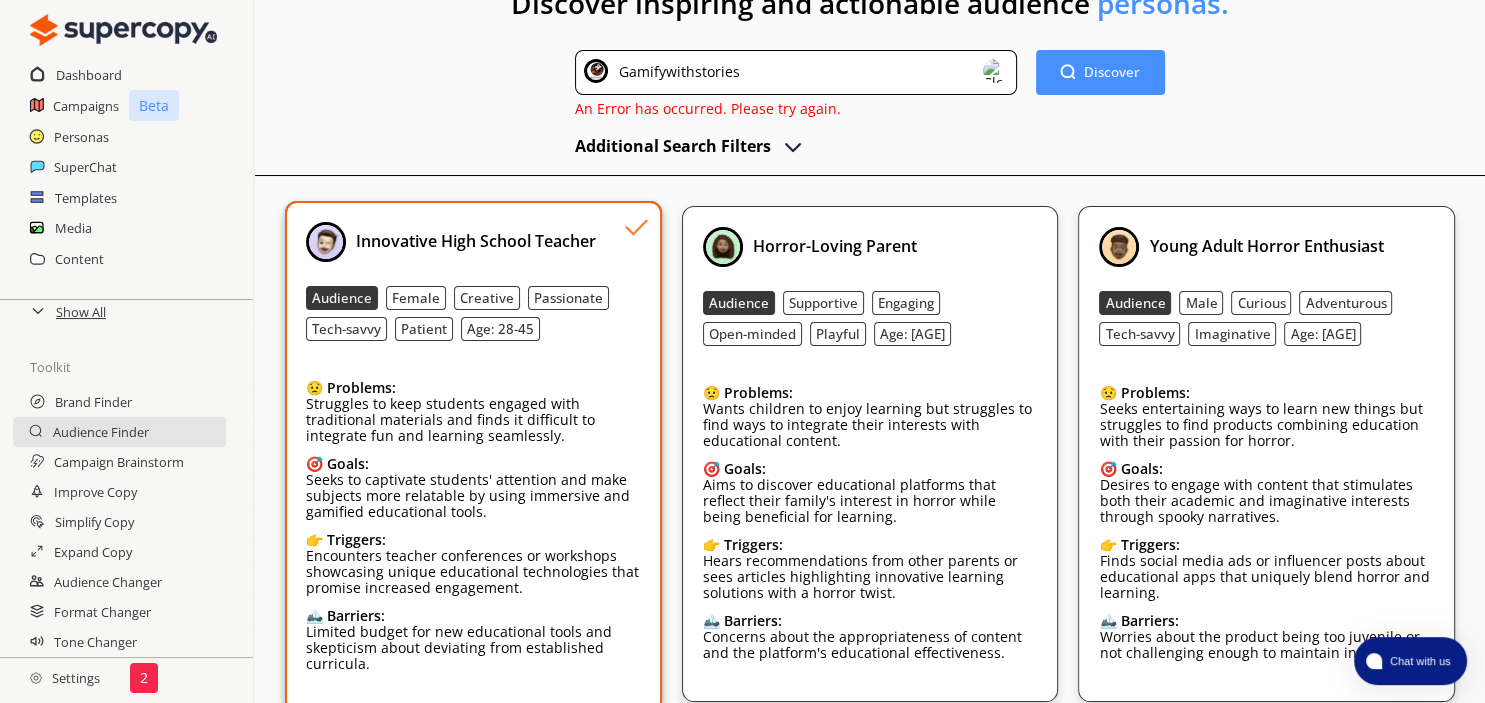 scroll, scrollTop: 0, scrollLeft: 0, axis: both 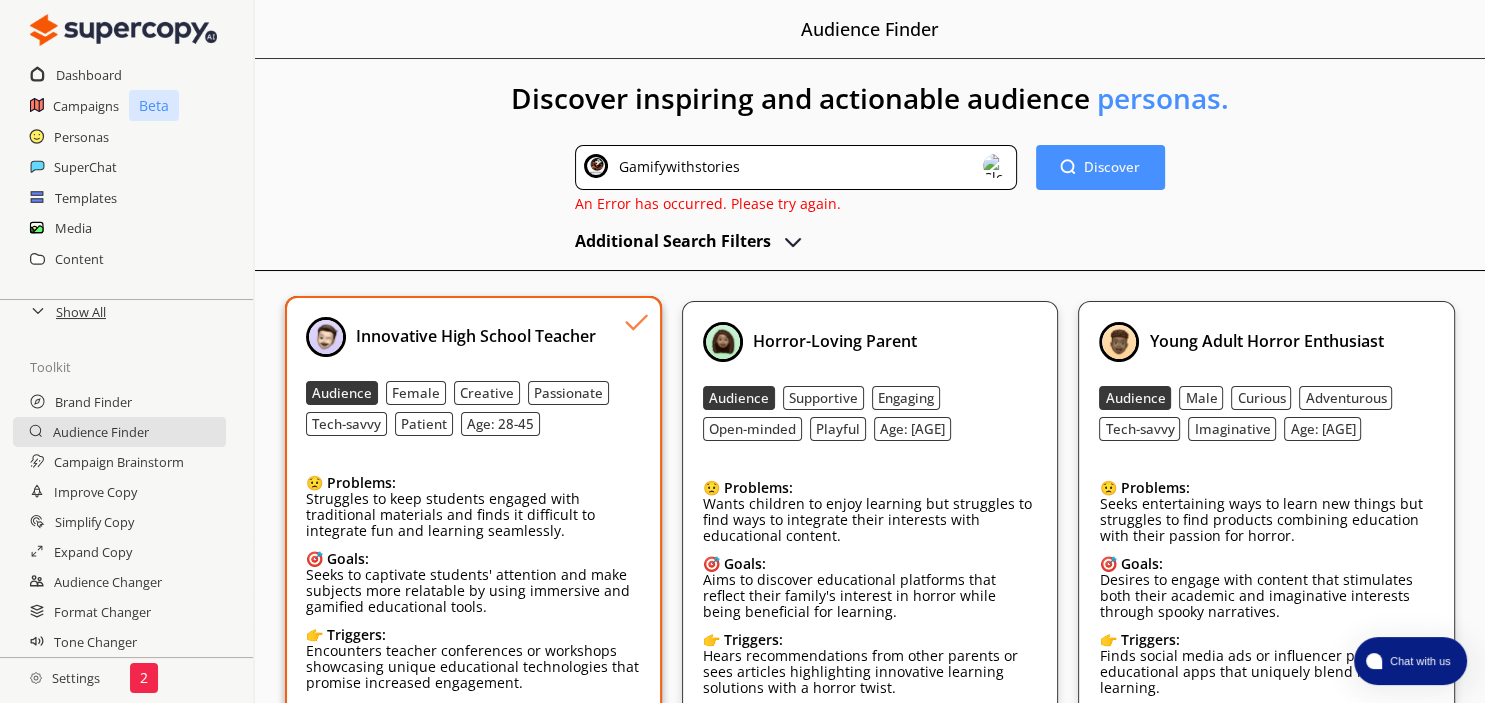 click on "Additional Search Filters" at bounding box center [869, 239] 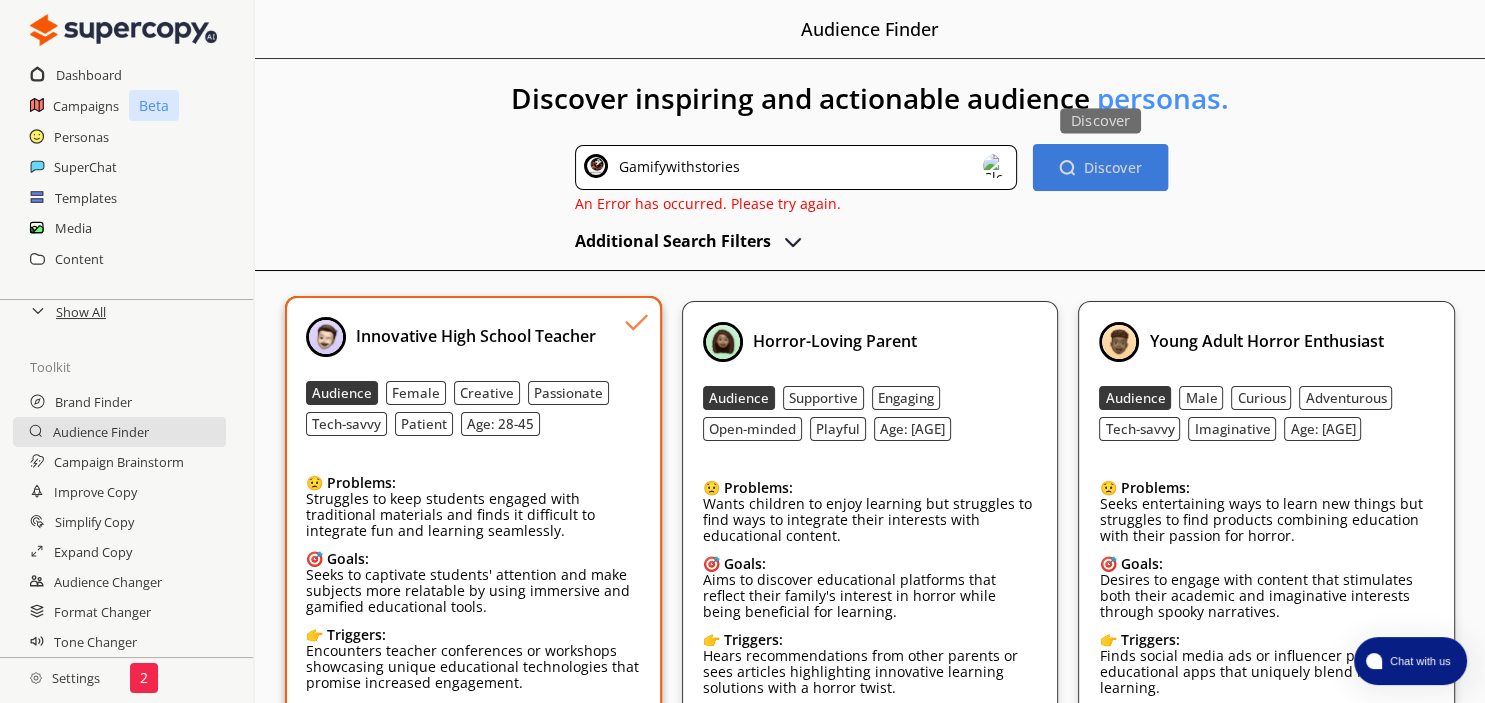 click on "Discover Discover" at bounding box center [1099, 166] 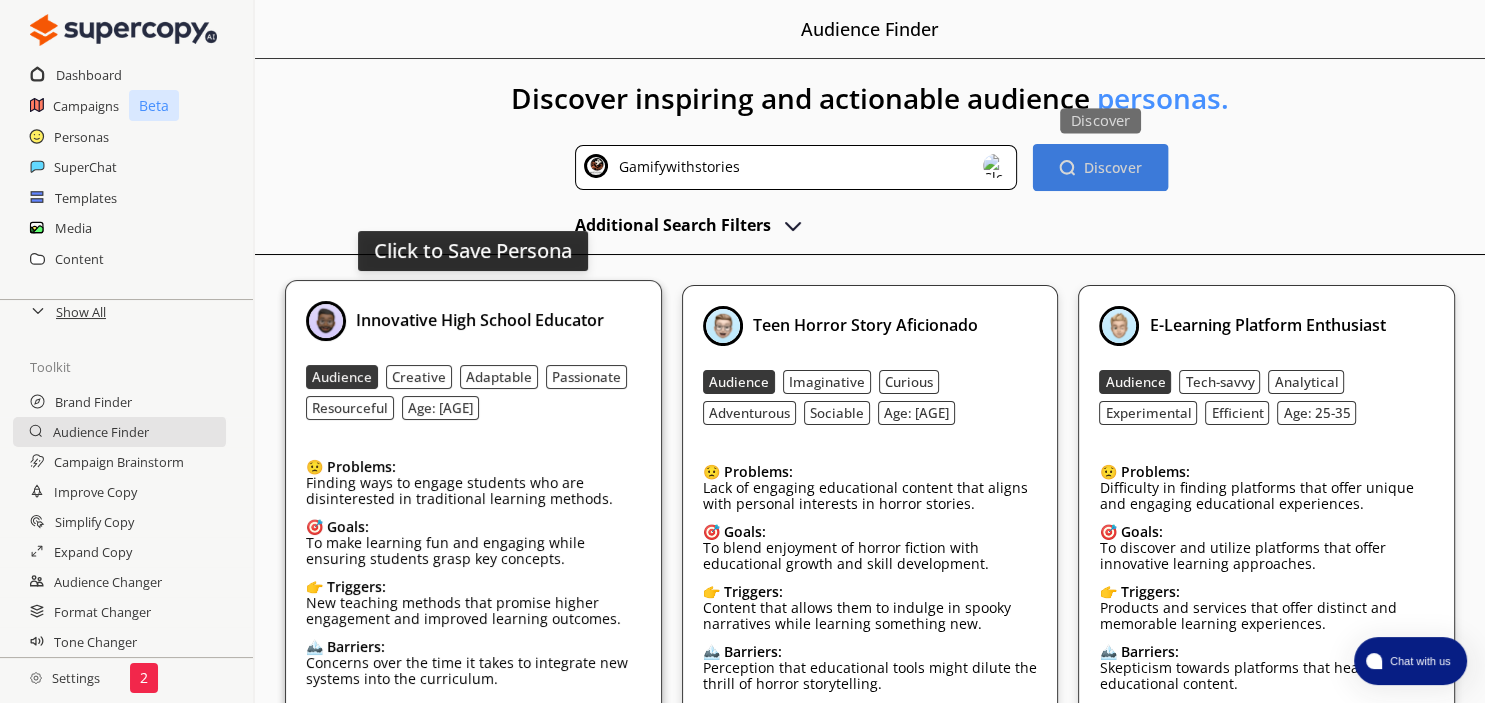 click on "Innovative High School Educator" at bounding box center [480, 320] 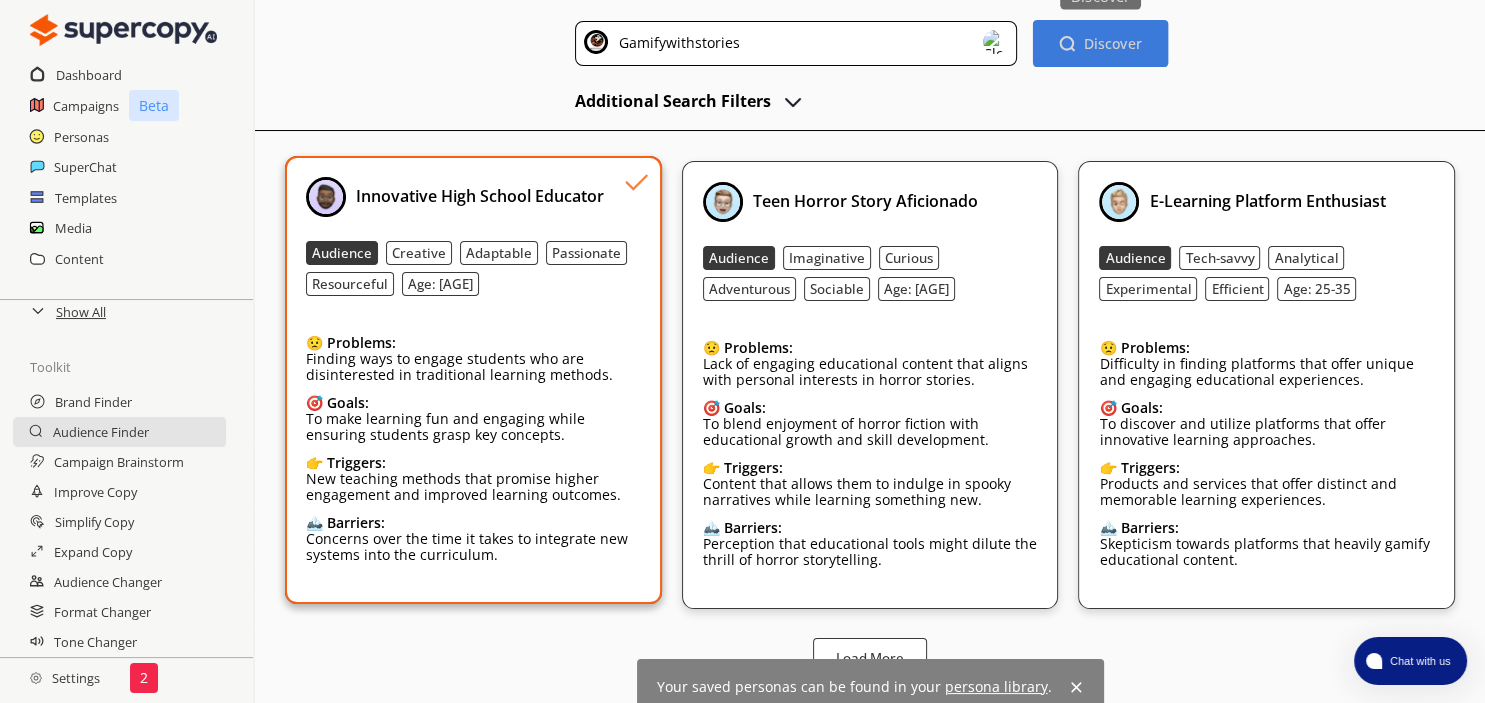 scroll, scrollTop: 192, scrollLeft: 0, axis: vertical 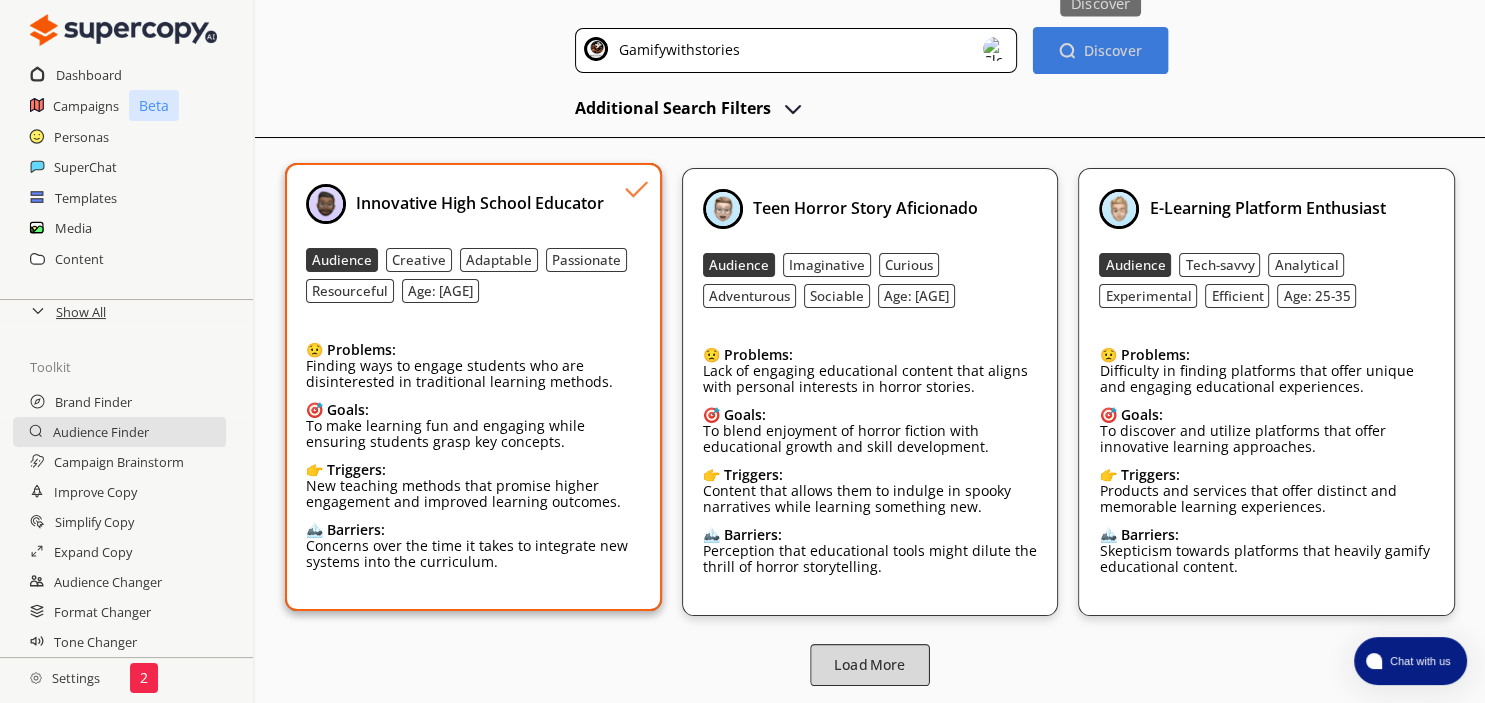 click on "Load More" at bounding box center [870, 665] 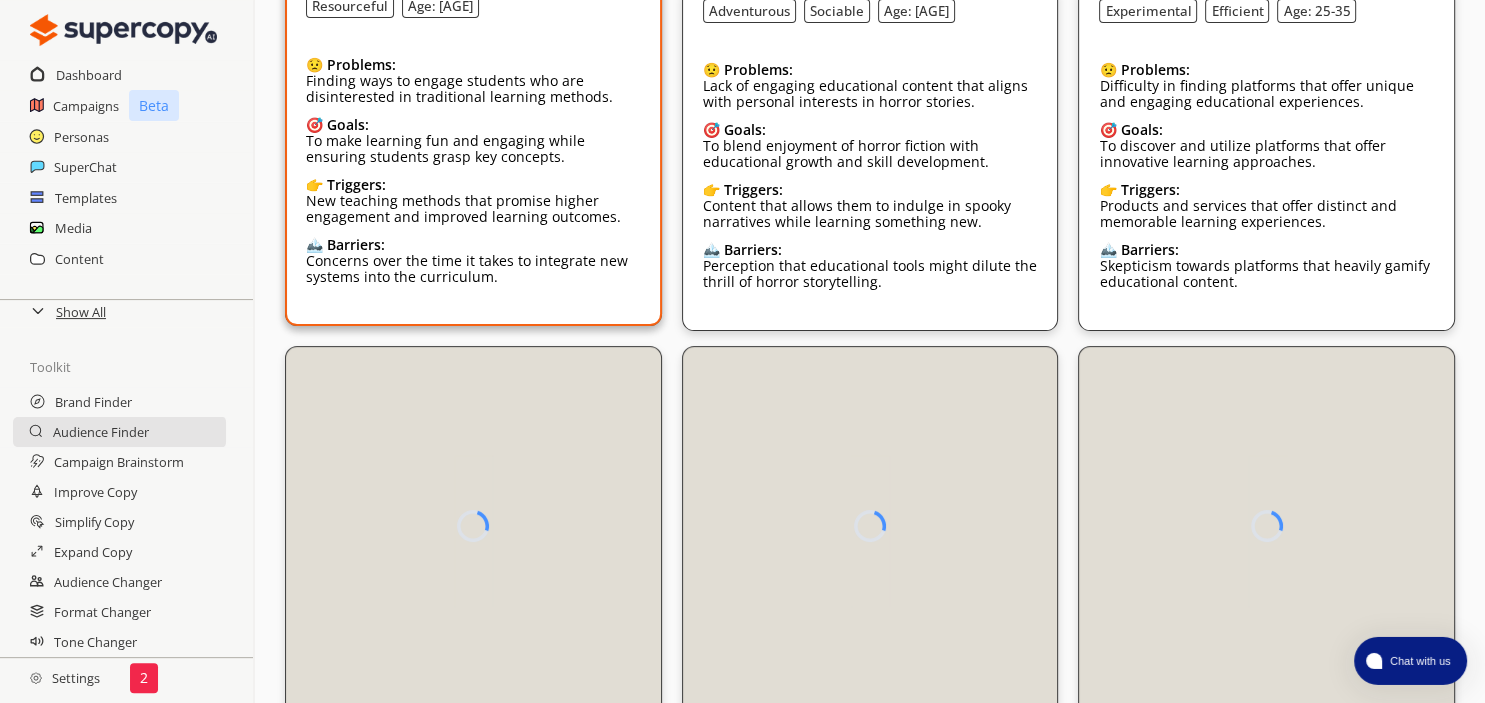scroll, scrollTop: 442, scrollLeft: 0, axis: vertical 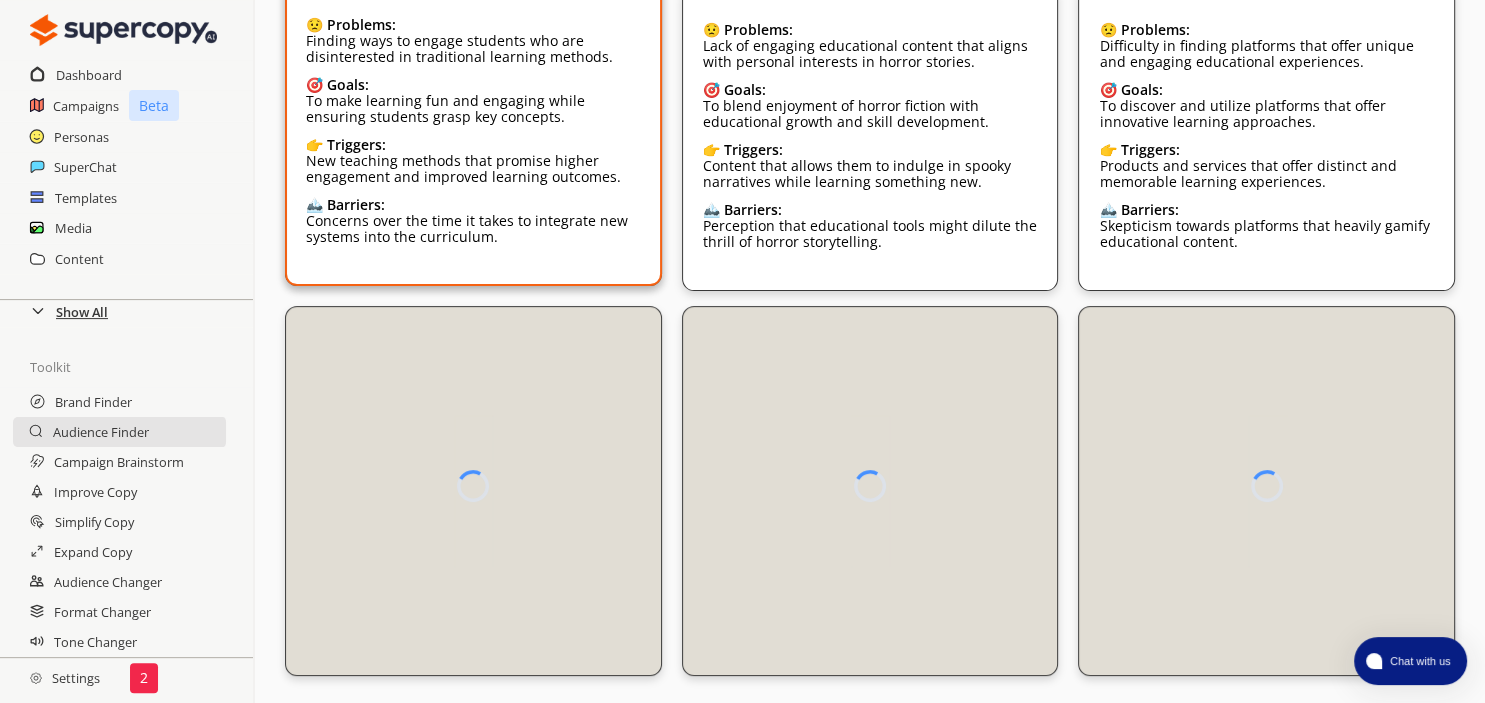 click on "Show All" at bounding box center [82, 312] 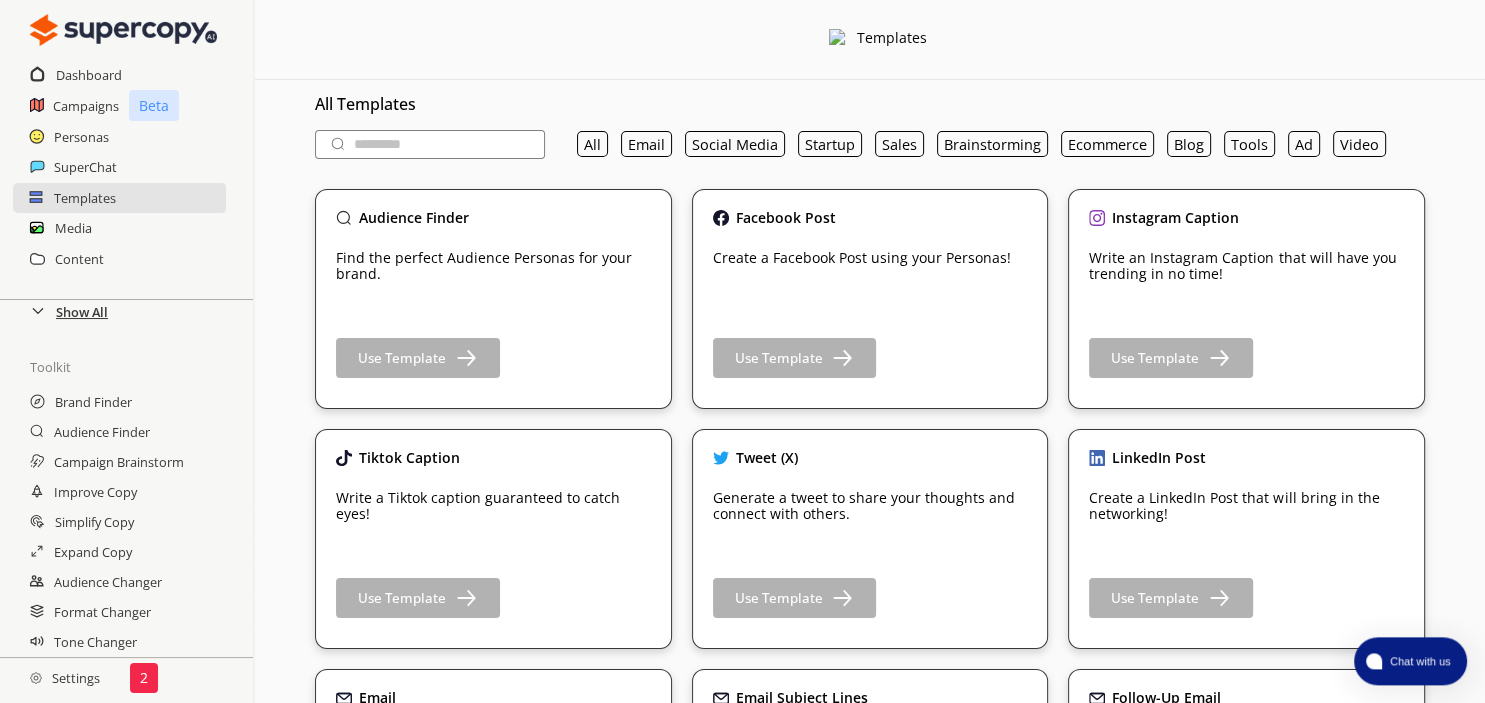 scroll, scrollTop: 0, scrollLeft: 0, axis: both 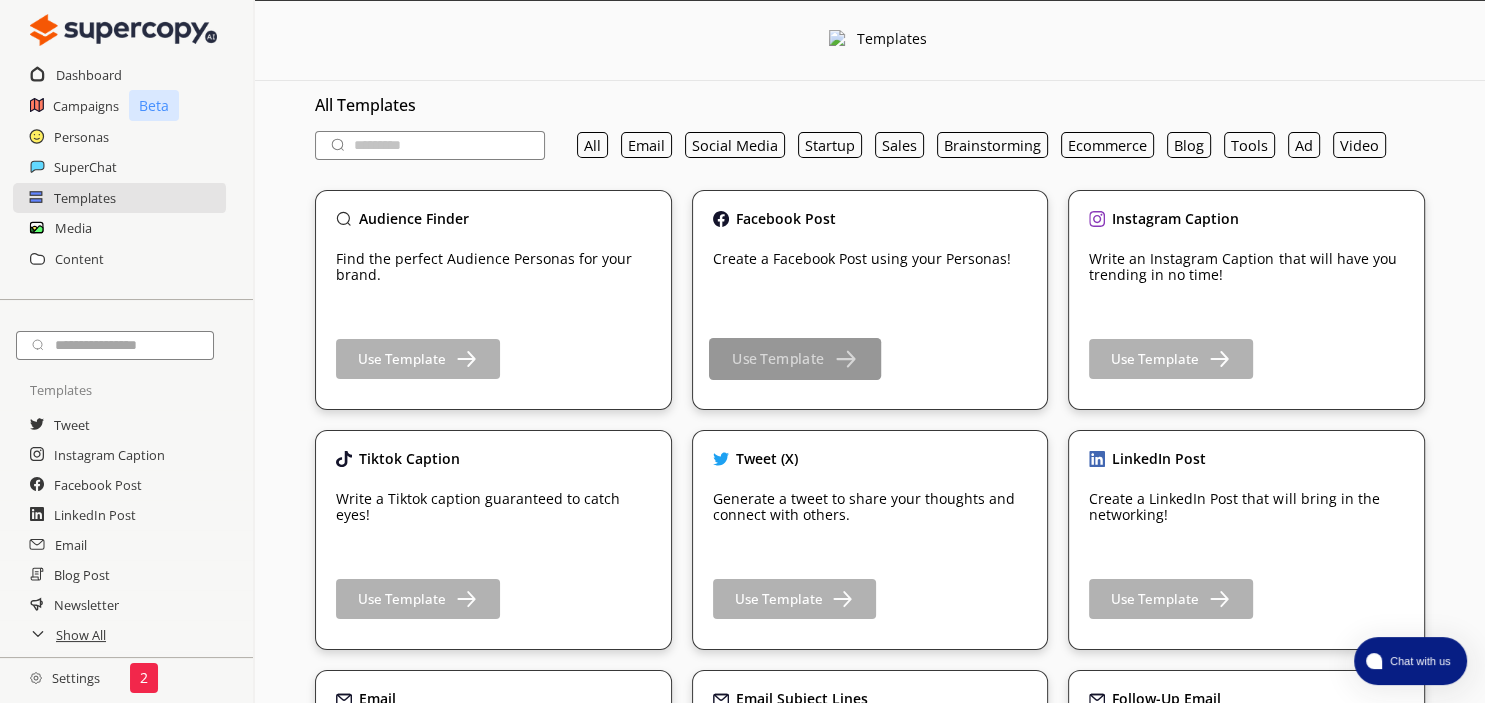 click on "Use Template" at bounding box center (778, 359) 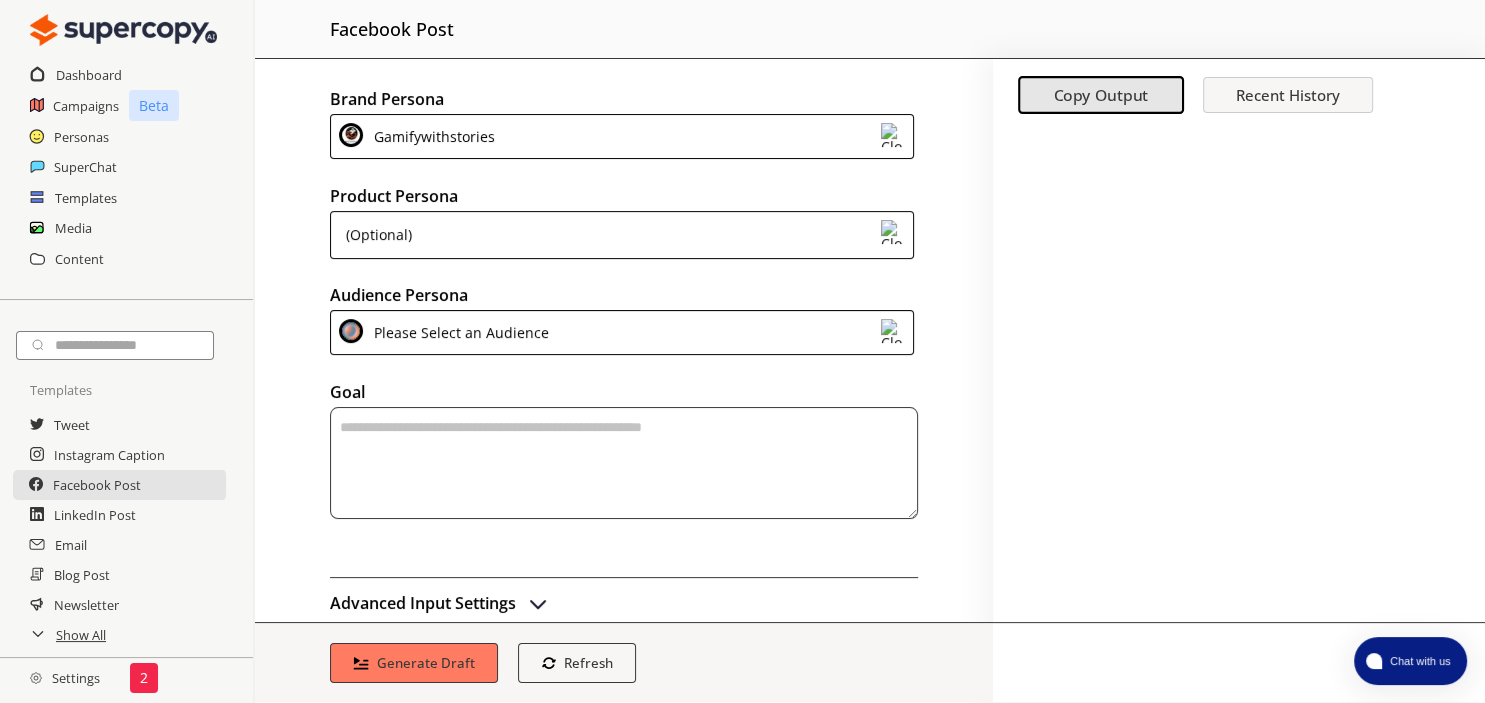 click on "(Optional)" at bounding box center [375, 235] 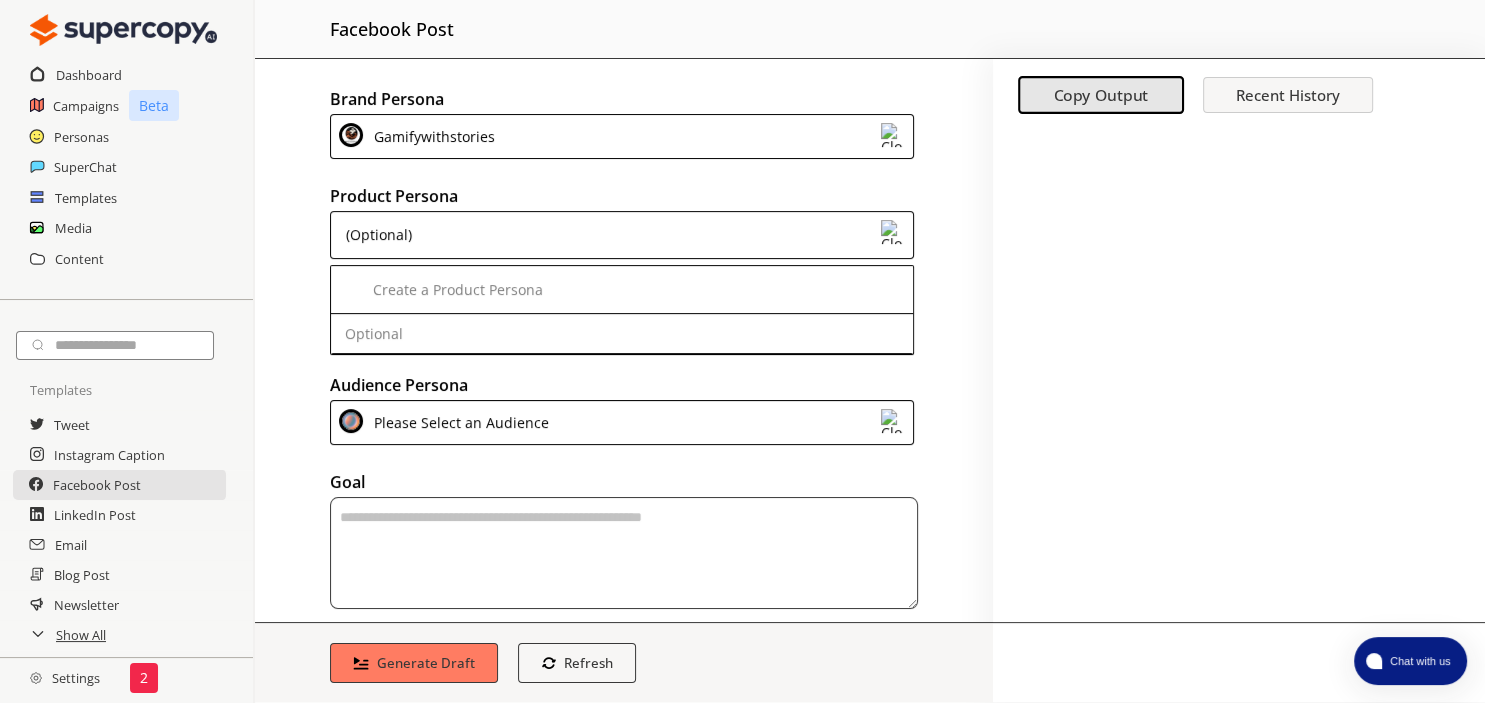 click on "(Optional)" at bounding box center [622, 235] 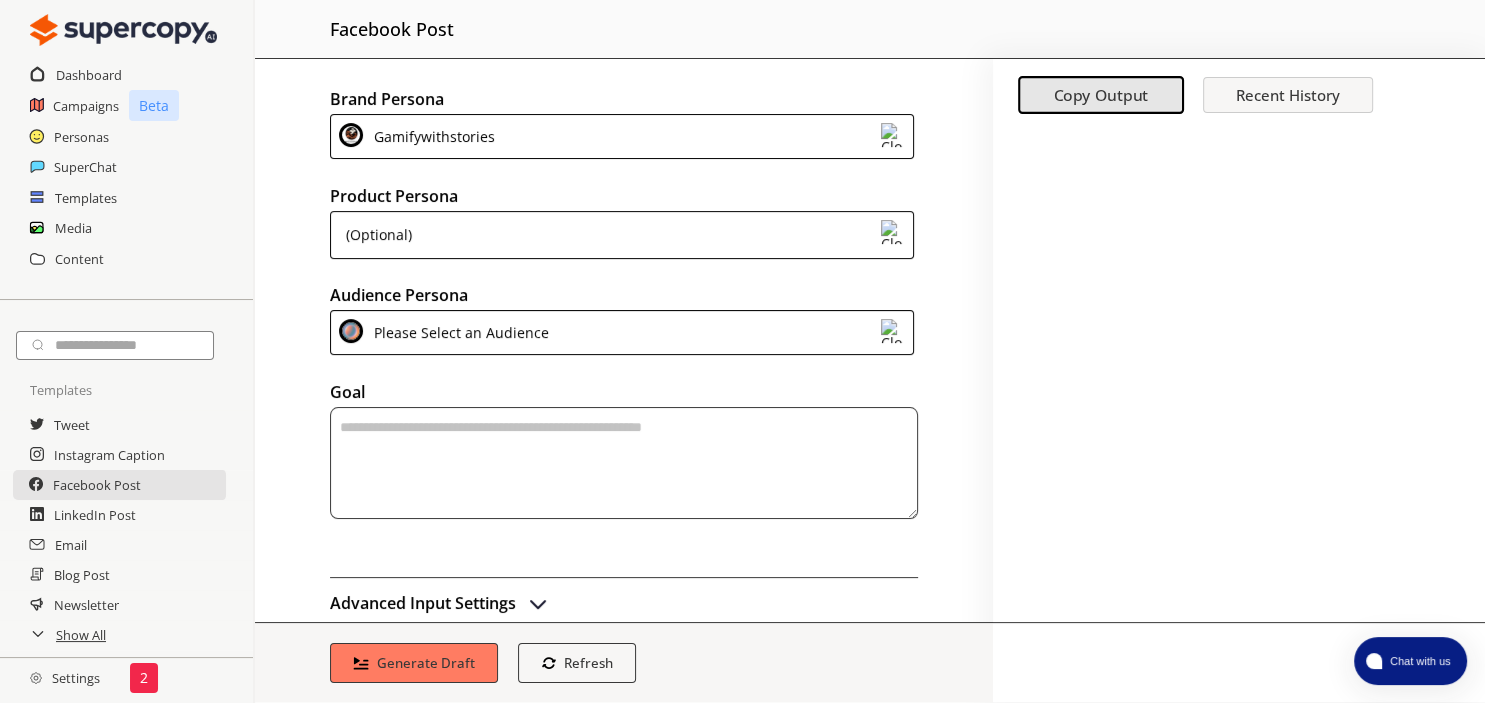 click on "Please Select an Audience" at bounding box center (458, 332) 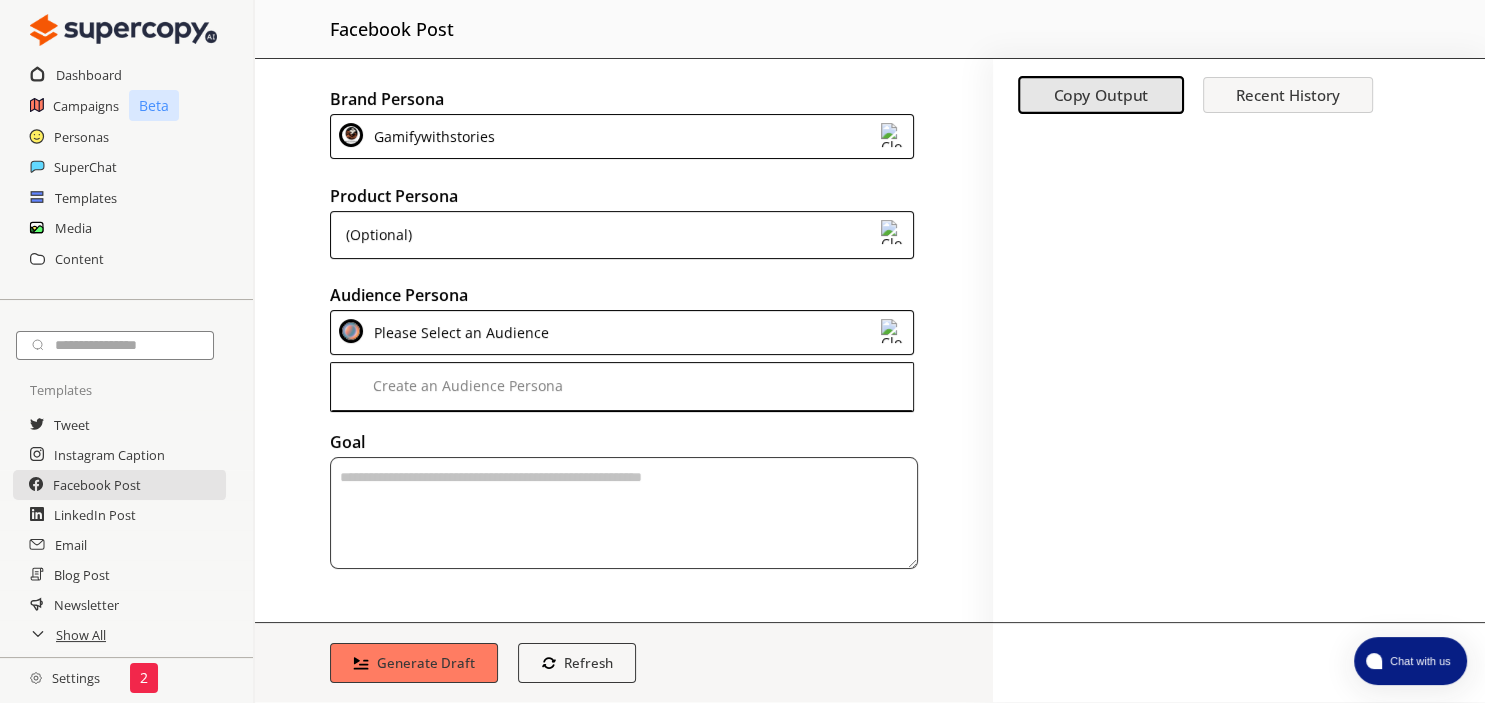 click on "Please Select an Audience" at bounding box center (458, 332) 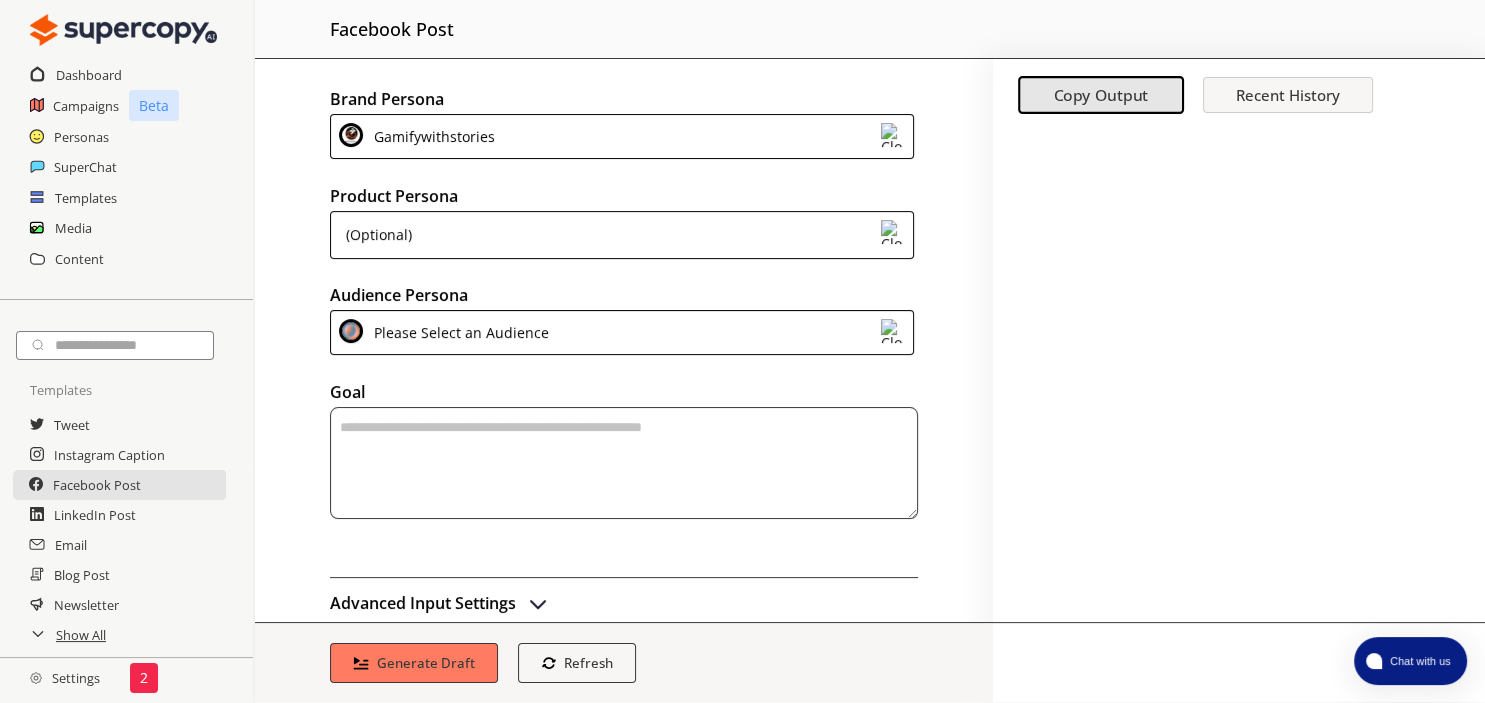 scroll, scrollTop: 0, scrollLeft: 0, axis: both 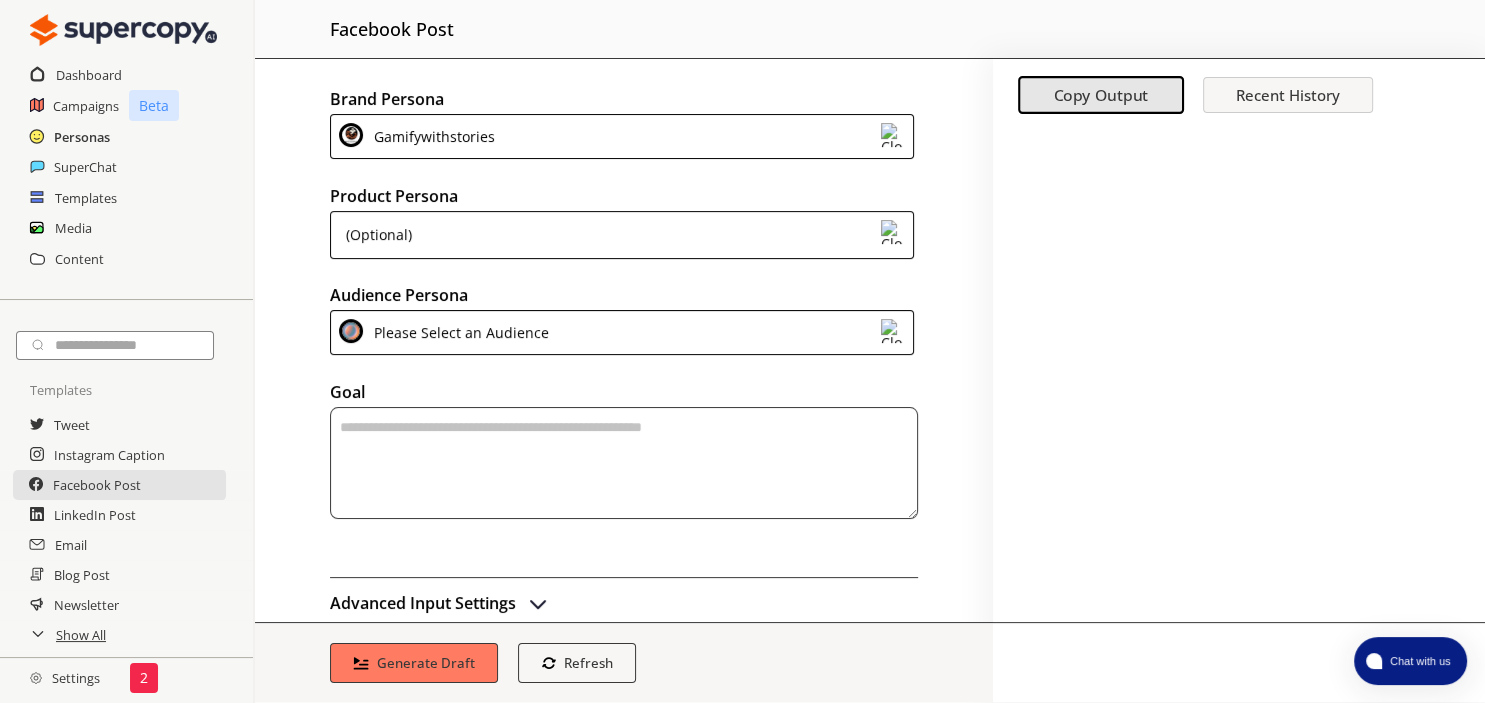 click on "Personas" at bounding box center [82, 137] 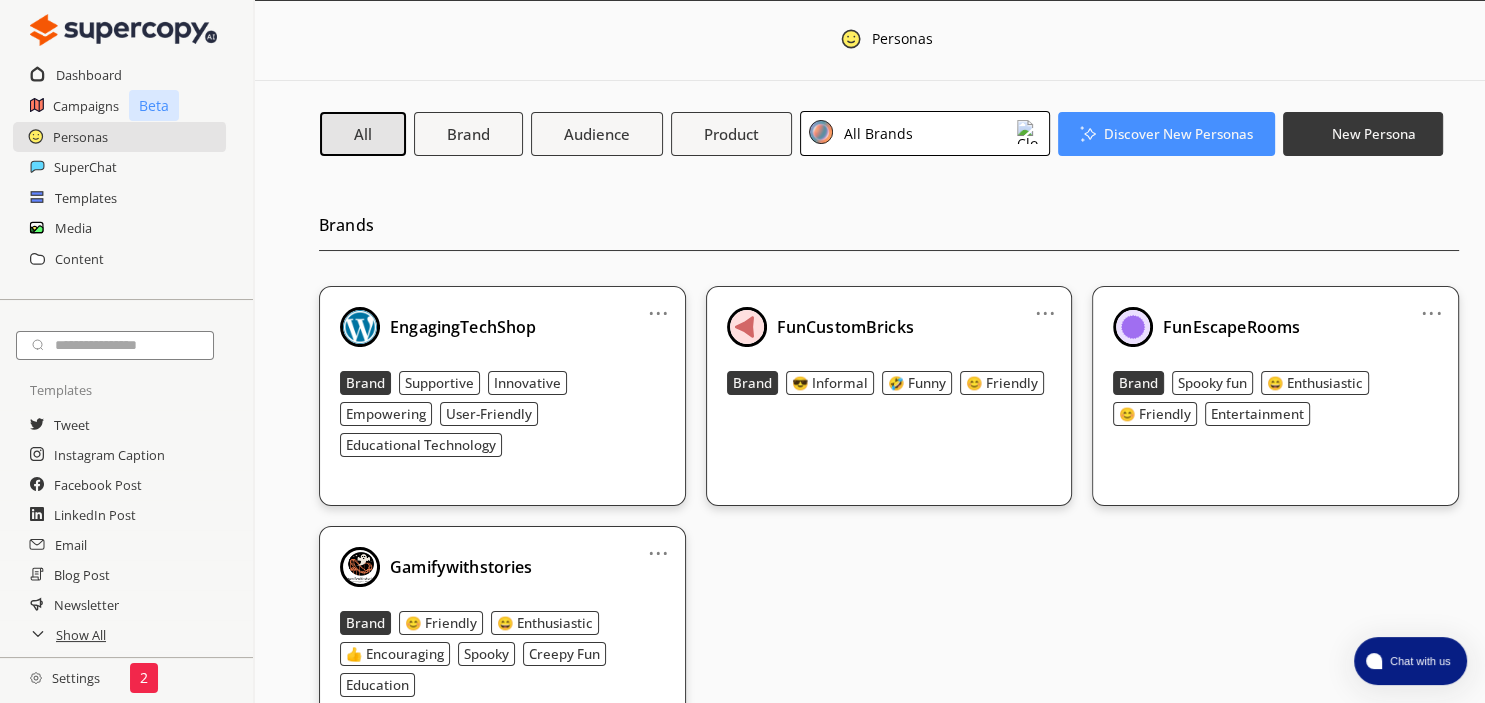 click on "..." at bounding box center [1045, 305] 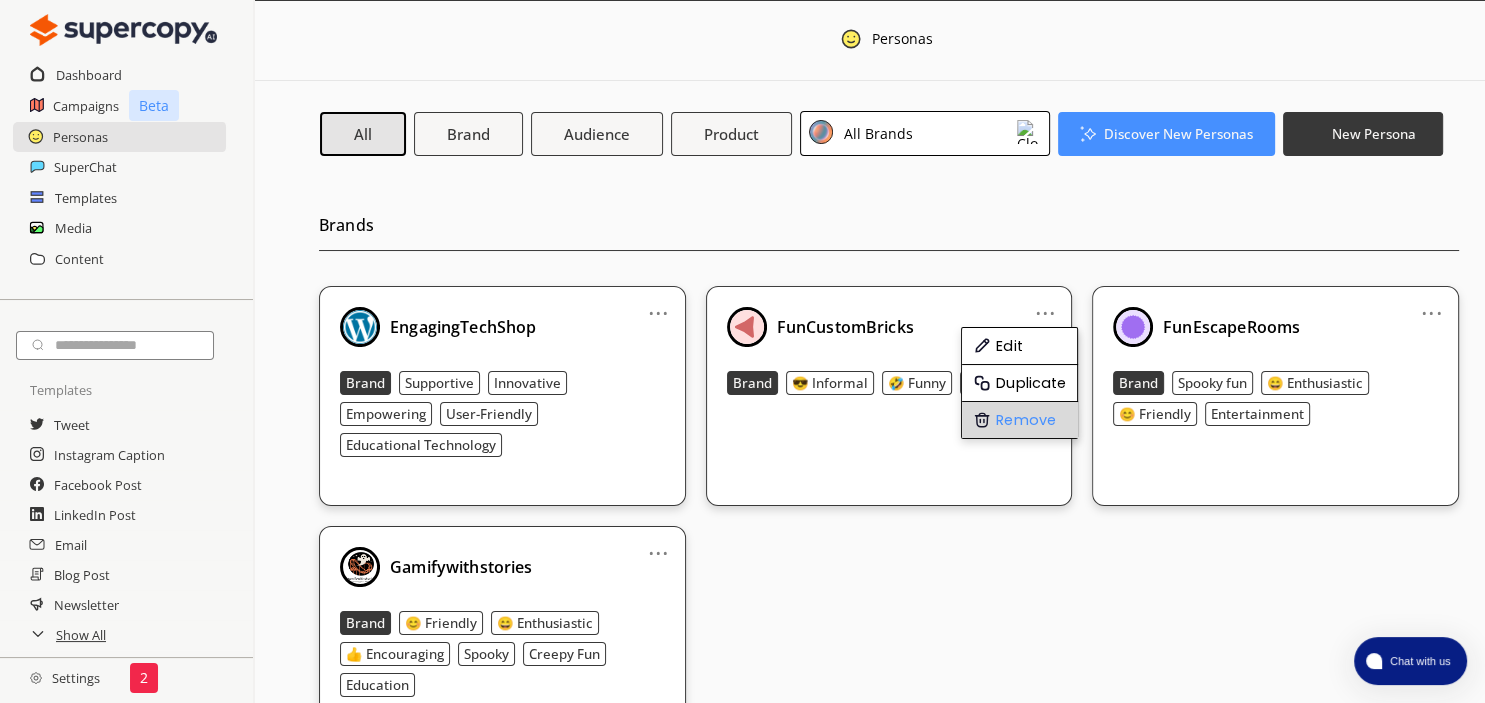 click on "Remove" at bounding box center [1020, 420] 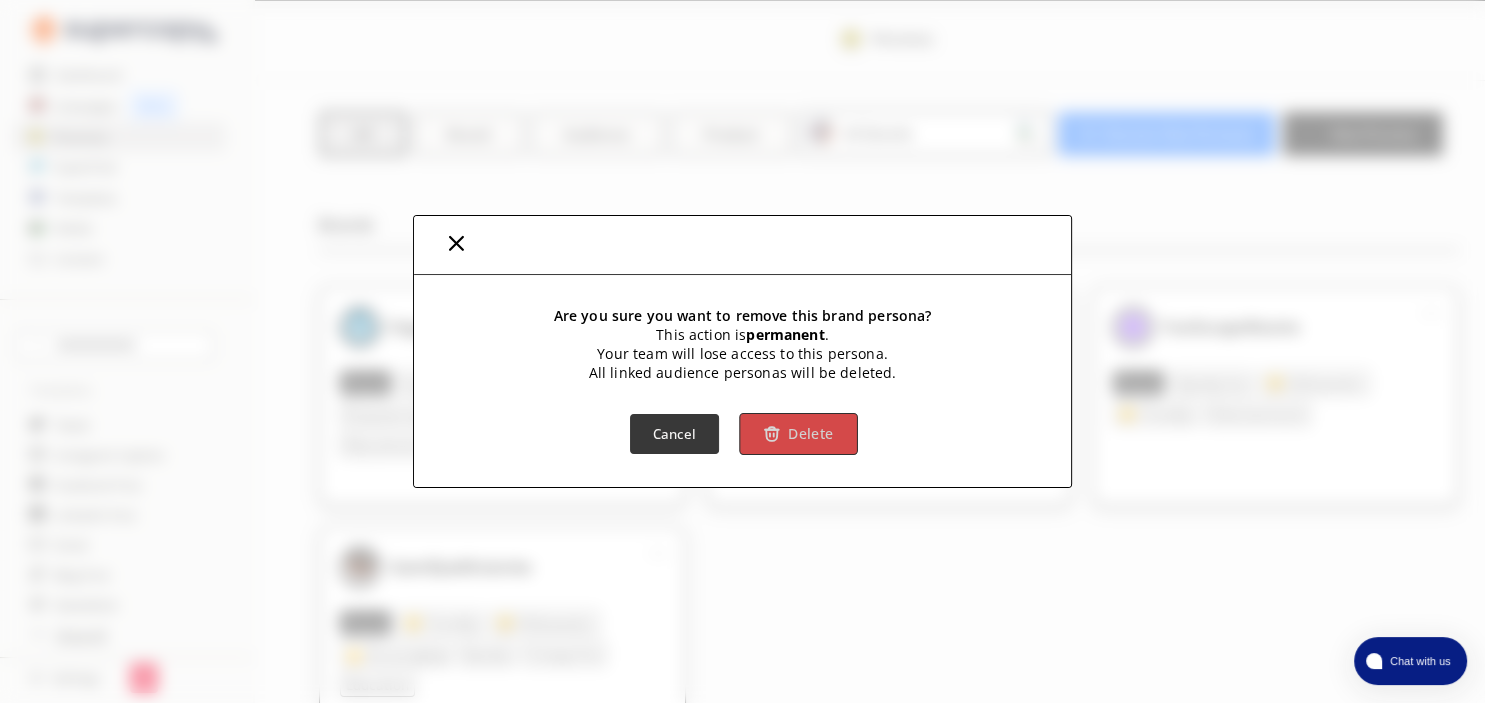 click on "Delete" at bounding box center (799, 434) 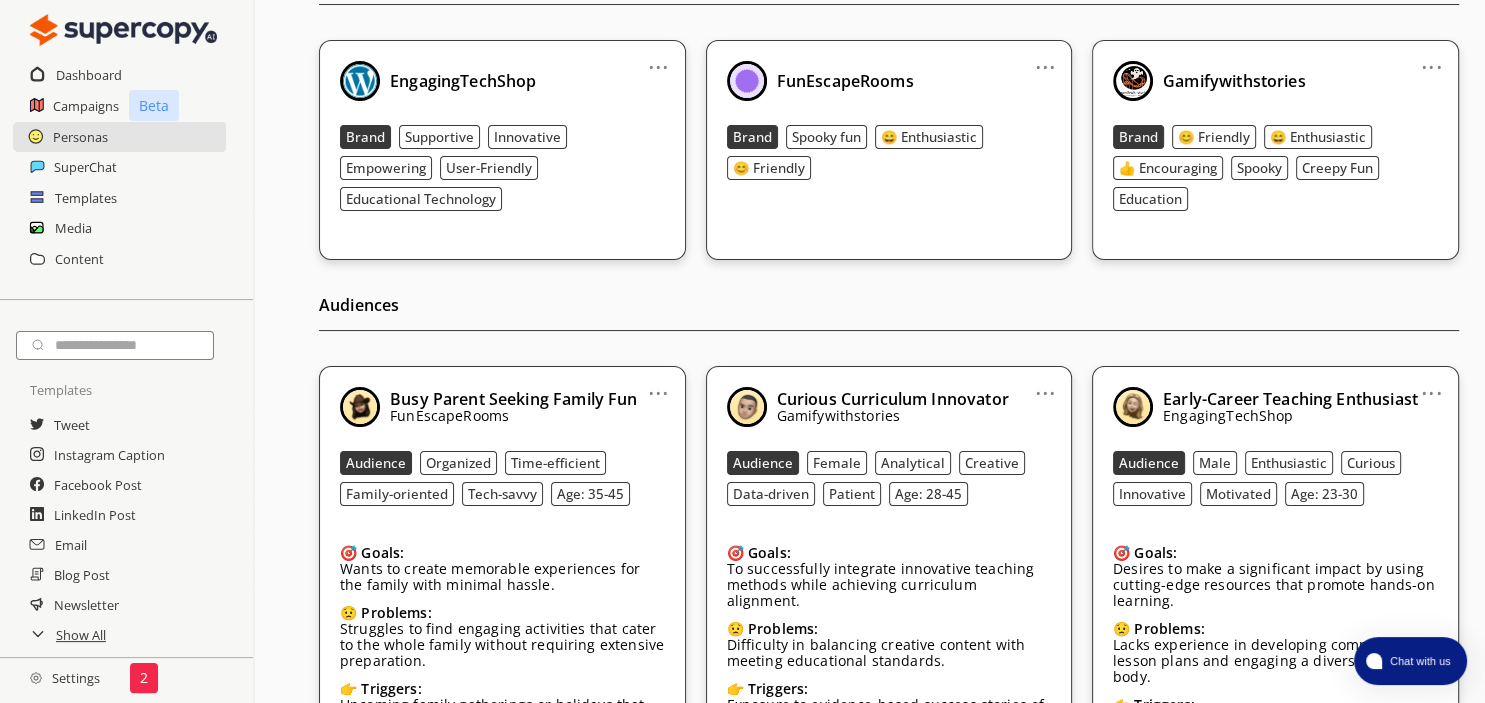 scroll, scrollTop: 0, scrollLeft: 0, axis: both 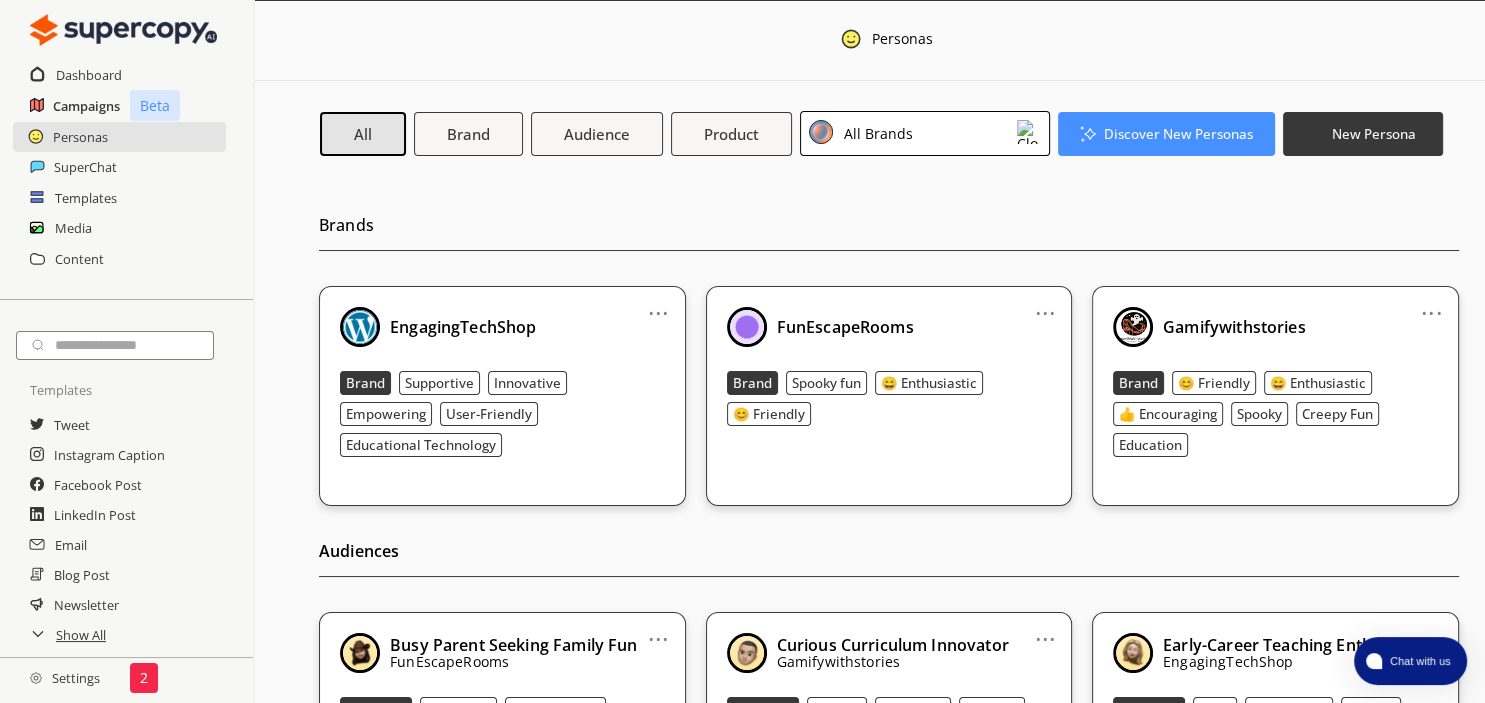 click on "Campaigns" at bounding box center [86, 106] 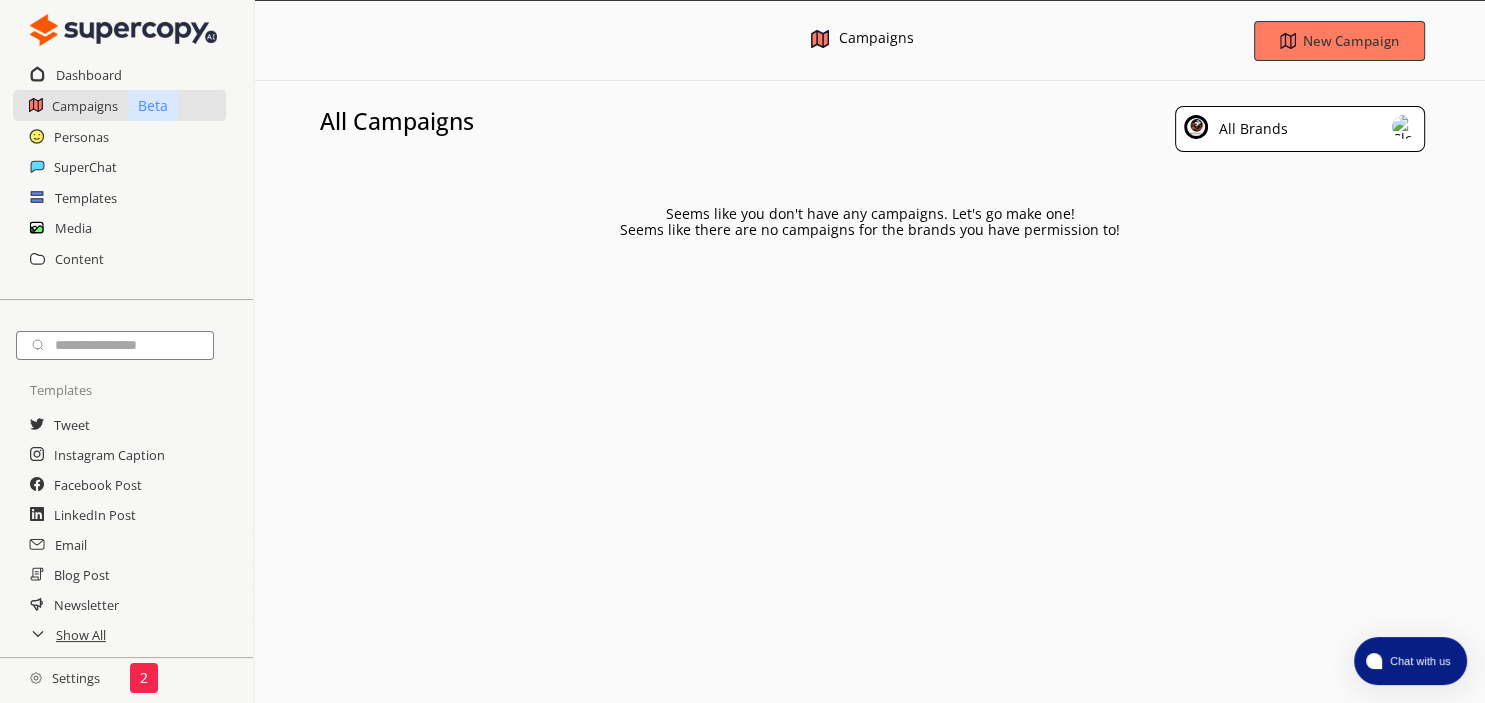 click on "All Brands" at bounding box center [1250, 129] 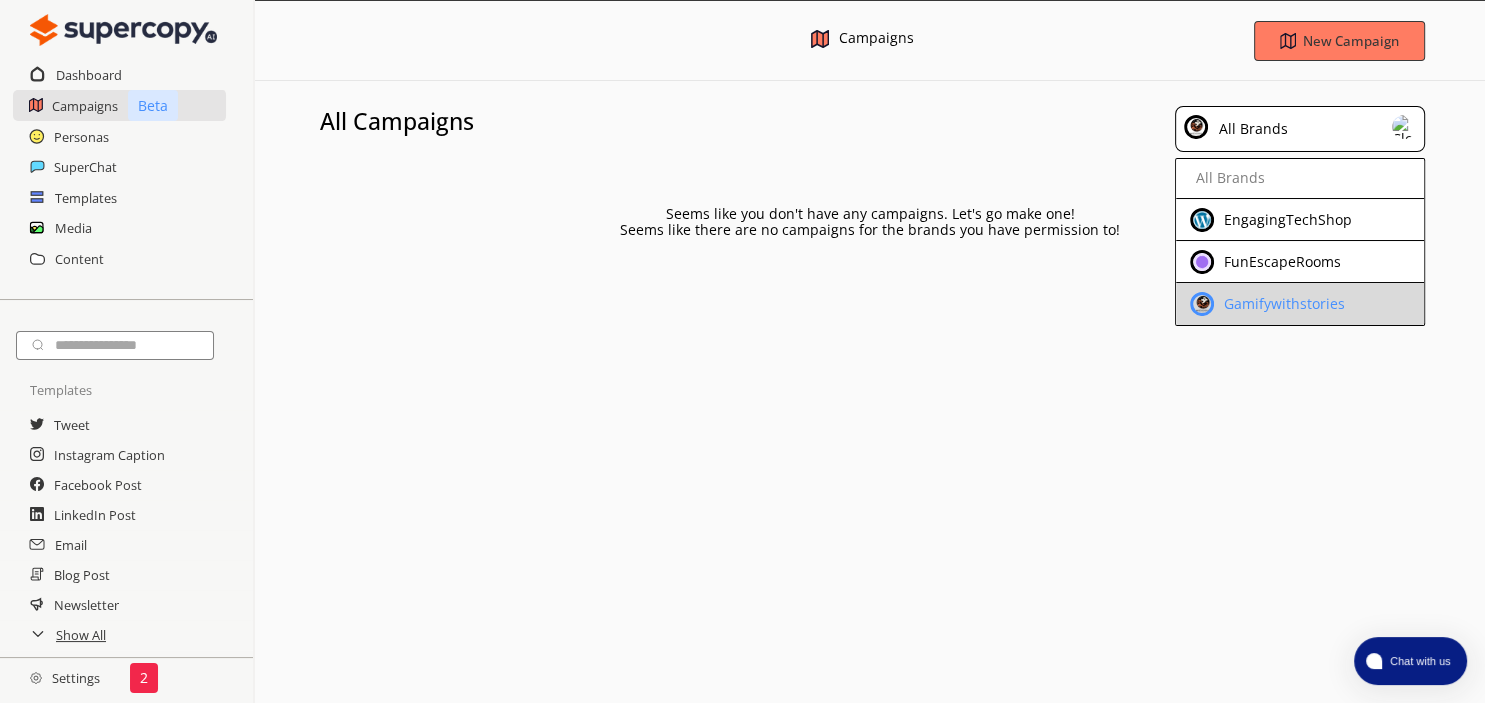 click on "Gamifywithstories" at bounding box center [1281, 304] 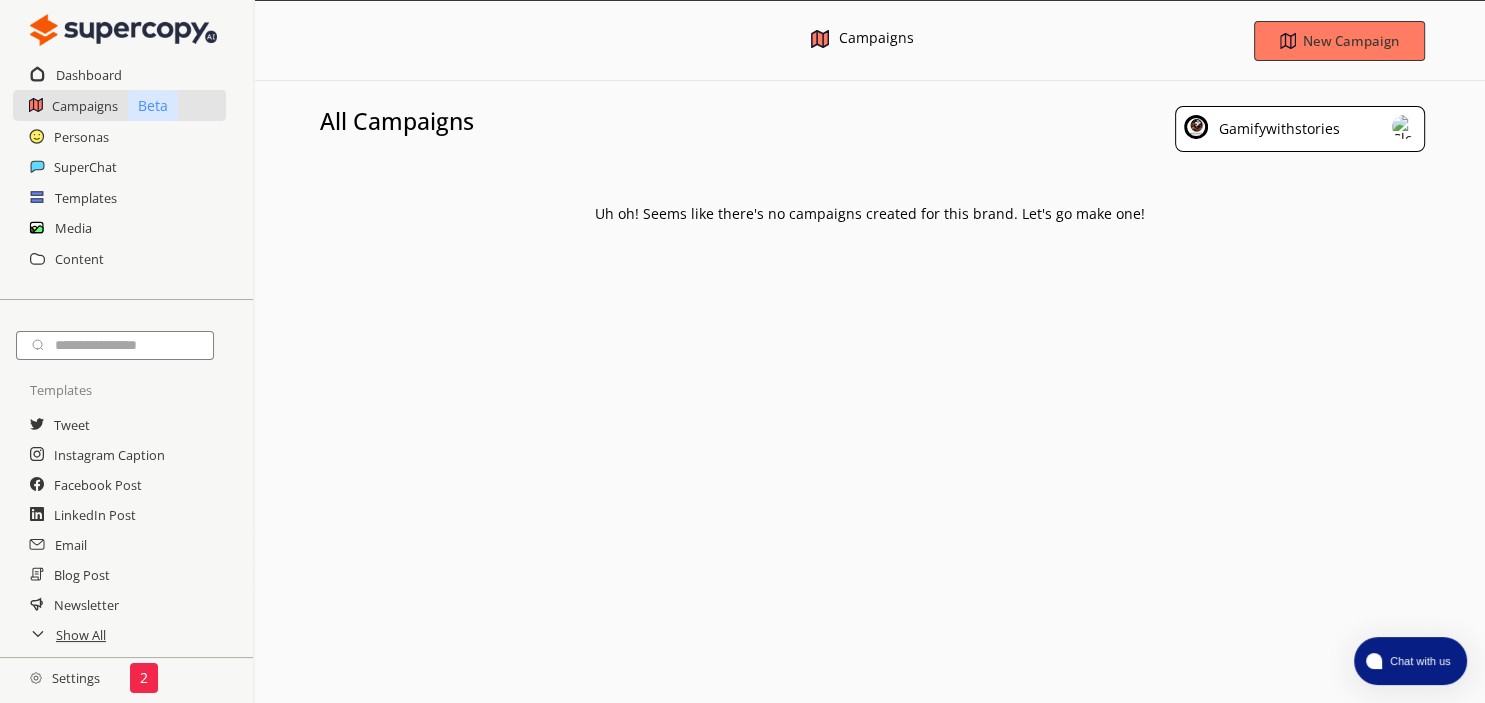 click on "Menu Campaigns New Campaign All Campaigns   Gamifywithstories   Uh oh! Seems like there's no campaigns created for this brand. Let's go make one!" at bounding box center [870, 351] 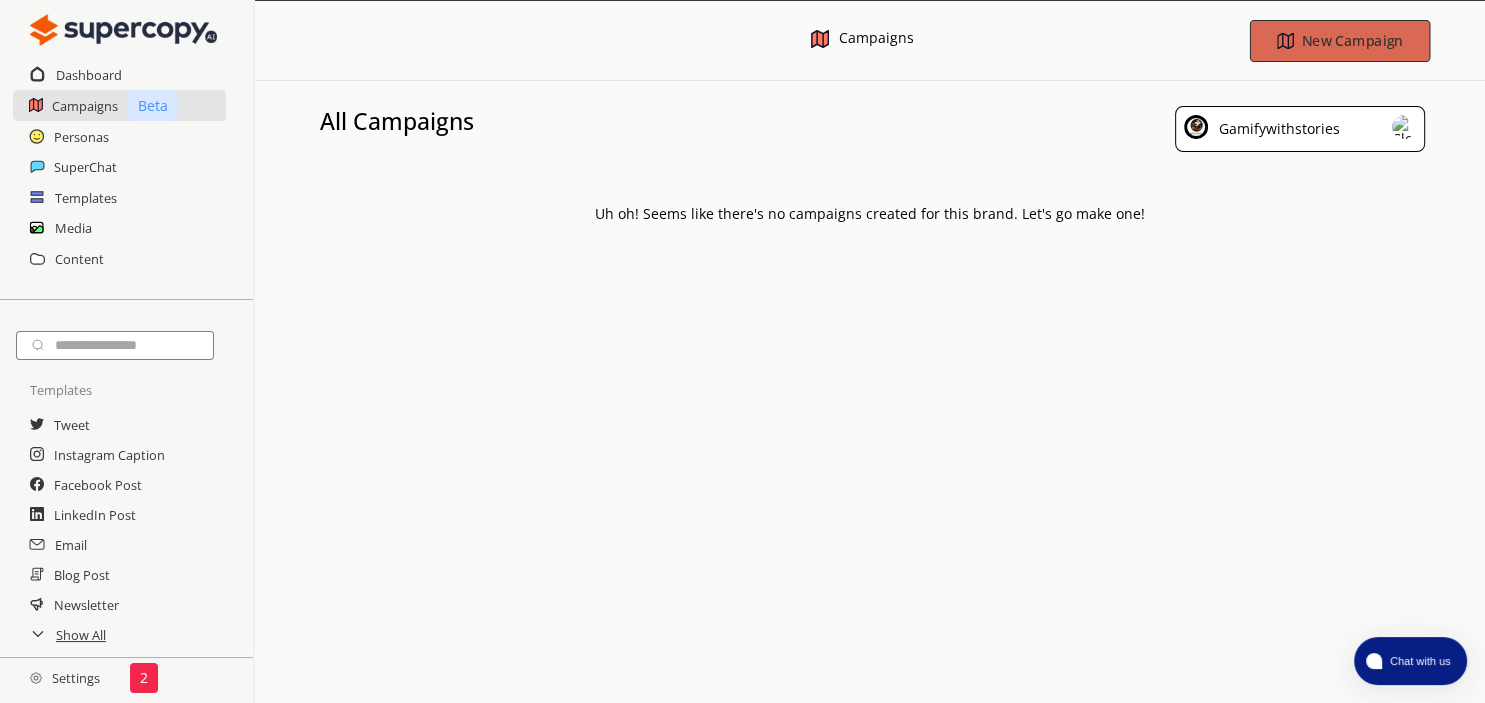 click on "New Campaign" at bounding box center (1351, 40) 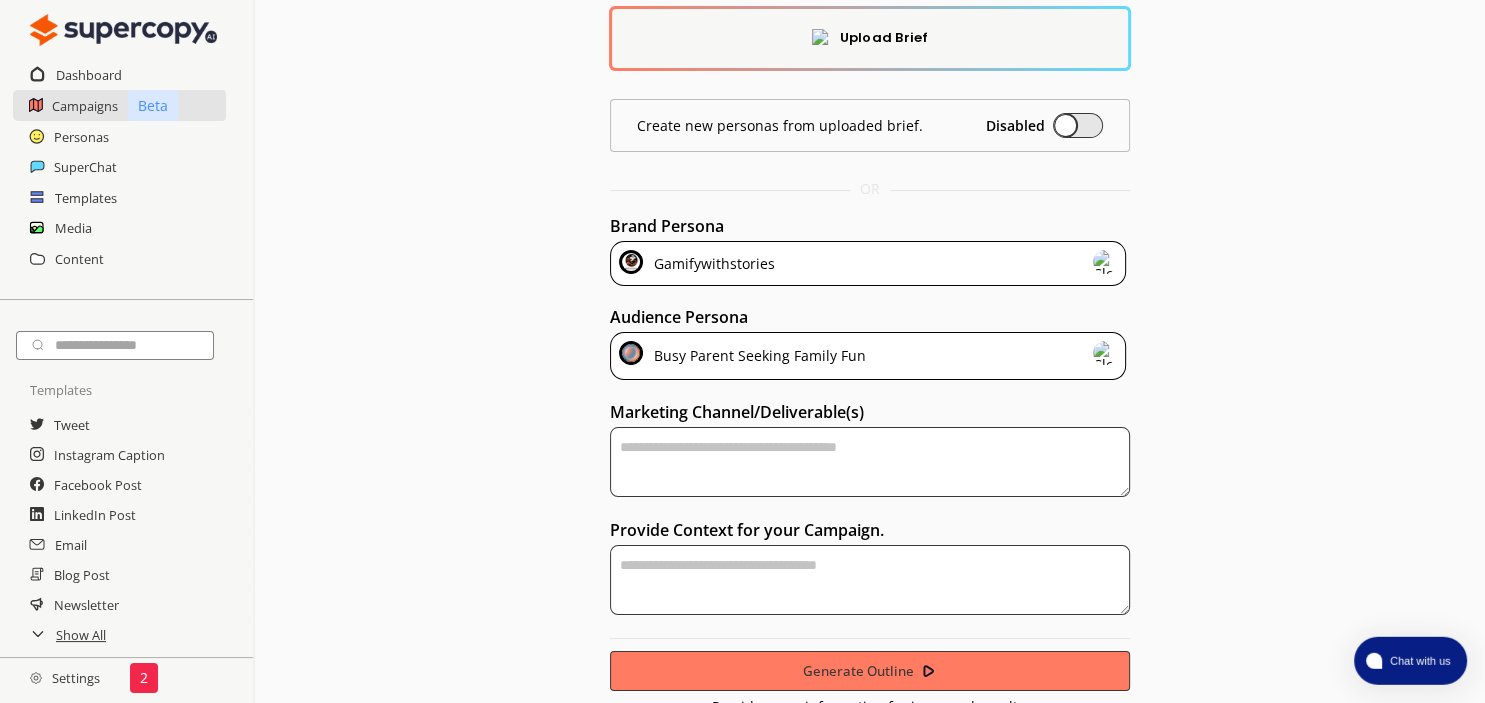scroll, scrollTop: 100, scrollLeft: 0, axis: vertical 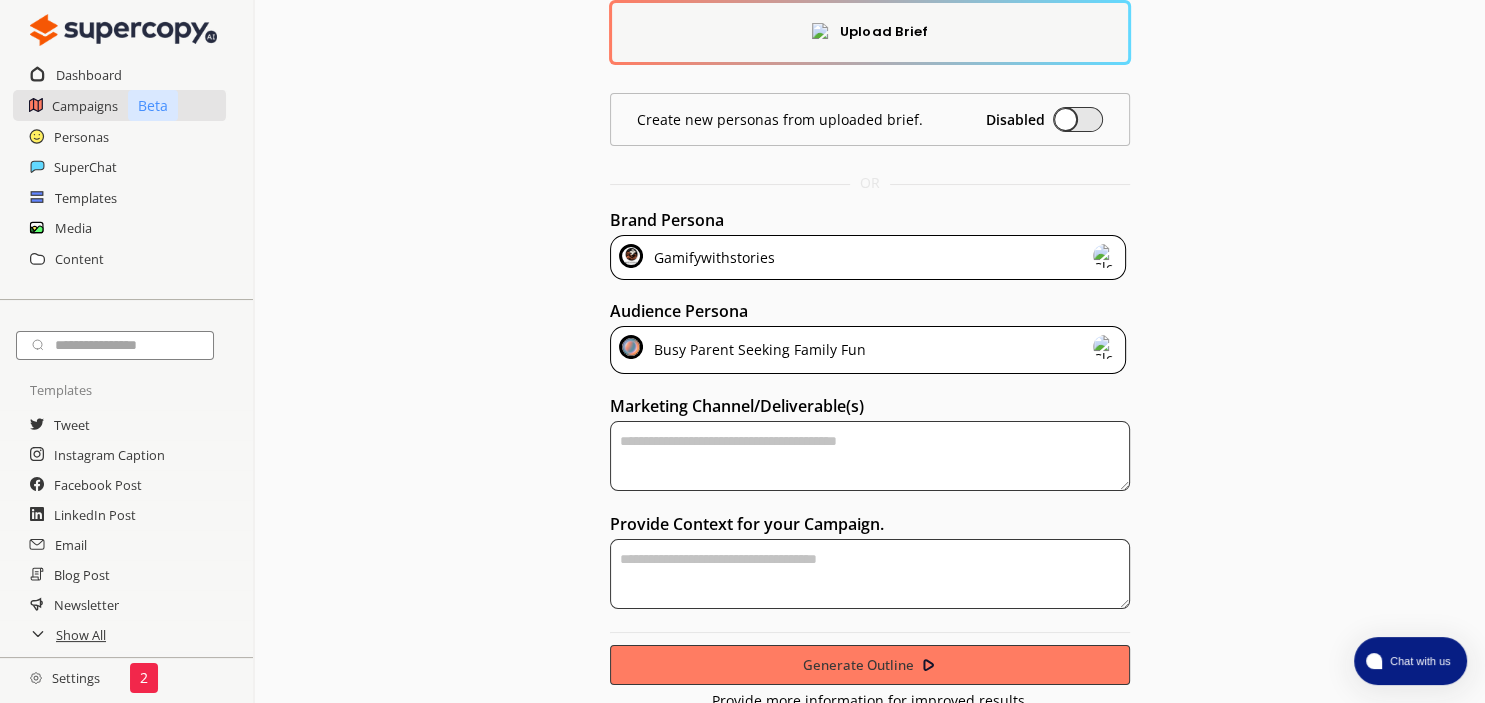 click on "Busy Parent Seeking Family Fun" at bounding box center (756, 350) 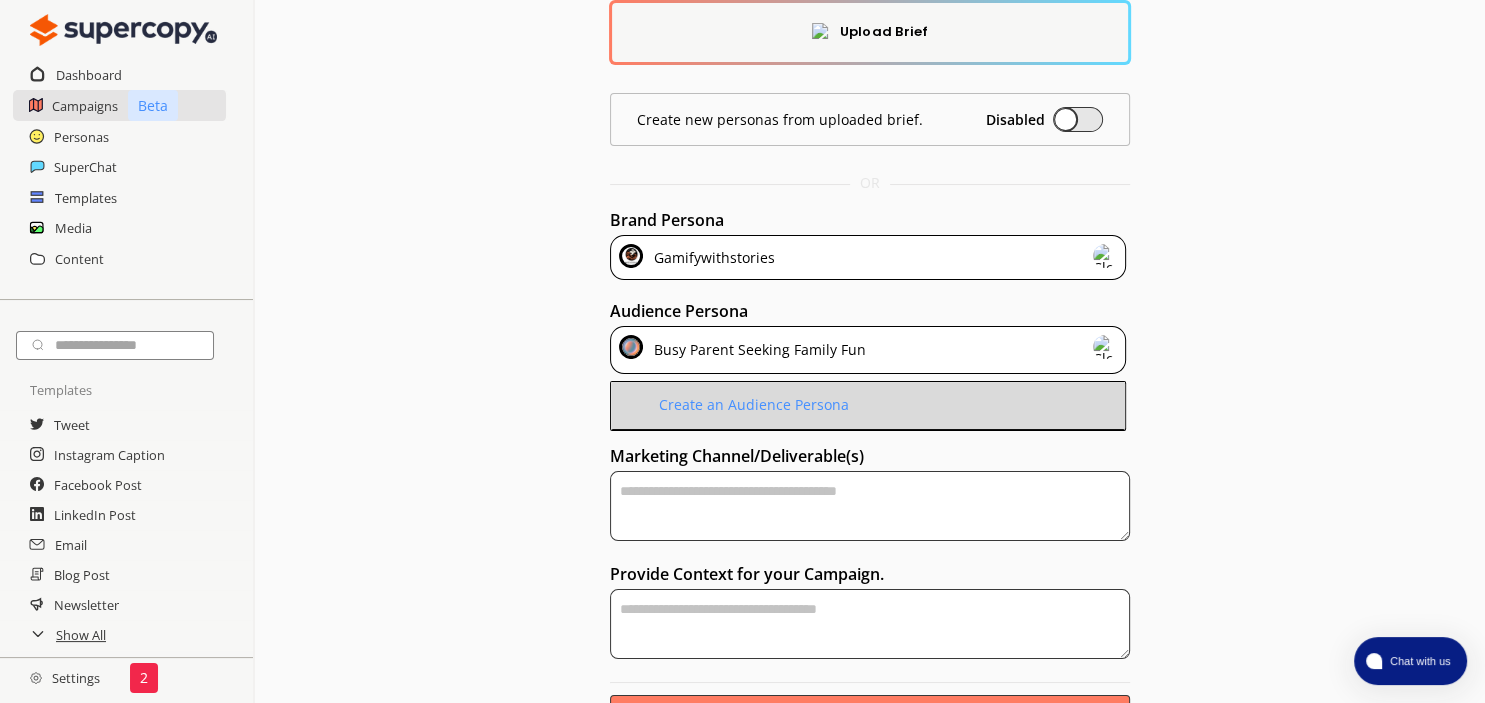 click on "Create an Audience Persona" at bounding box center (751, 405) 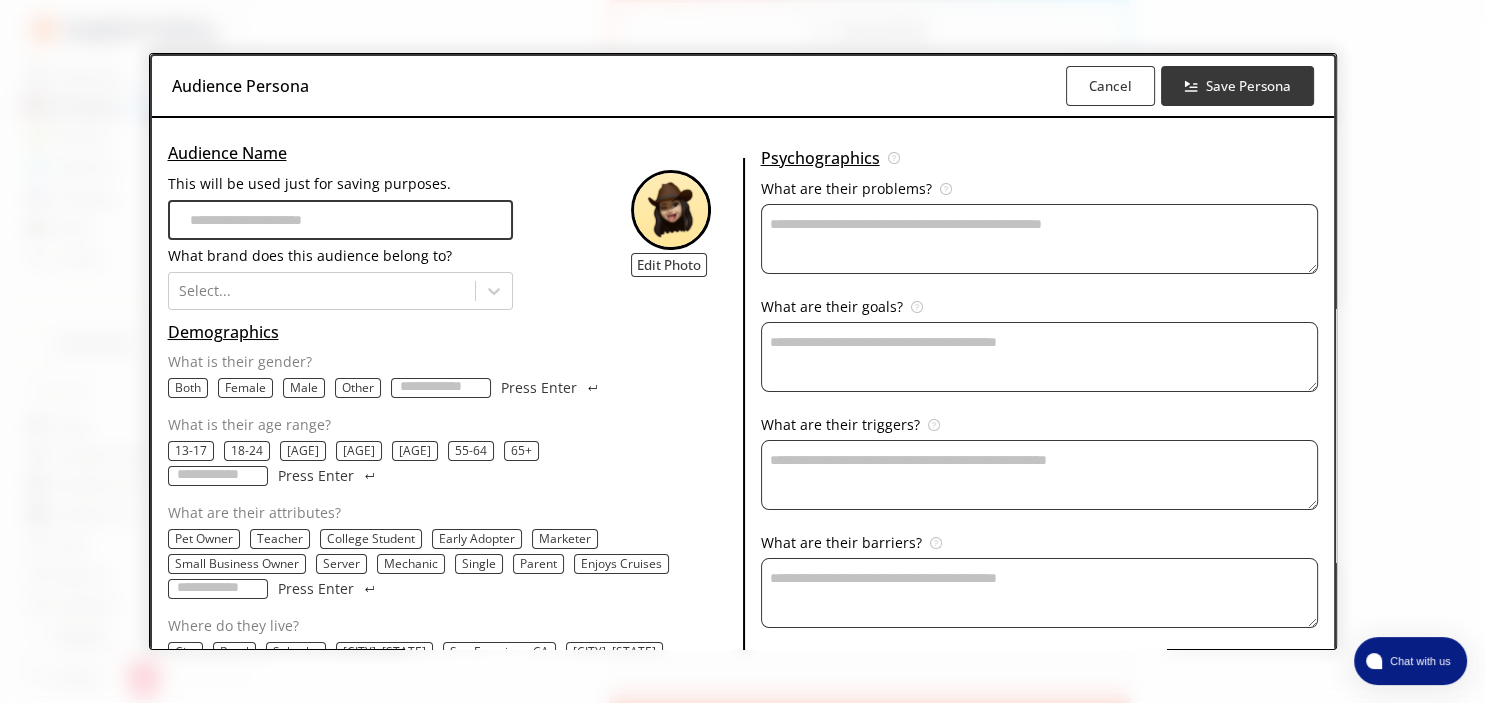 click on "Audience Persona Cancel Save Persona" at bounding box center [743, 87] 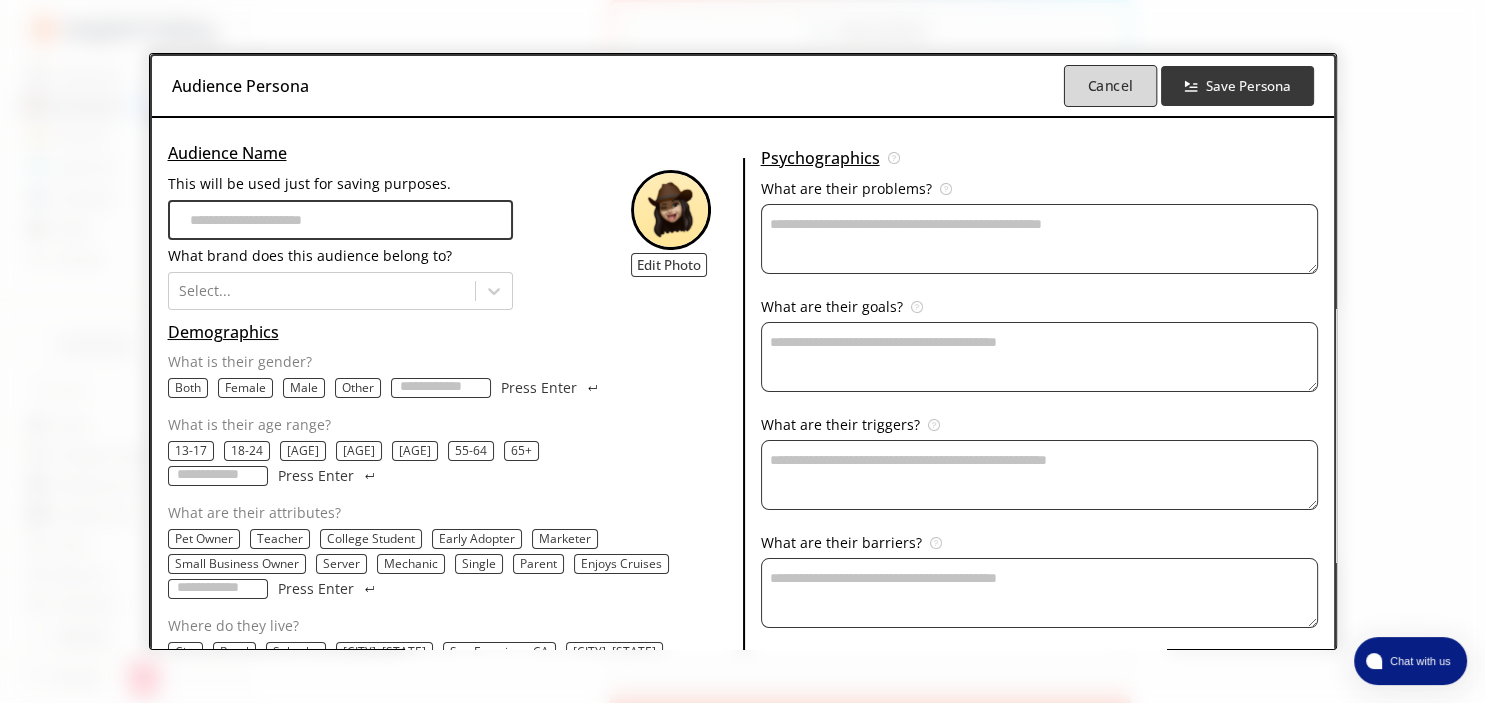 click on "Cancel" at bounding box center (1110, 86) 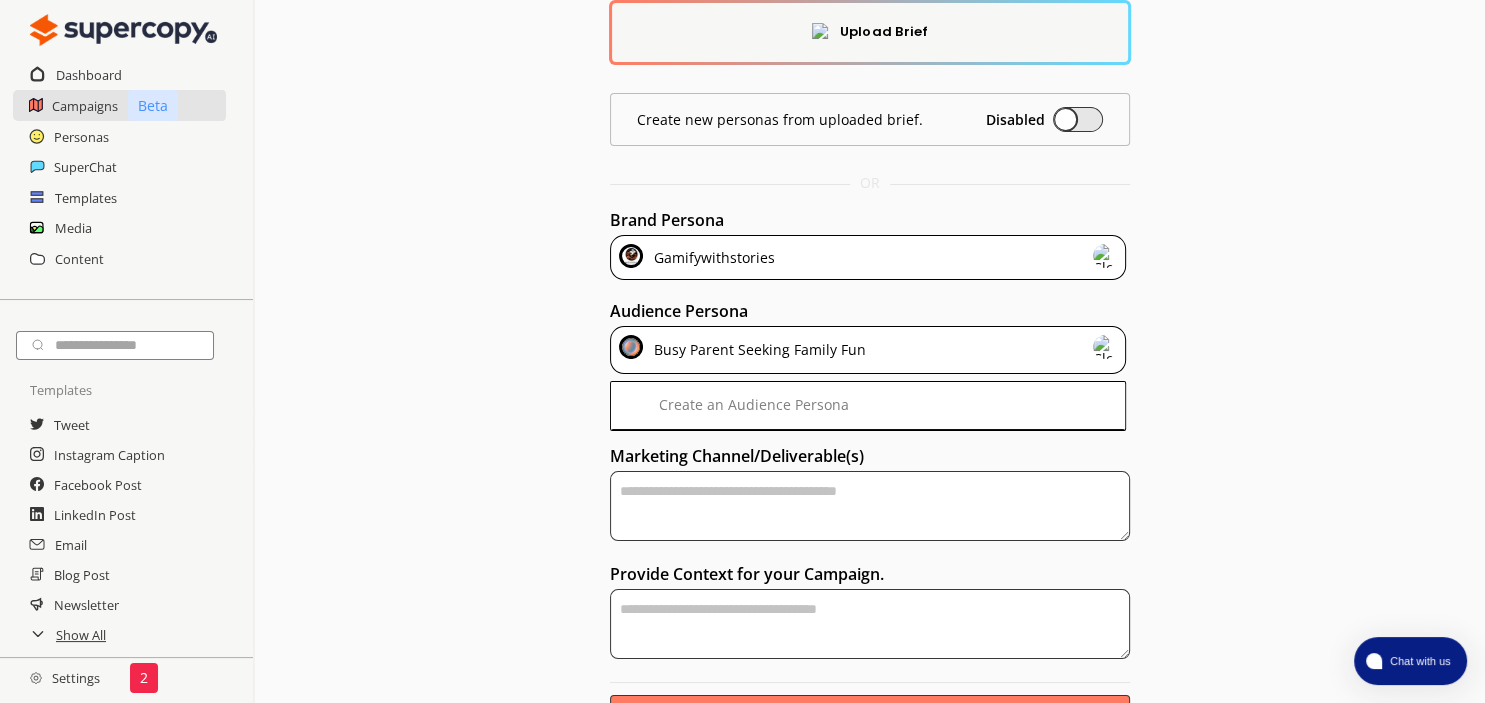 click on "Upload Brief Create new personas from uploaded brief. Disabled OR Brand Persona   Gamifywithstories Audience Persona   Busy Parent Seeking Family Fun   Create an Audience Persona Marketing Channel/Deliverable(s) Provide Context for your Campaign. Generate Outline Provide more information for improved results." at bounding box center (870, 370) 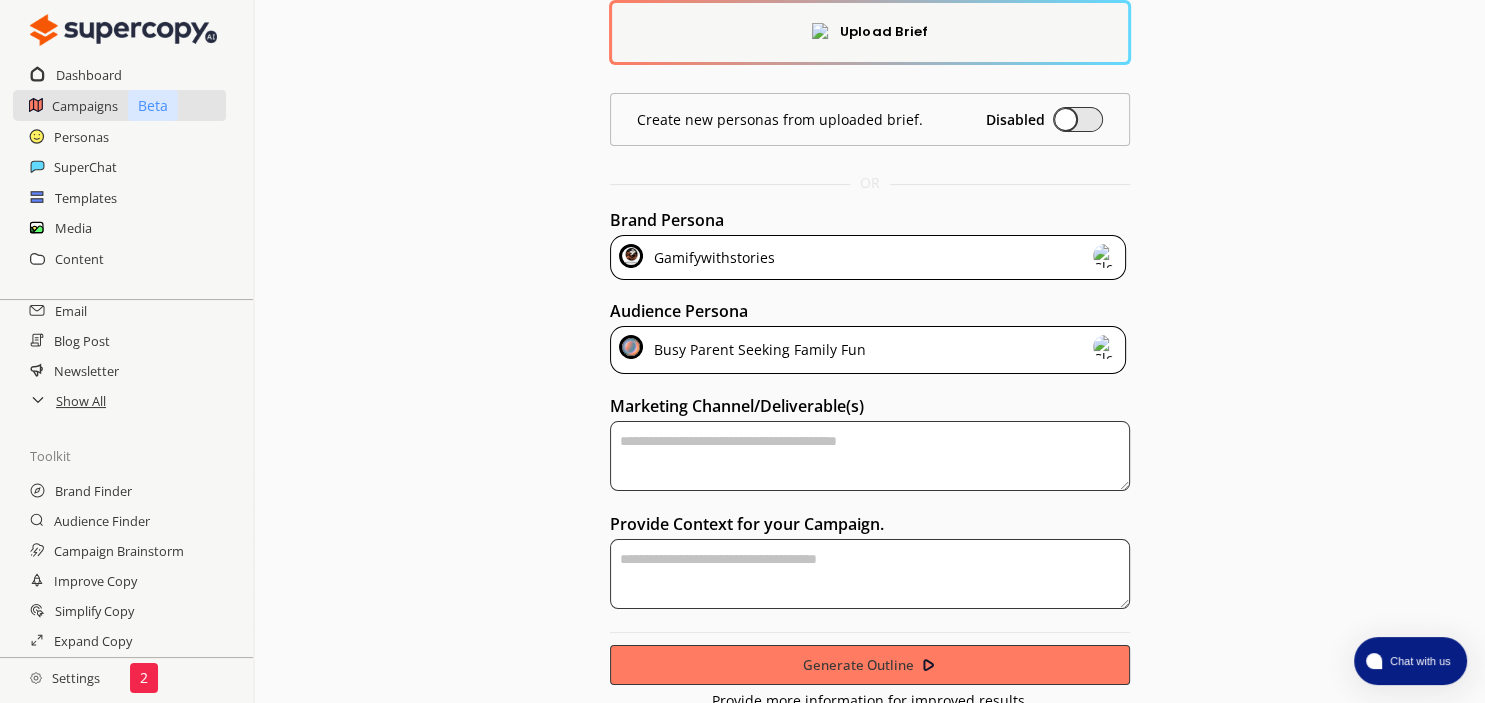 scroll, scrollTop: 325, scrollLeft: 0, axis: vertical 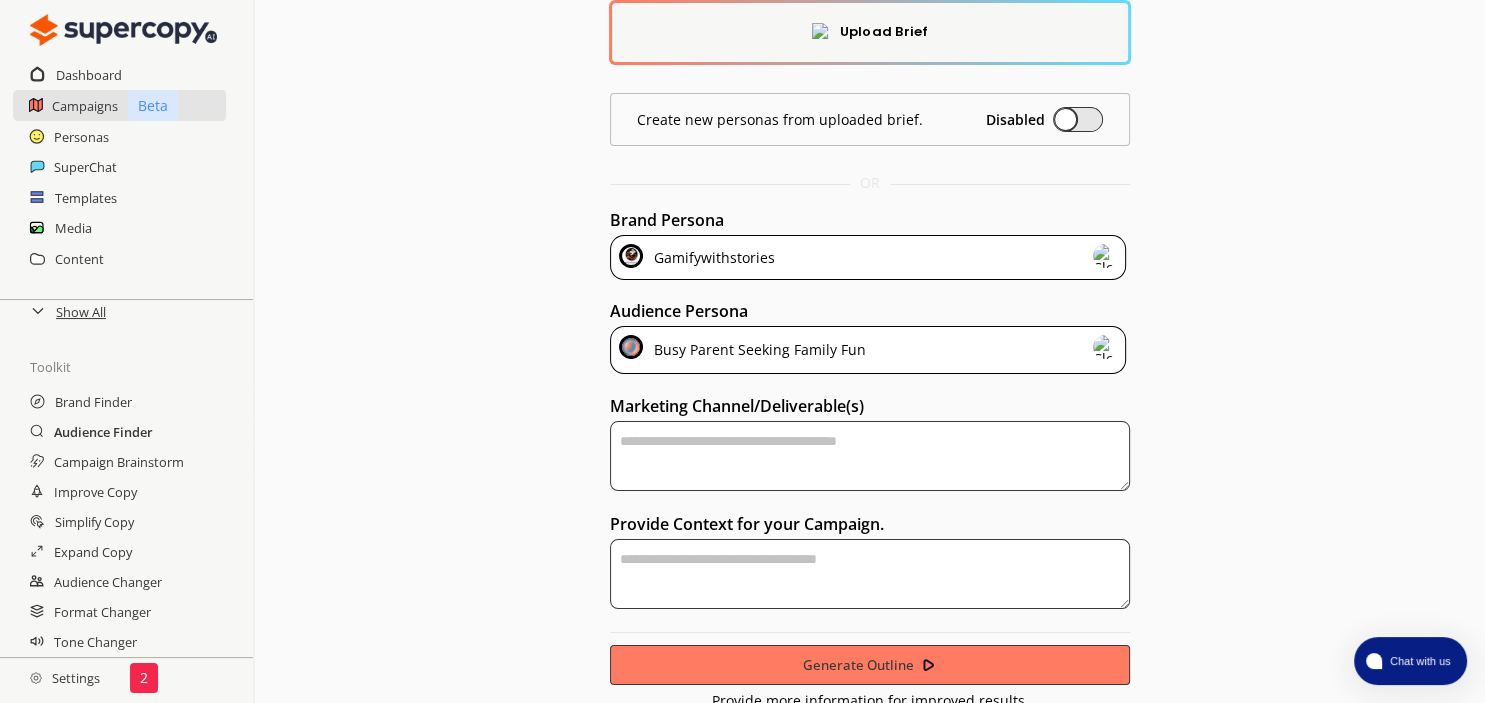 click on "Audience Finder" at bounding box center [103, 432] 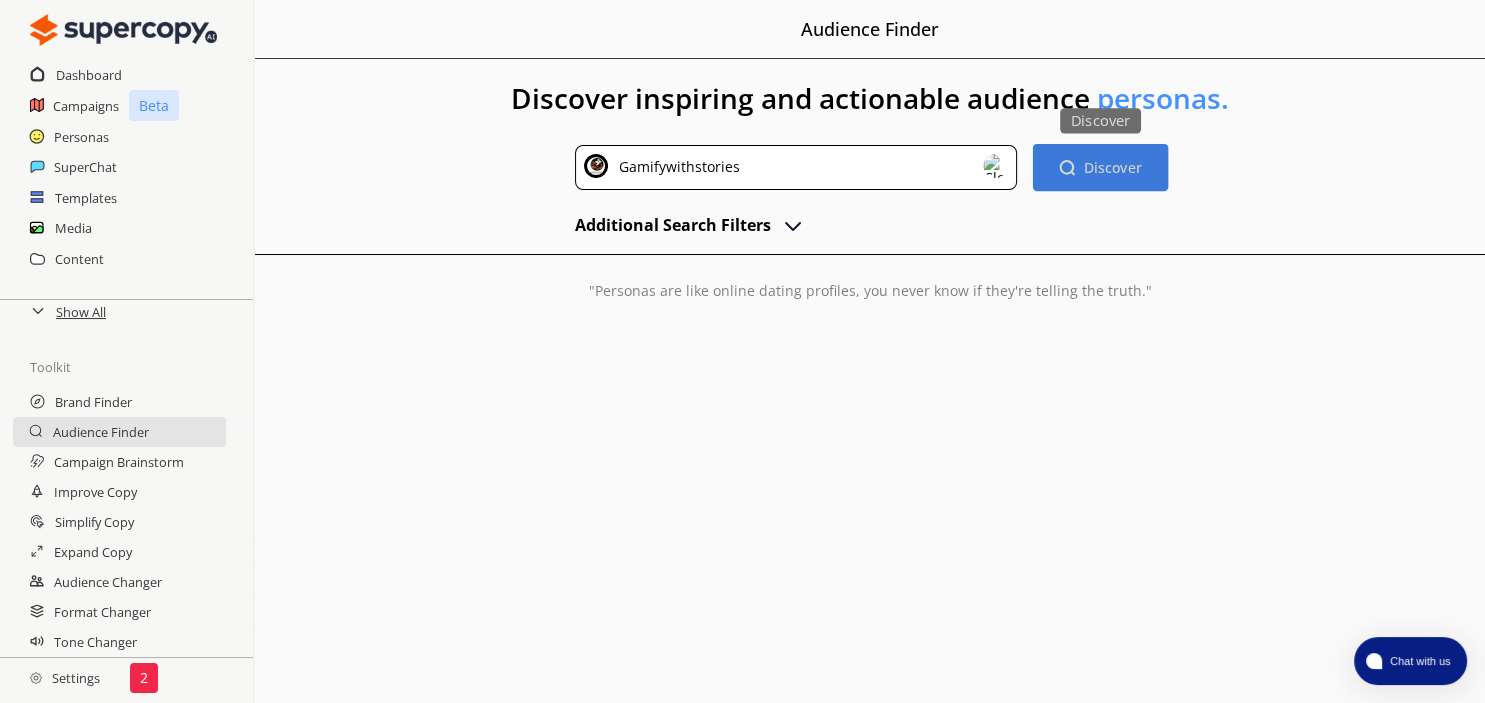 click on "Discover Discover" at bounding box center (1099, 166) 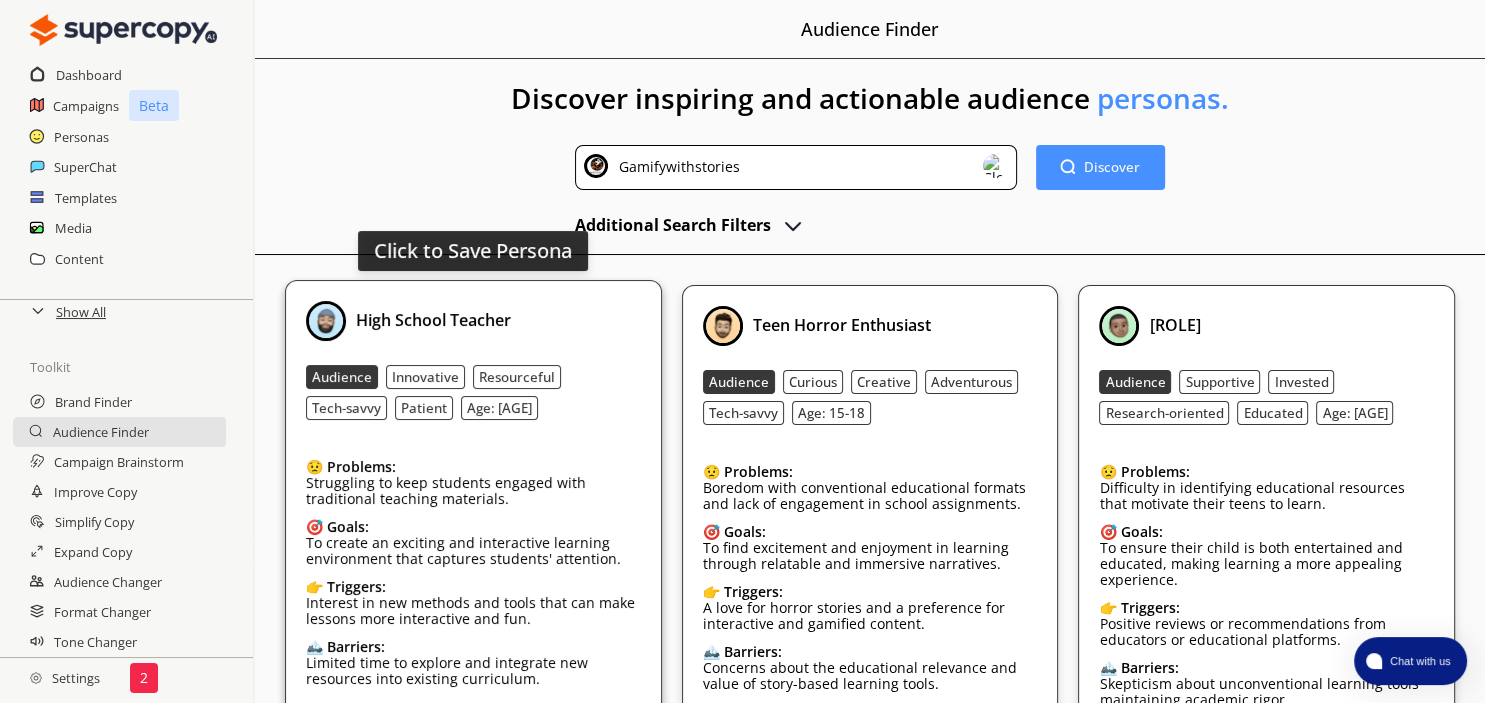 click on "Click to Save Persona High School Teacher Audience Innovative Resourceful Tech-savvy Patient Age: [AGE] 😟 Problems: Struggling to keep students engaged with traditional teaching materials. 🎯 Goals: To create an exciting and interactive learning environment that captures students' attention. 👉 Triggers: Interest in new methods and tools that can make lessons more interactive and fun. 🏔️ Barriers: Limited time to explore and integrate new resources into existing curriculum." at bounding box center (473, 504) 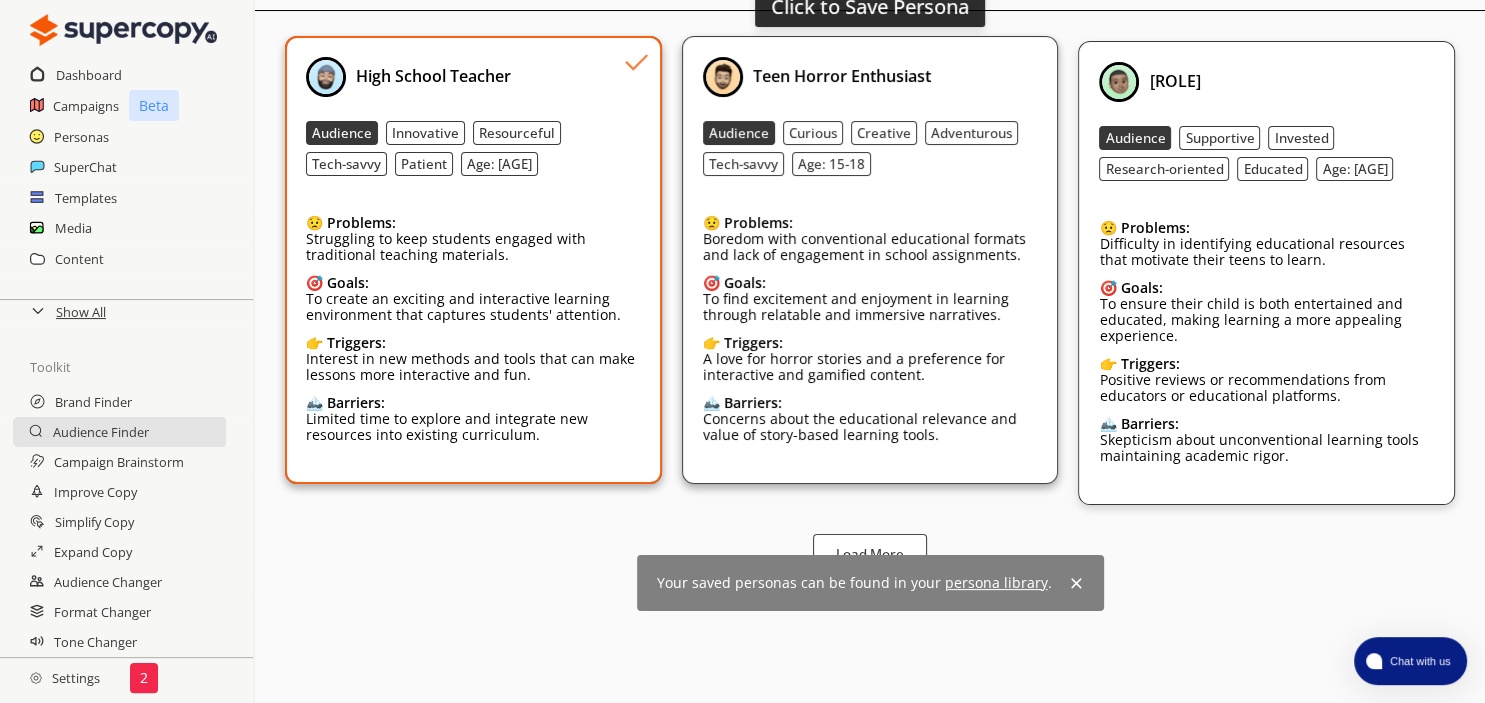 scroll, scrollTop: 246, scrollLeft: 0, axis: vertical 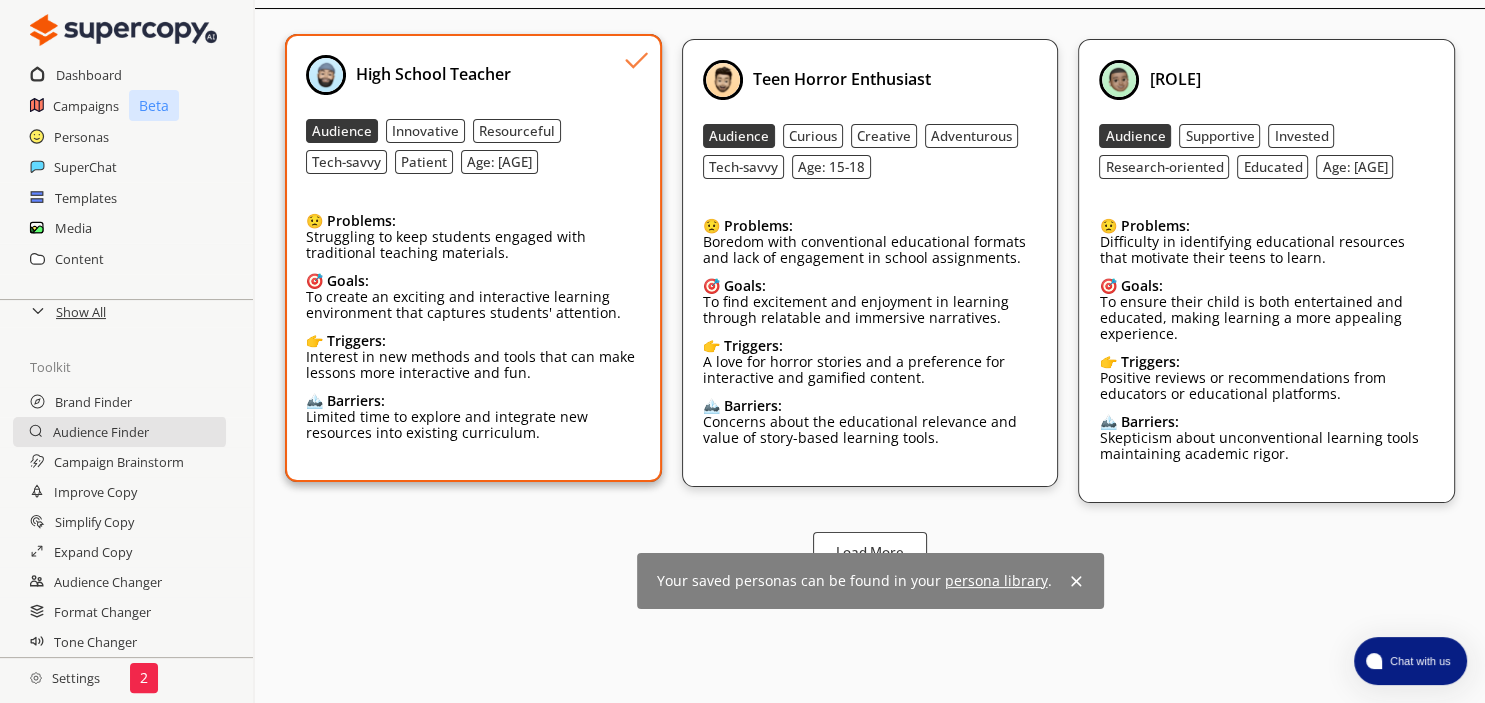 click on "persona library" at bounding box center [996, 580] 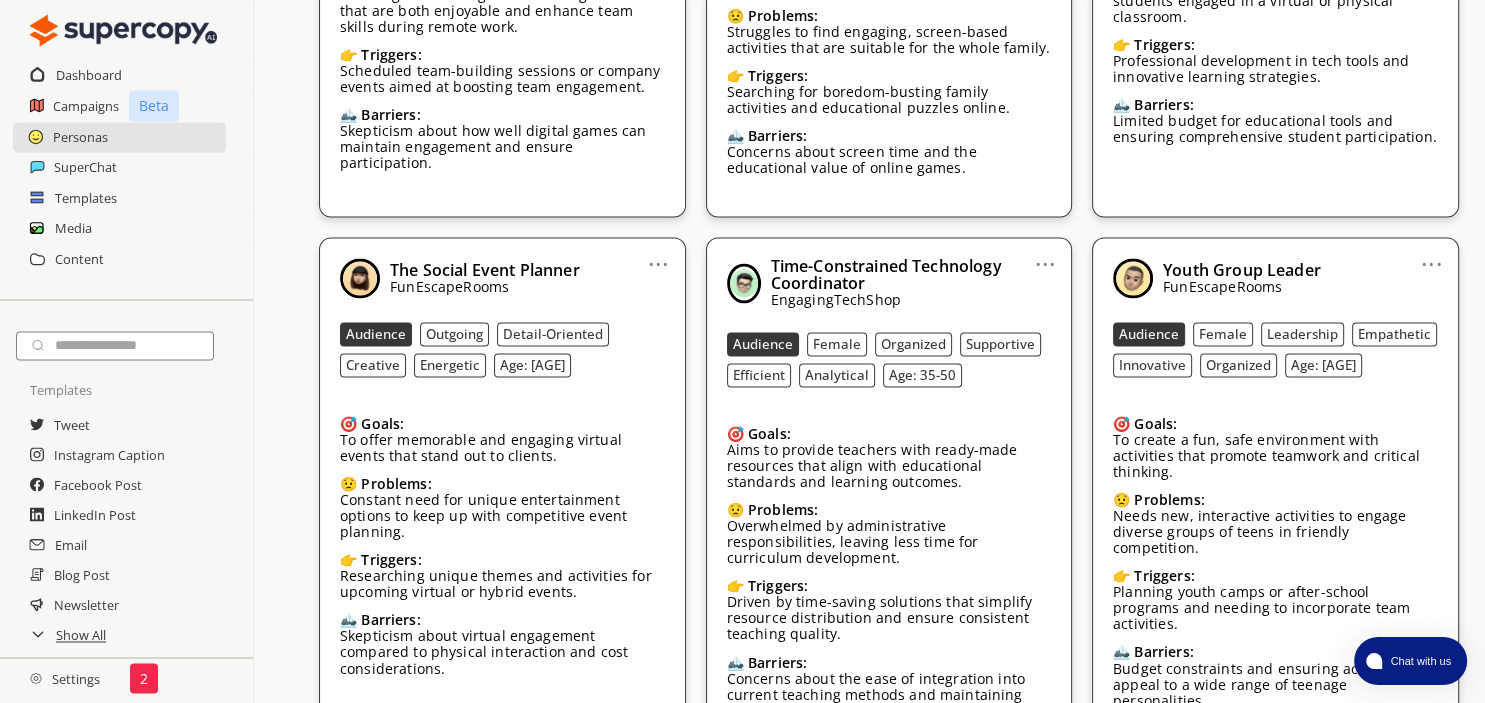 scroll, scrollTop: 2710, scrollLeft: 0, axis: vertical 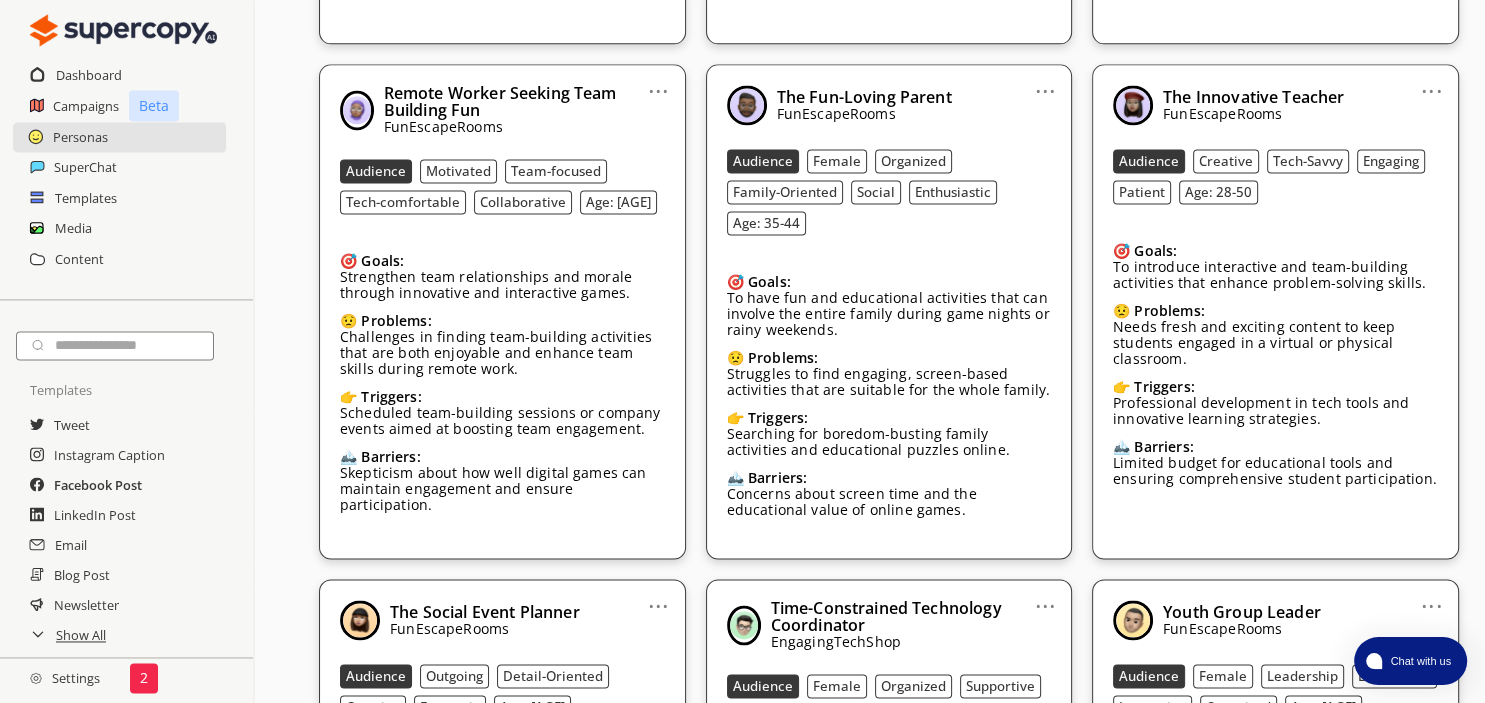 click on "Facebook Post" at bounding box center (98, 485) 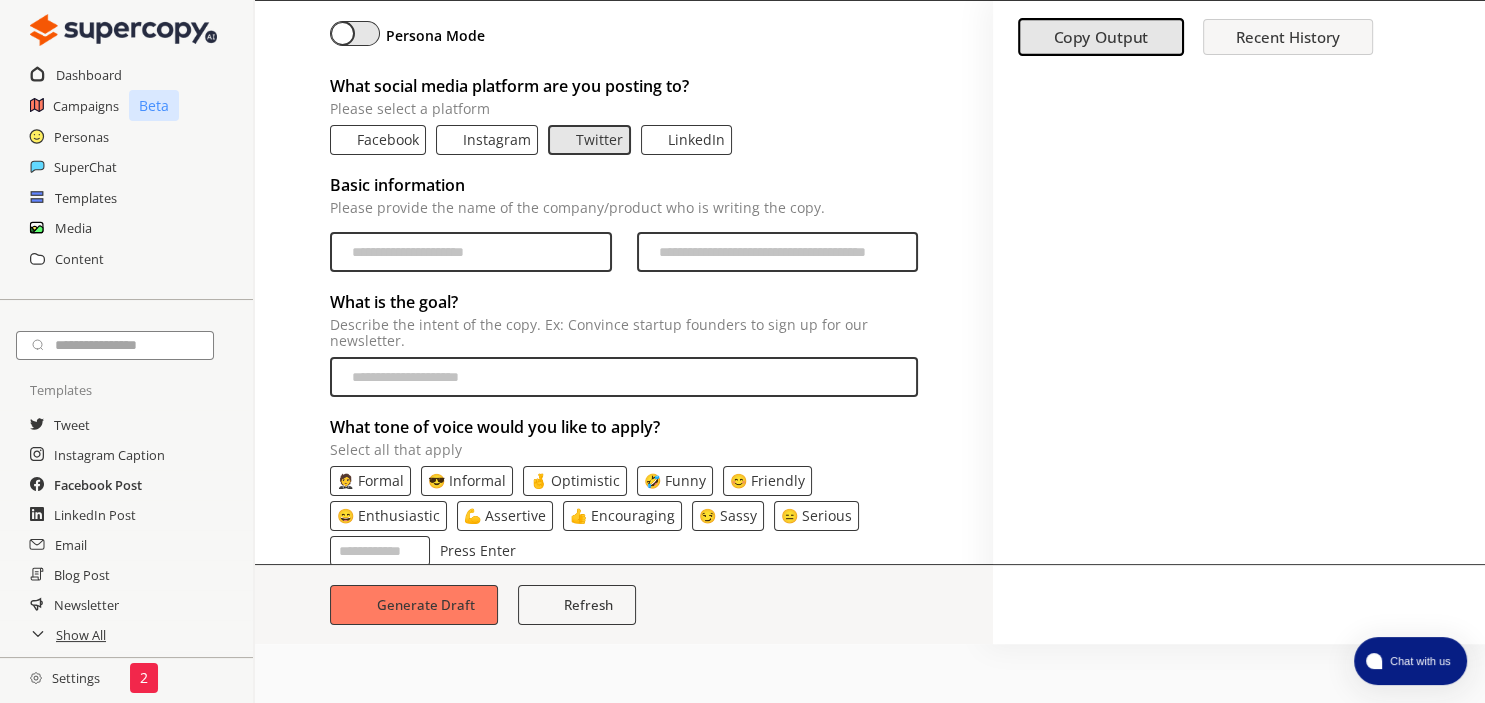 scroll, scrollTop: 0, scrollLeft: 0, axis: both 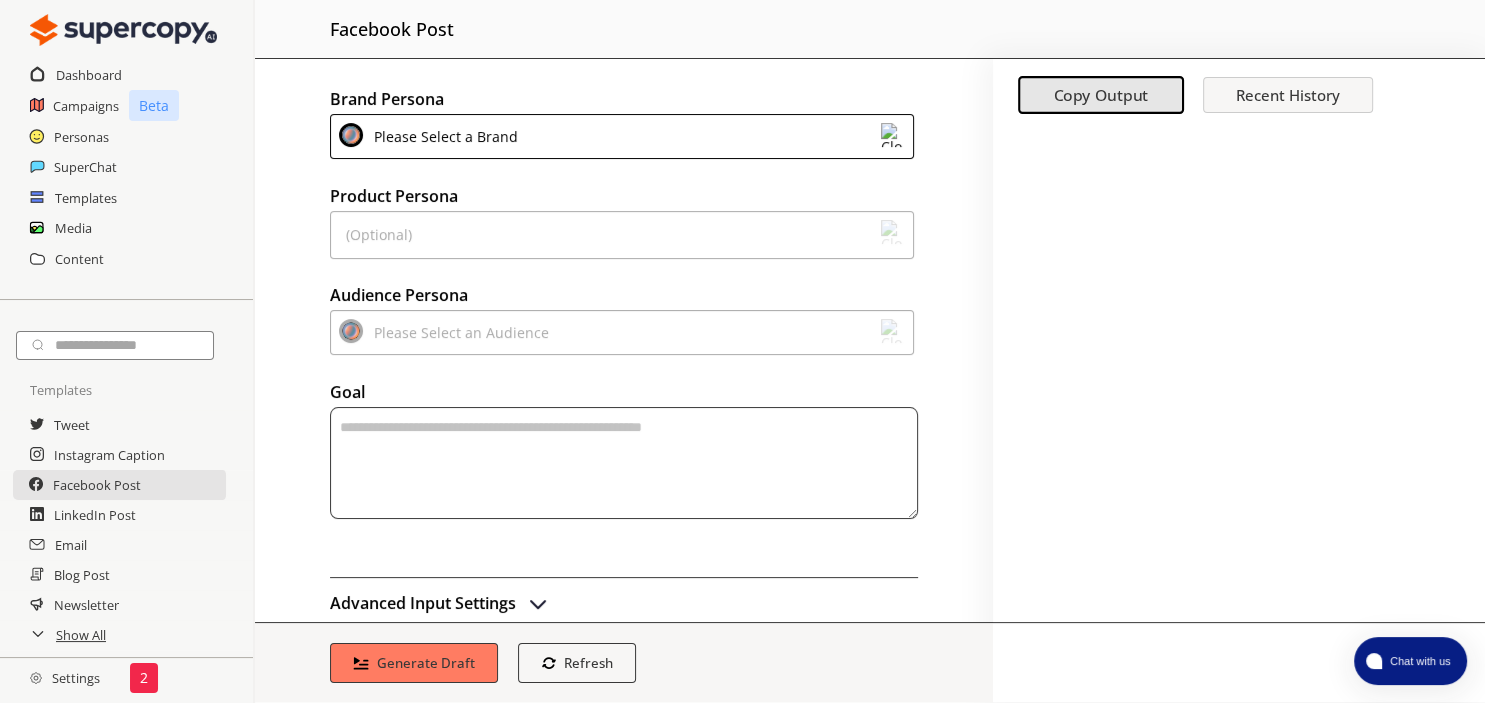click on "Please Select a Brand" at bounding box center [622, 136] 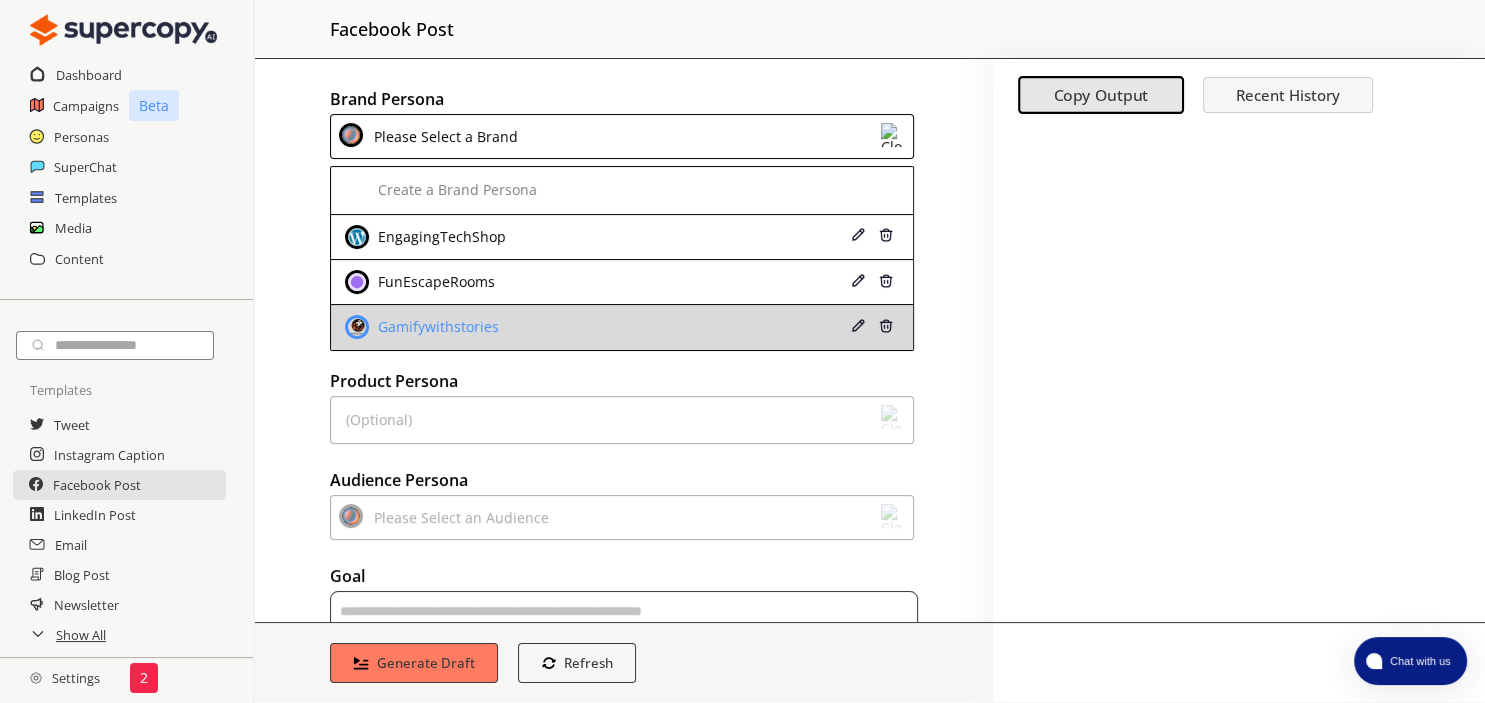 click on "Gamifywithstories" at bounding box center [572, 327] 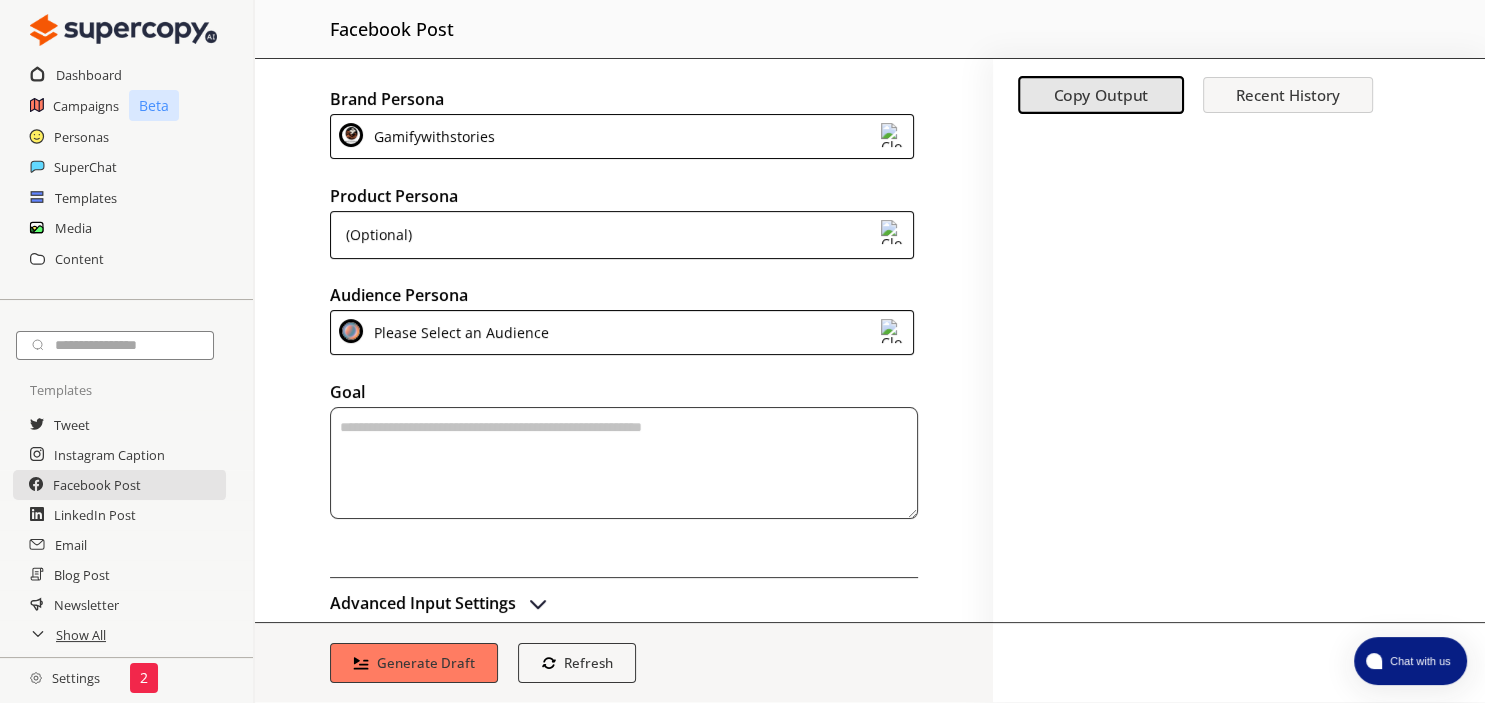 click on "(Optional)" at bounding box center [375, 235] 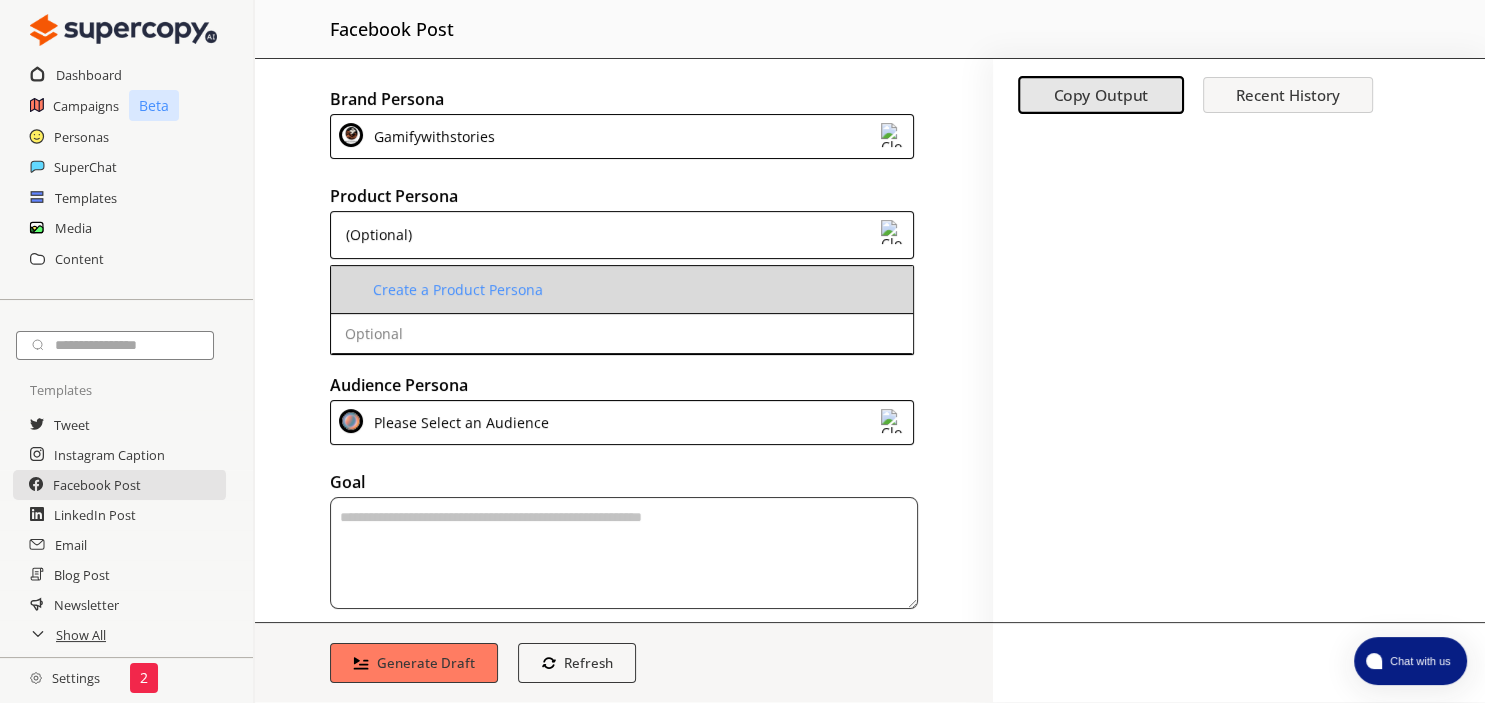 click at bounding box center (357, 290) 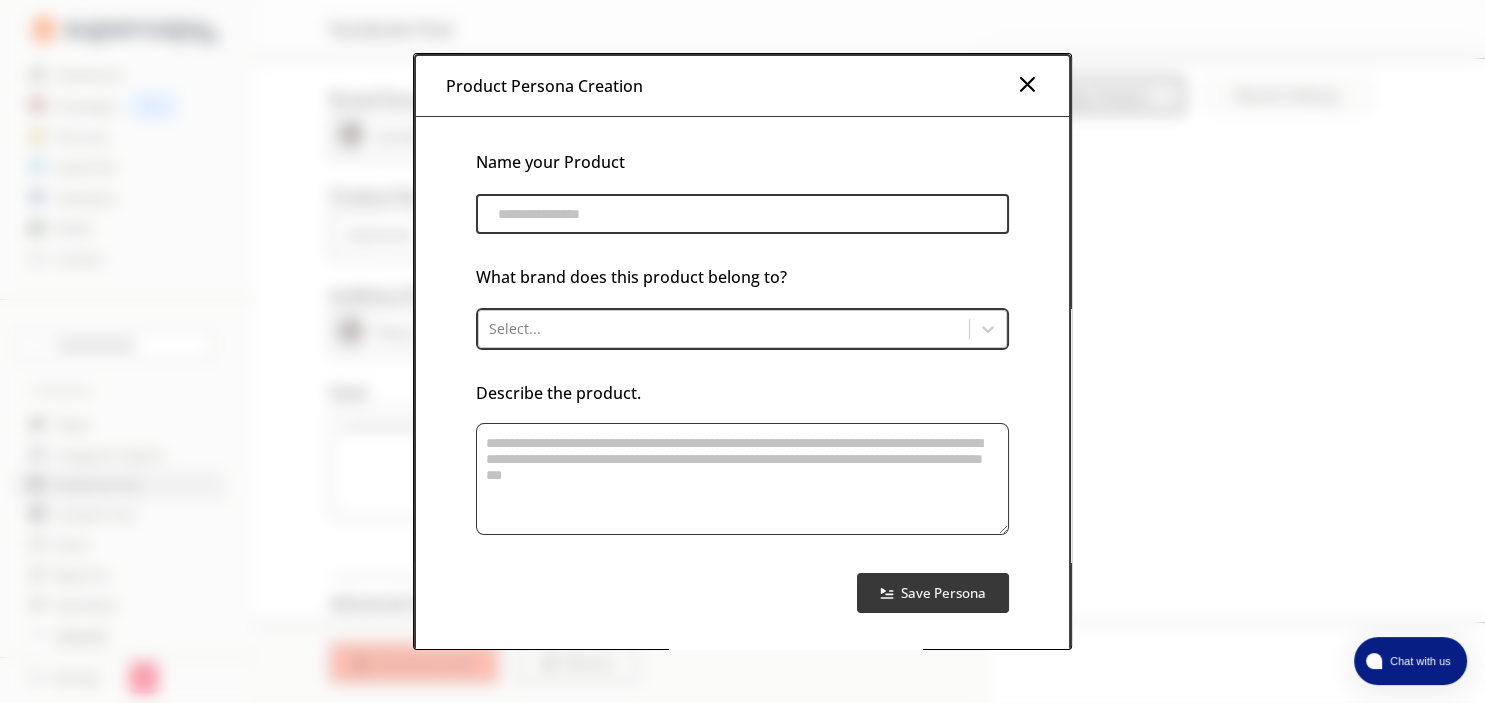 click at bounding box center [1027, 84] 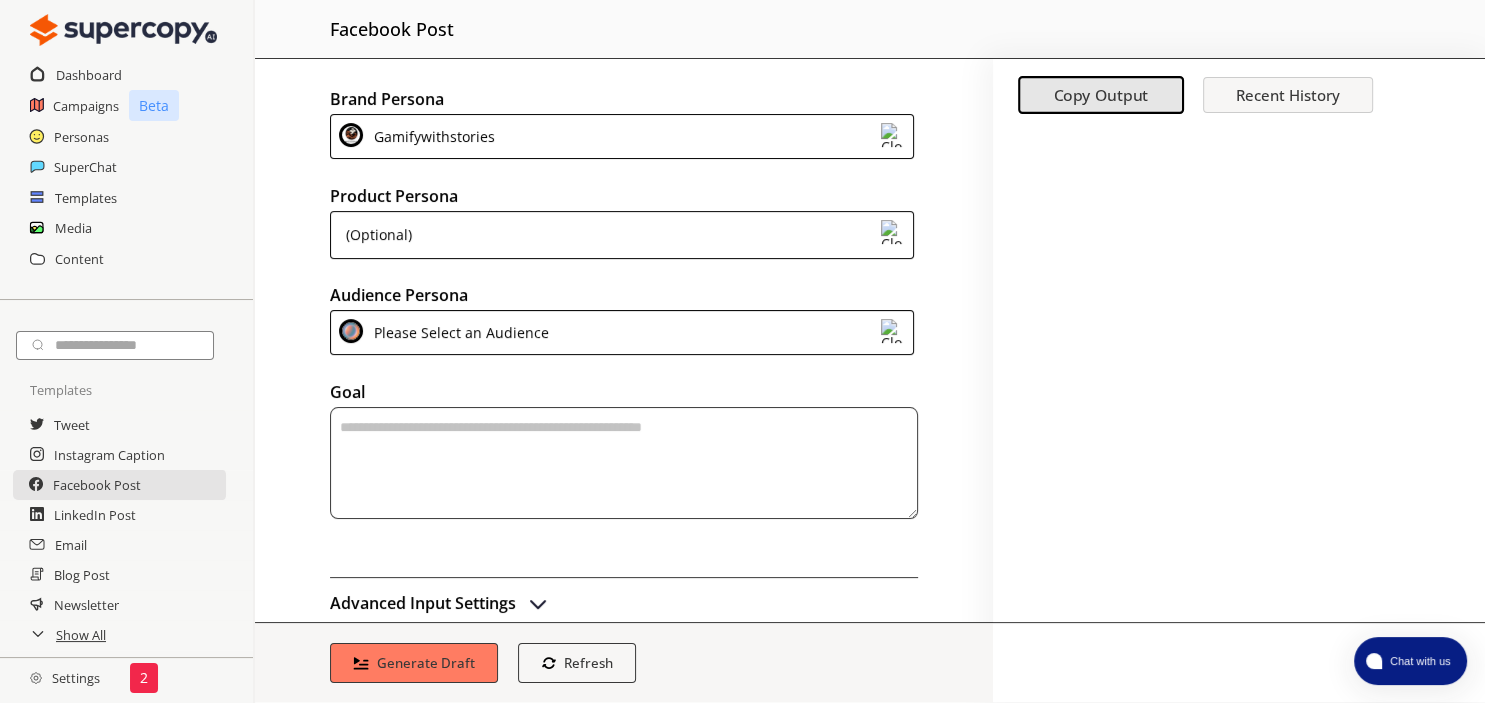 click on "Please Select an Audience" at bounding box center (624, 335) 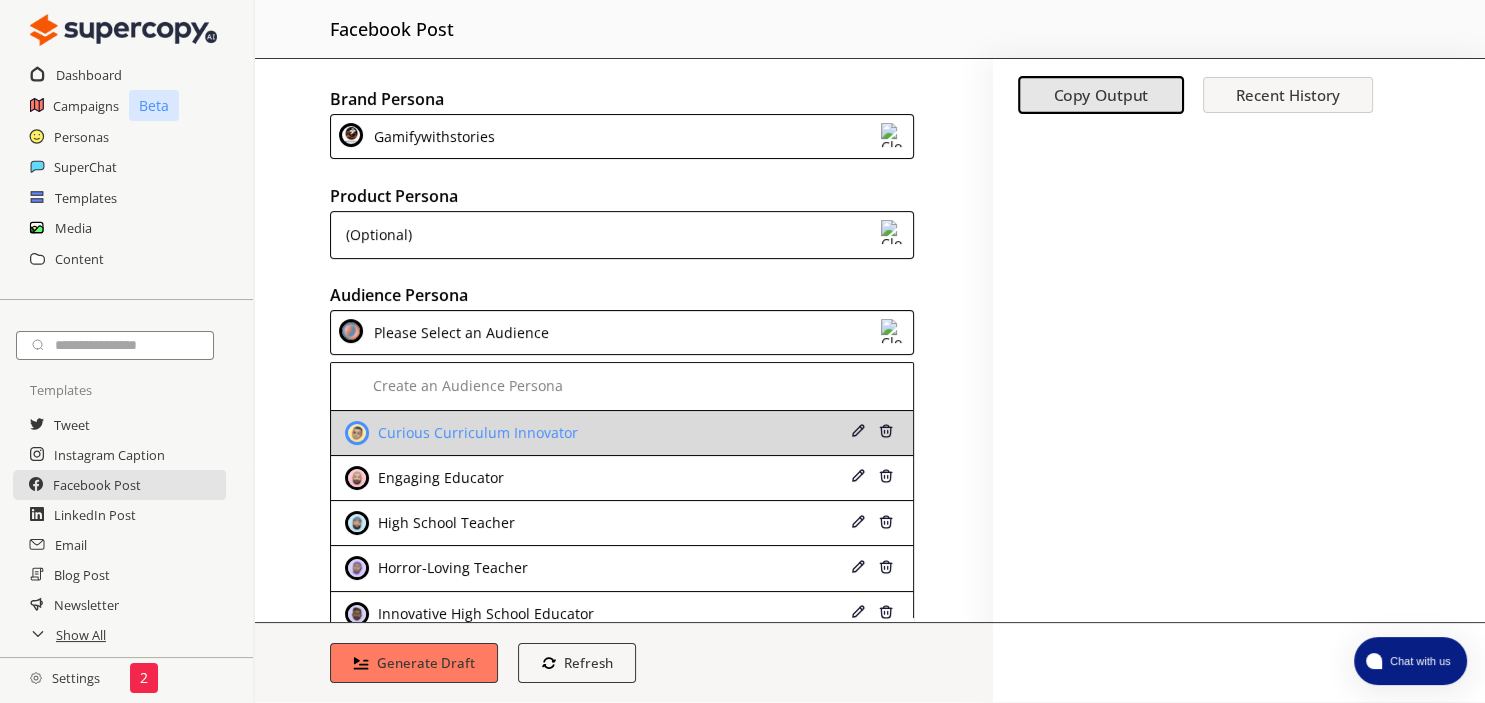 scroll, scrollTop: 32, scrollLeft: 0, axis: vertical 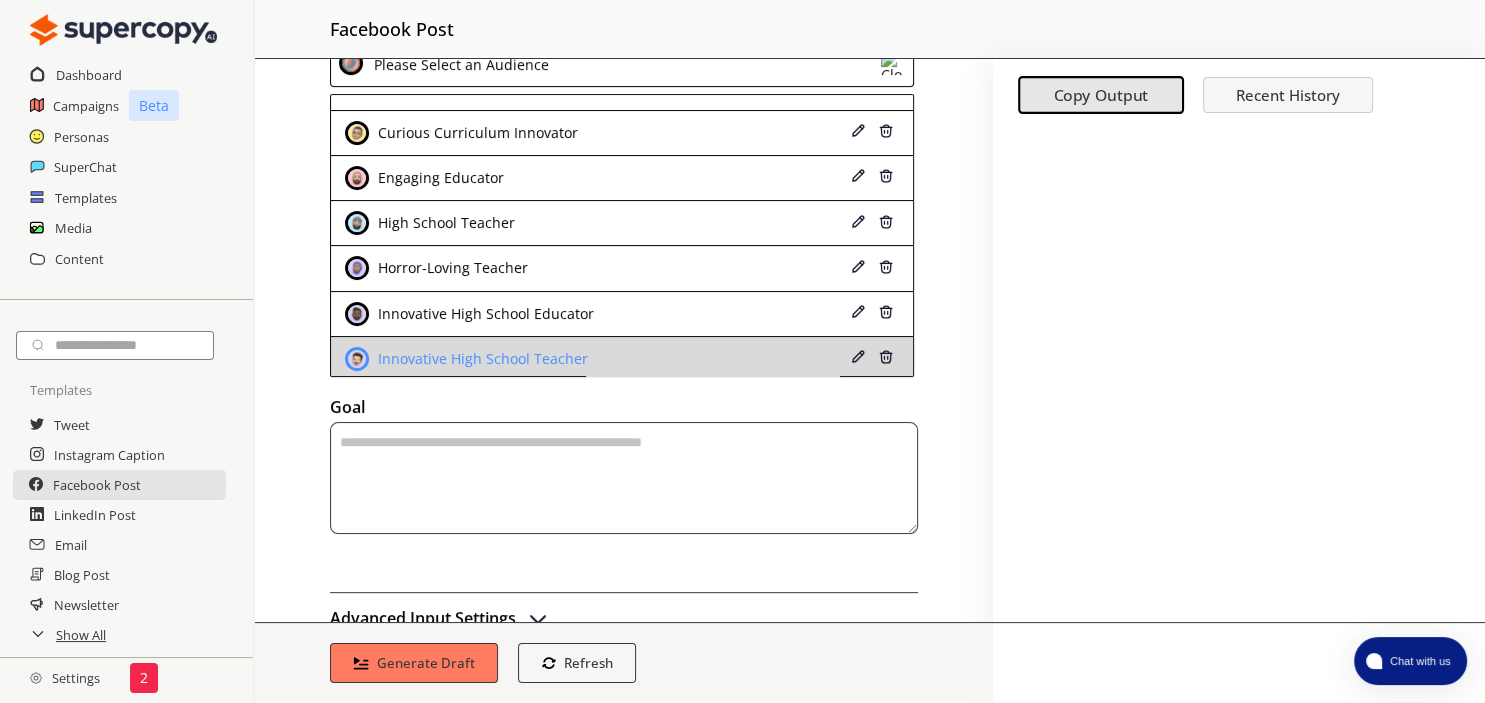 click on "Innovative High School Teacher" at bounding box center (480, 359) 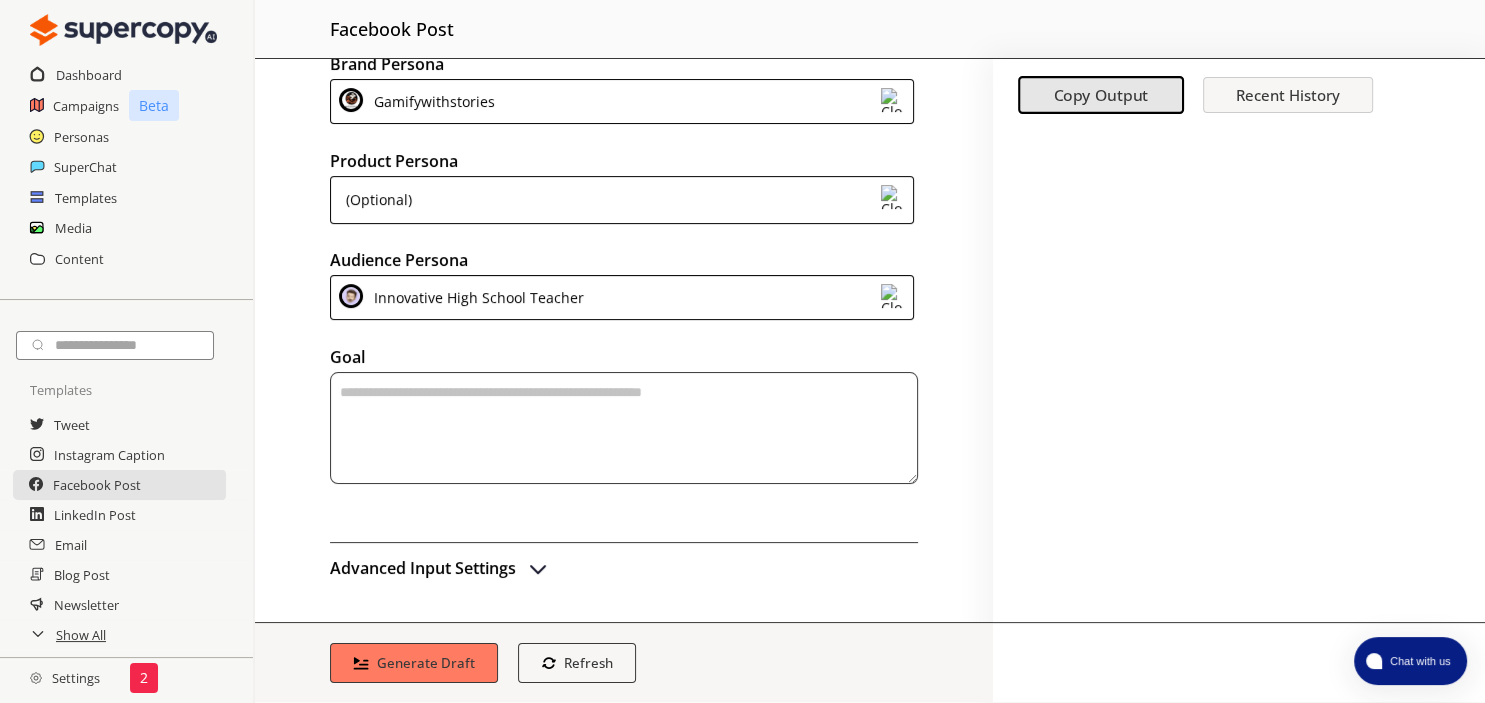 scroll, scrollTop: 29, scrollLeft: 0, axis: vertical 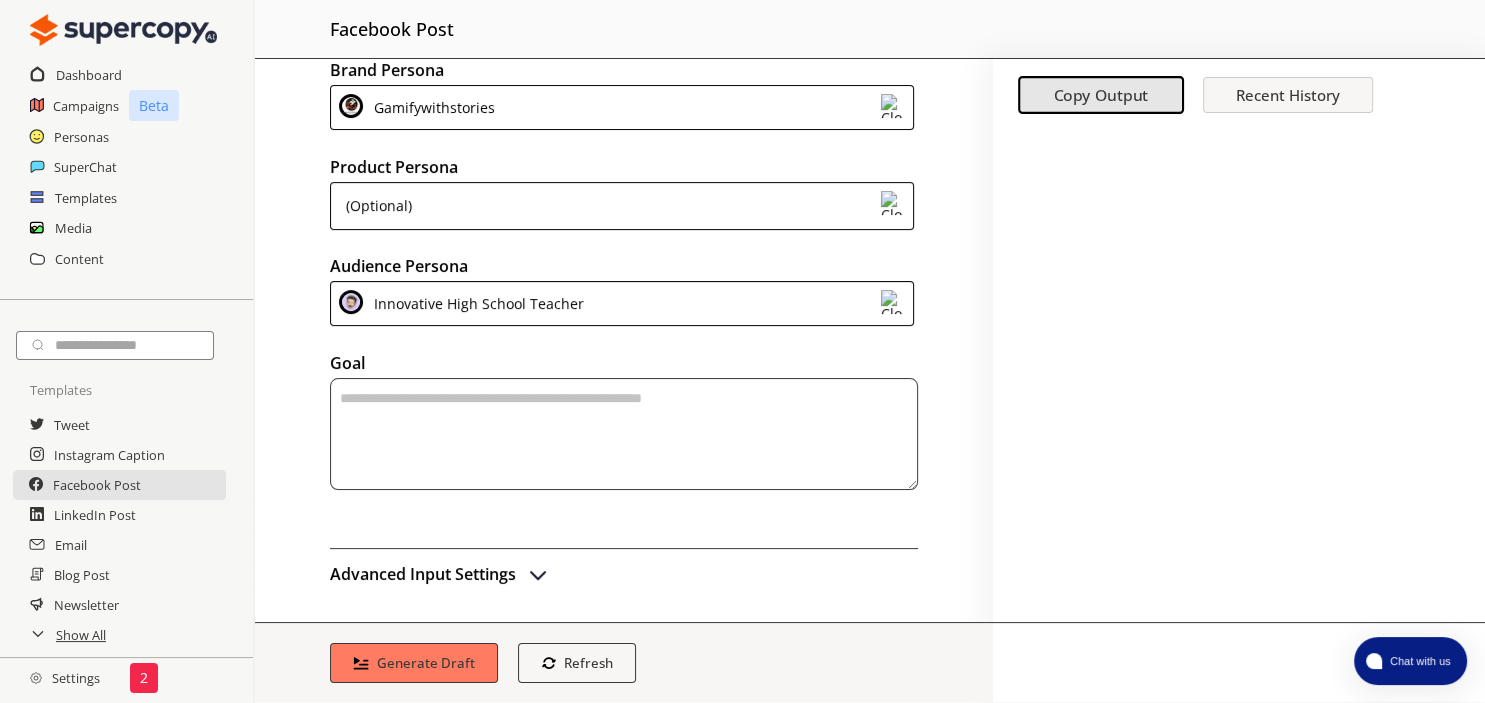 click at bounding box center [624, 434] 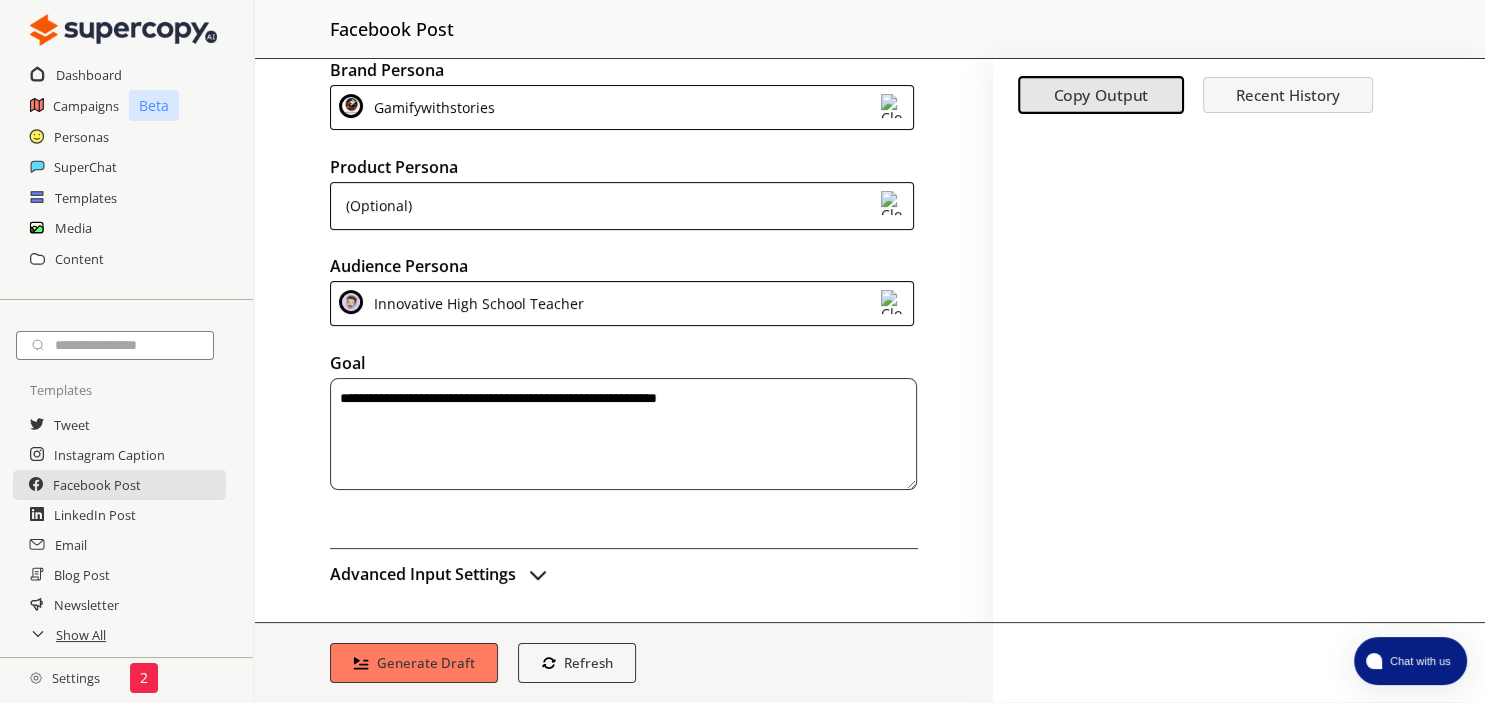 type on "**********" 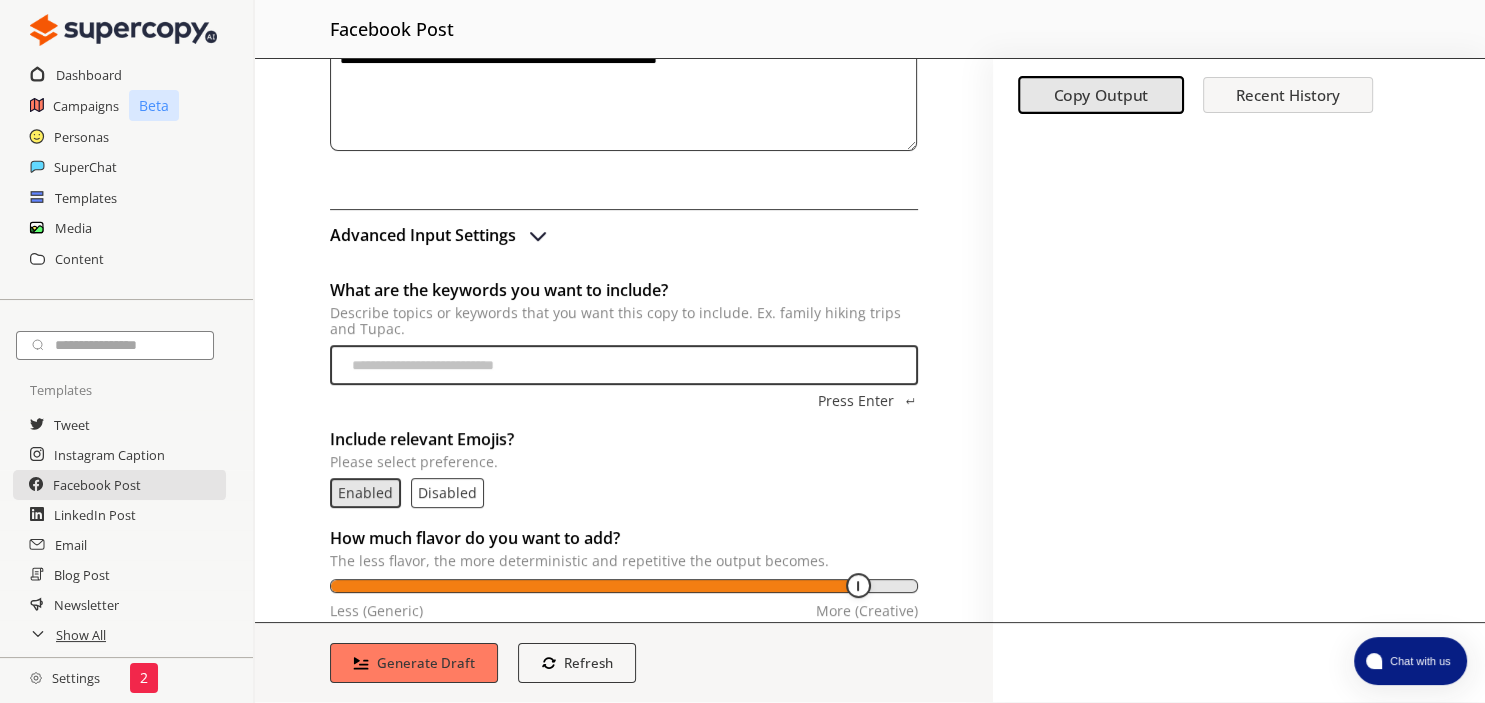scroll, scrollTop: 410, scrollLeft: 0, axis: vertical 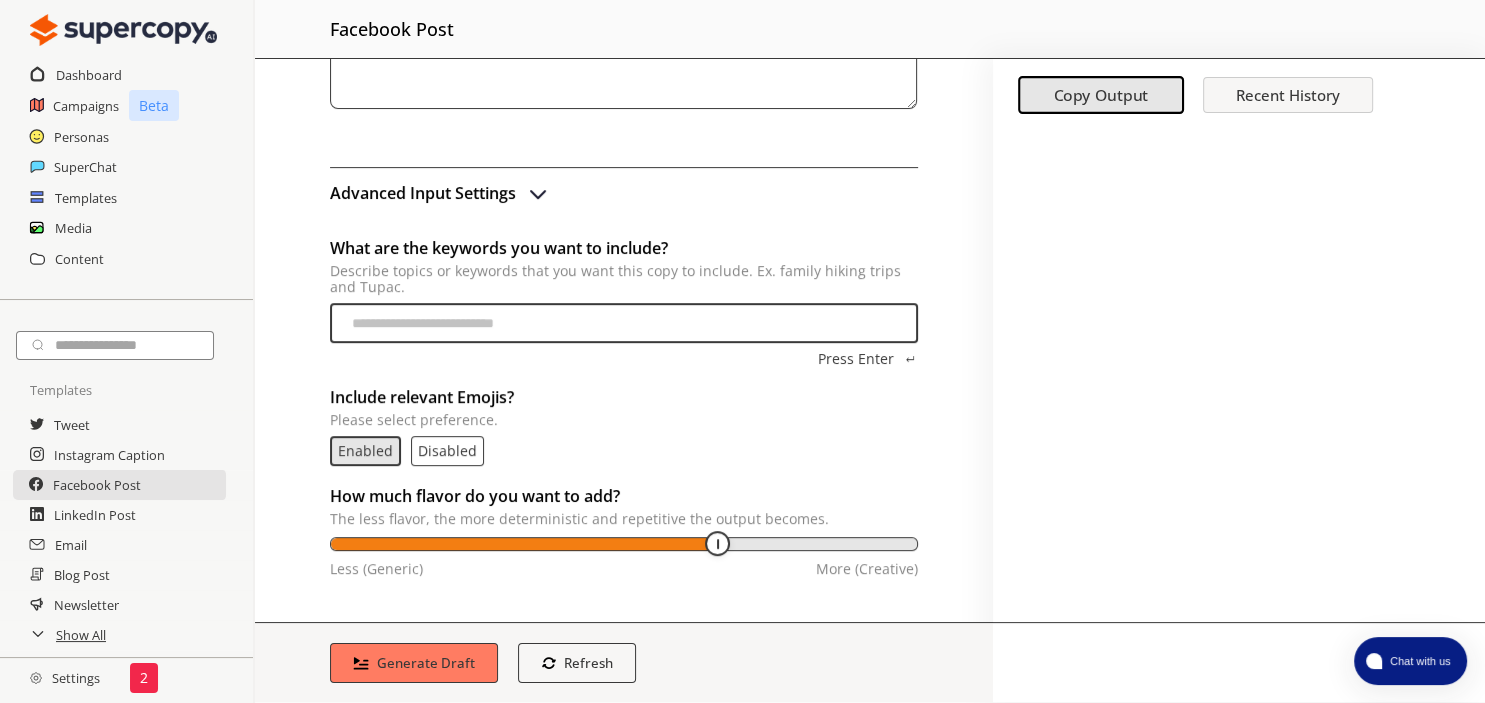 drag, startPoint x: 858, startPoint y: 545, endPoint x: 717, endPoint y: 543, distance: 141.01419 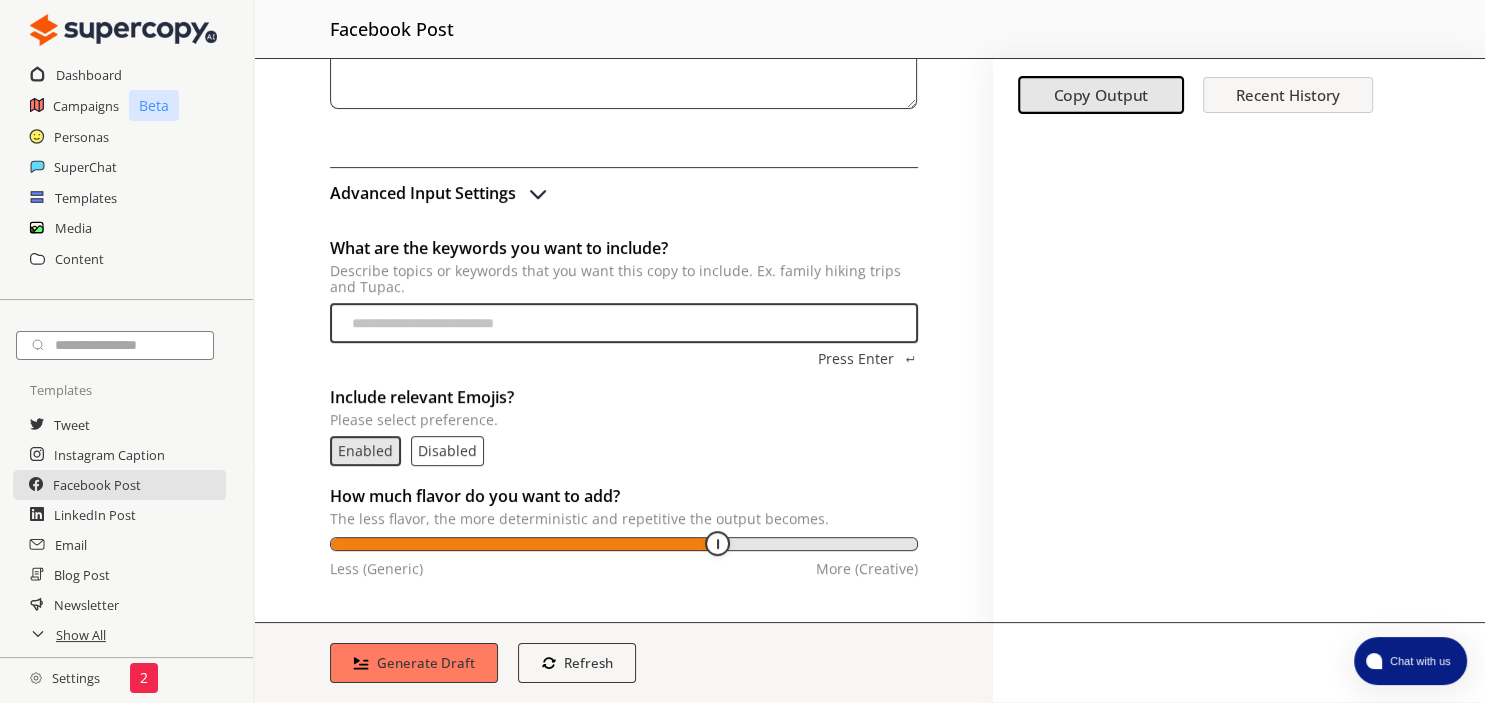 type on "**" 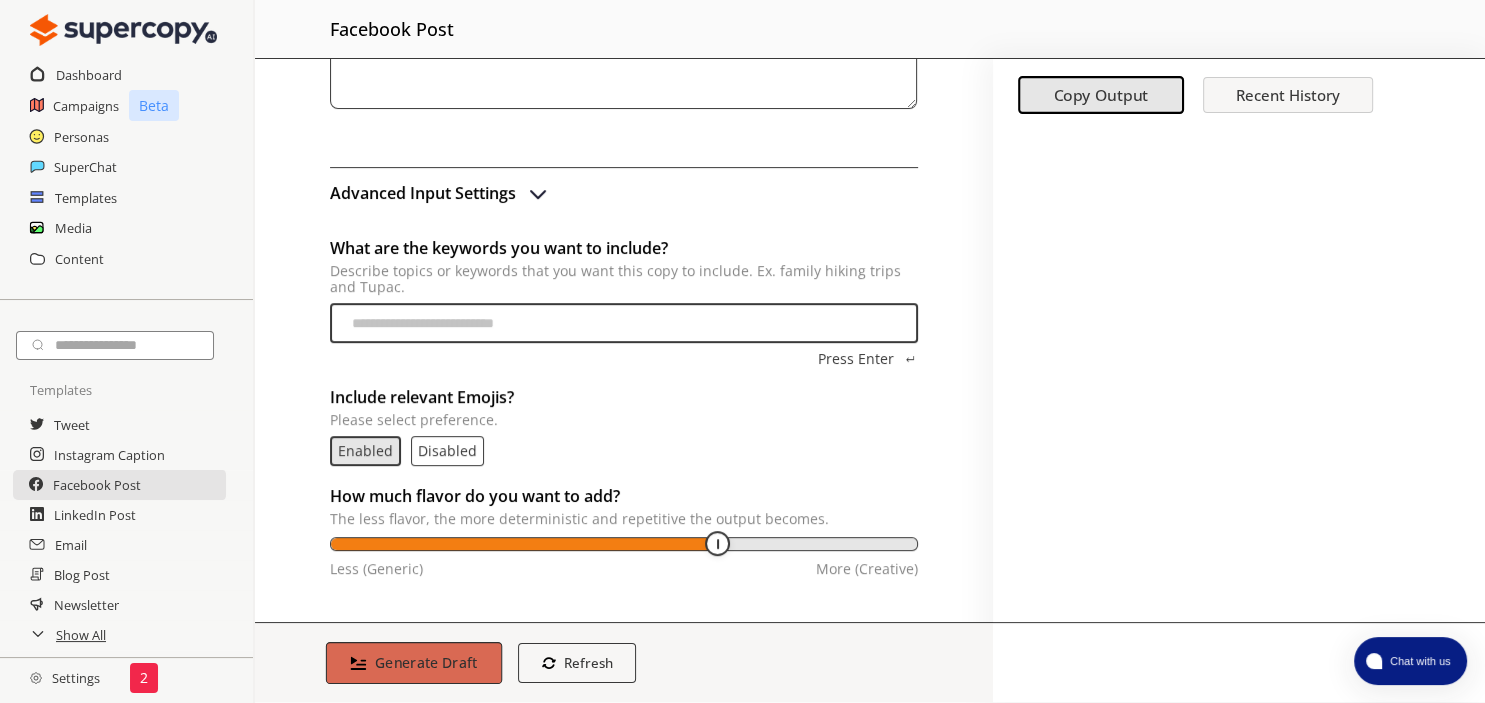 click on "Generate Draft" at bounding box center [426, 662] 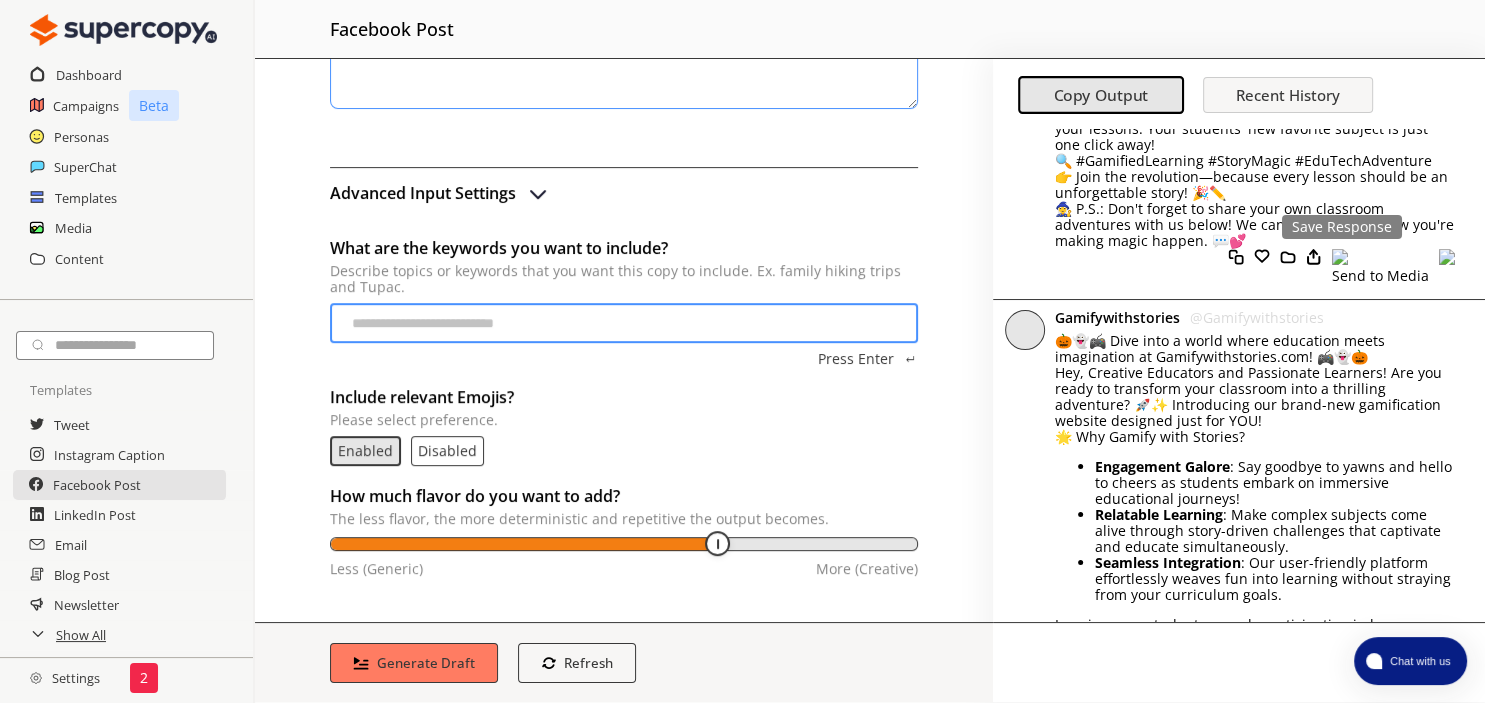 scroll, scrollTop: 537, scrollLeft: 0, axis: vertical 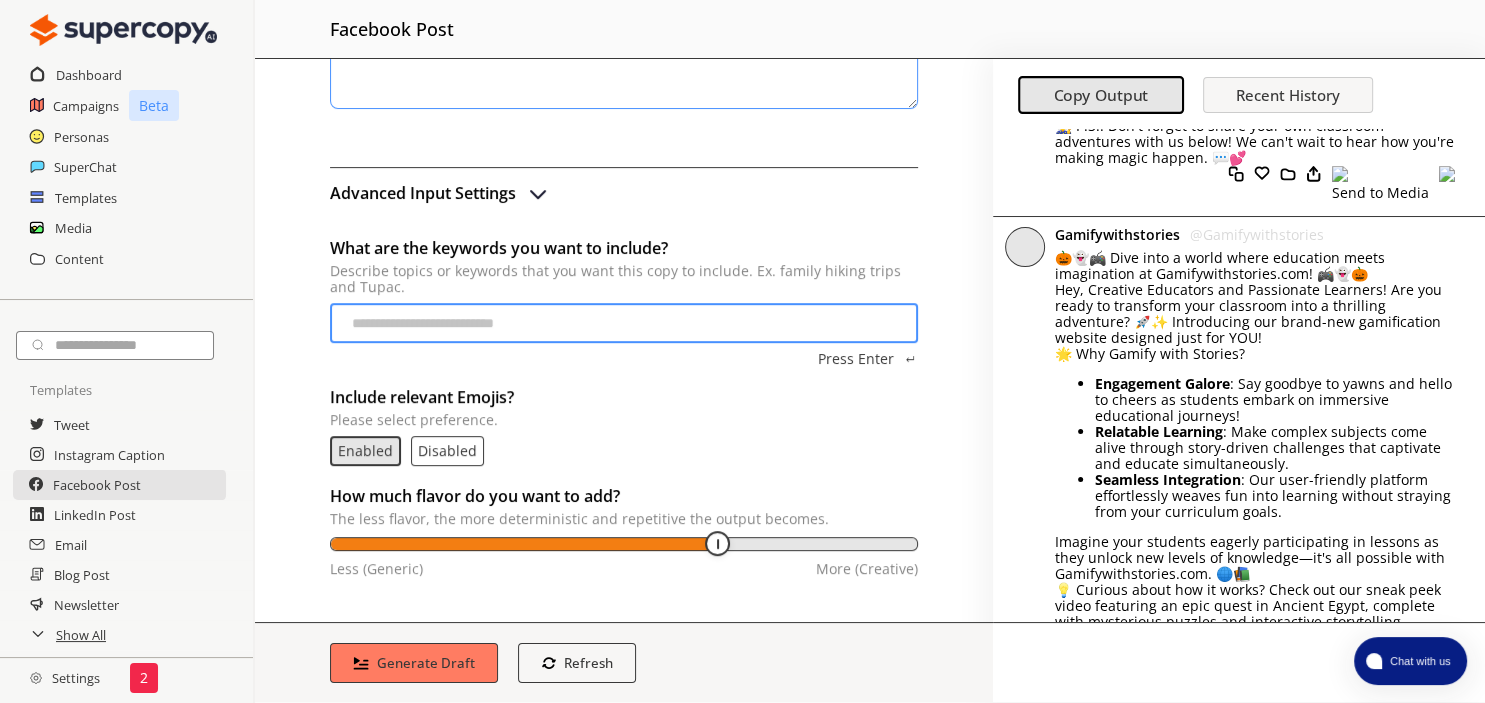 click on "Engagement Galore : Say goodbye to yawns and hello to cheers as students embark on immersive educational journeys! Relatable Learning : Make complex subjects come alive through story-driven challenges that captivate and educate simultaneously. Seamless Integration : Our user-friendly platform effortlessly weaves fun into learning without straying from your curriculum goals." at bounding box center [1255, 448] 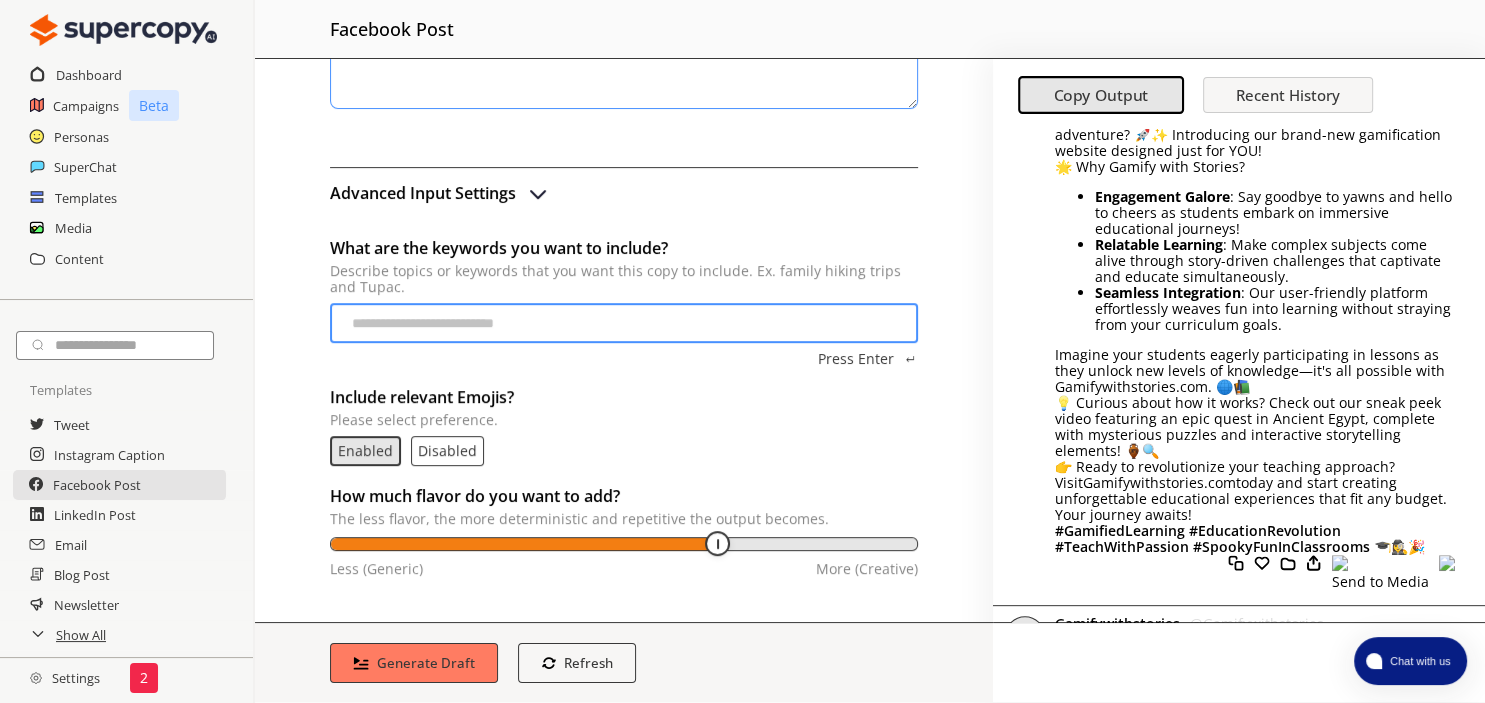scroll, scrollTop: 806, scrollLeft: 0, axis: vertical 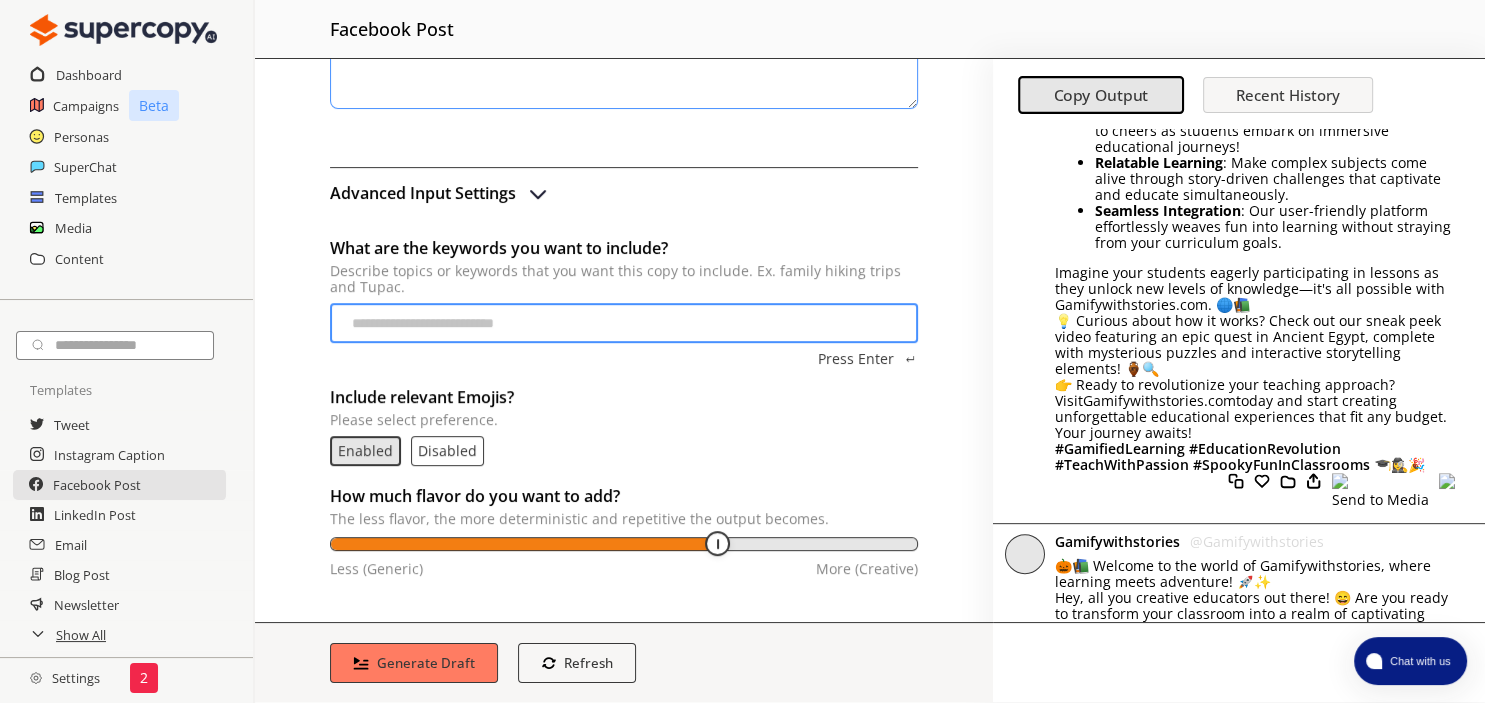 click on "💡 Curious about how it works? Check out our sneak peek video featuring an epic quest in Ancient Egypt, complete with mysterious puzzles and interactive storytelling elements! 🏺🔍" at bounding box center (1255, 345) 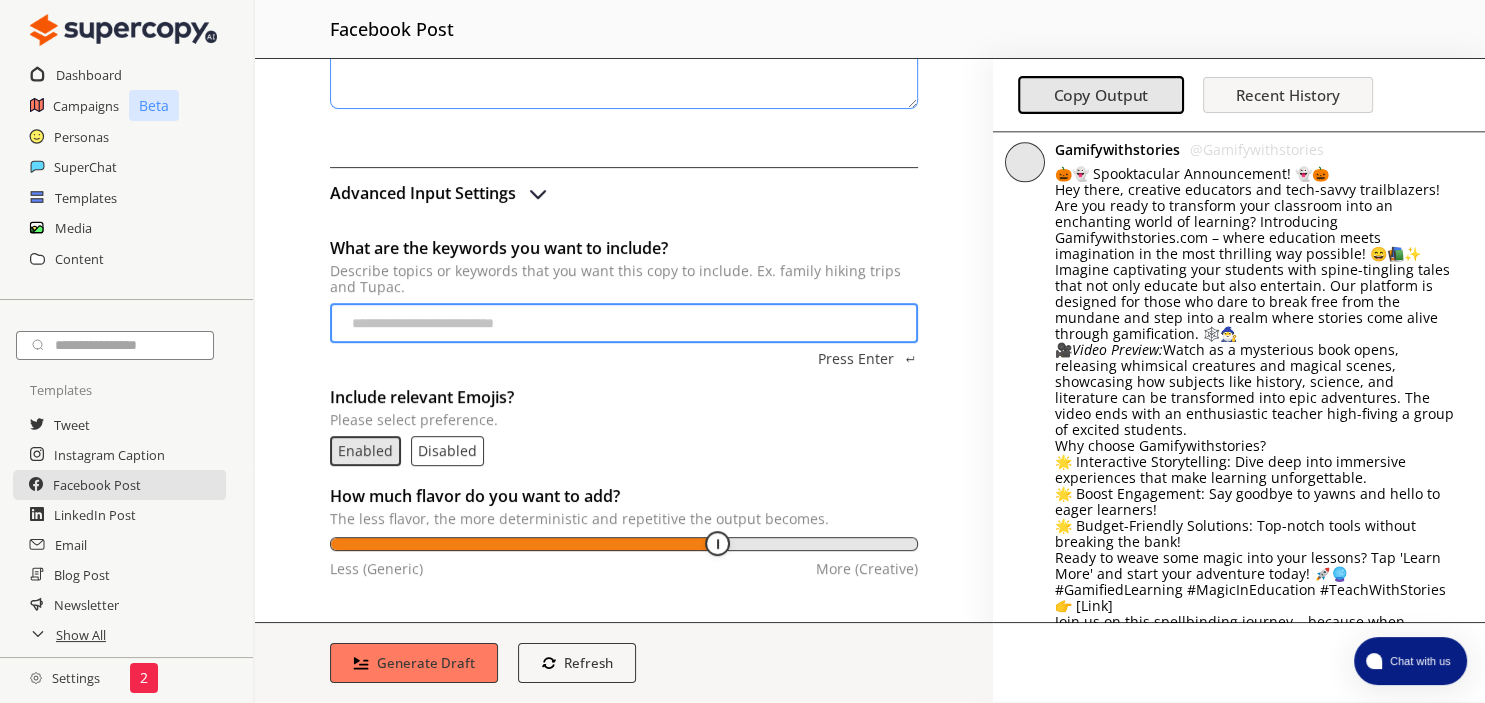 scroll, scrollTop: 2384, scrollLeft: 0, axis: vertical 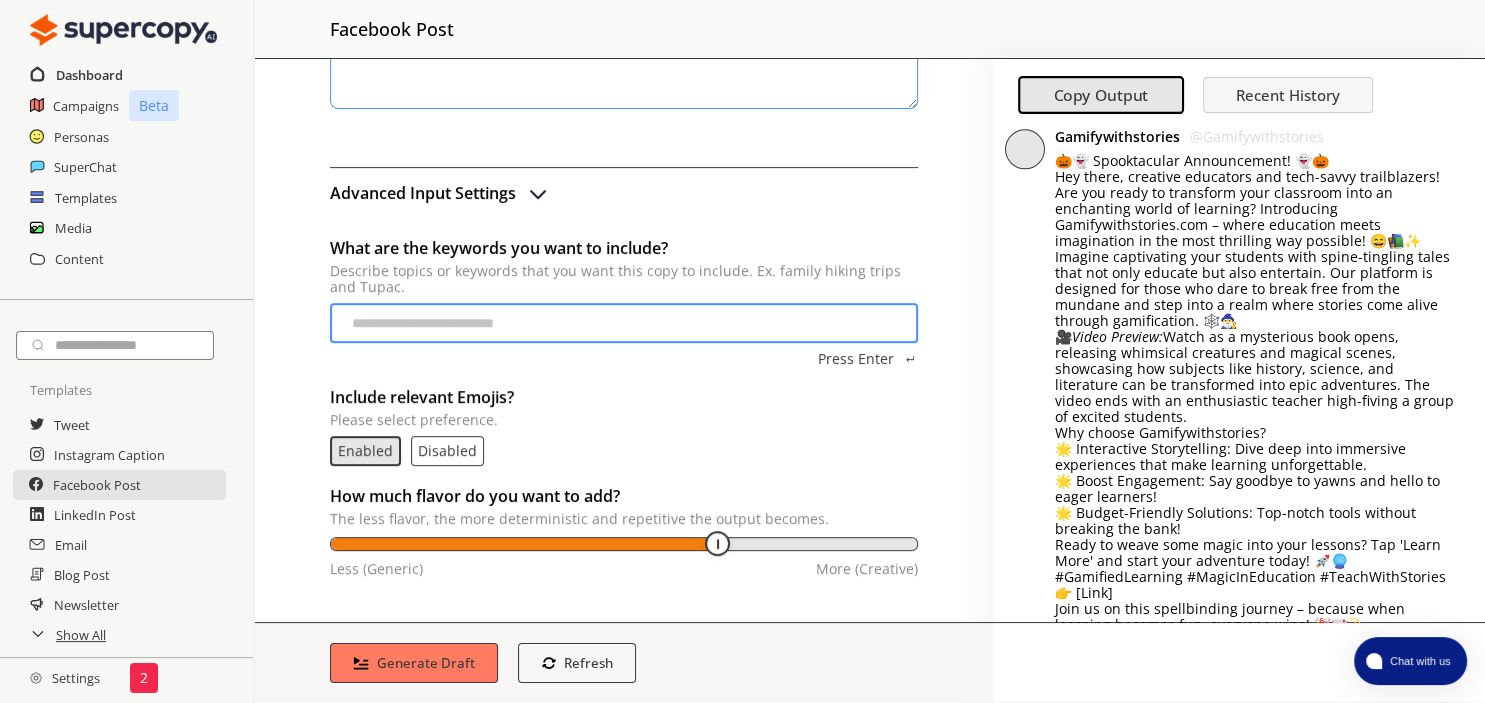 click on "Dashboard" at bounding box center (89, 75) 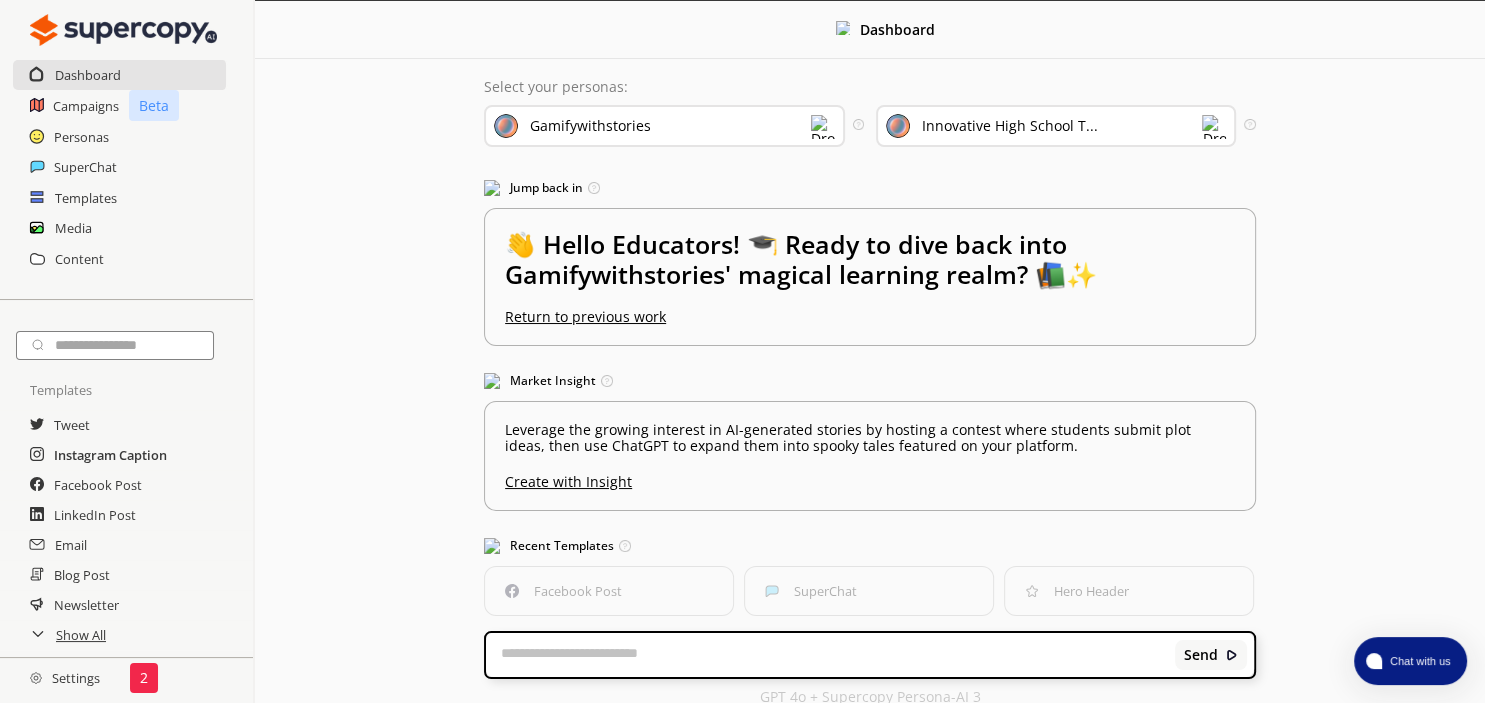 click on "Instagram Caption" at bounding box center (110, 455) 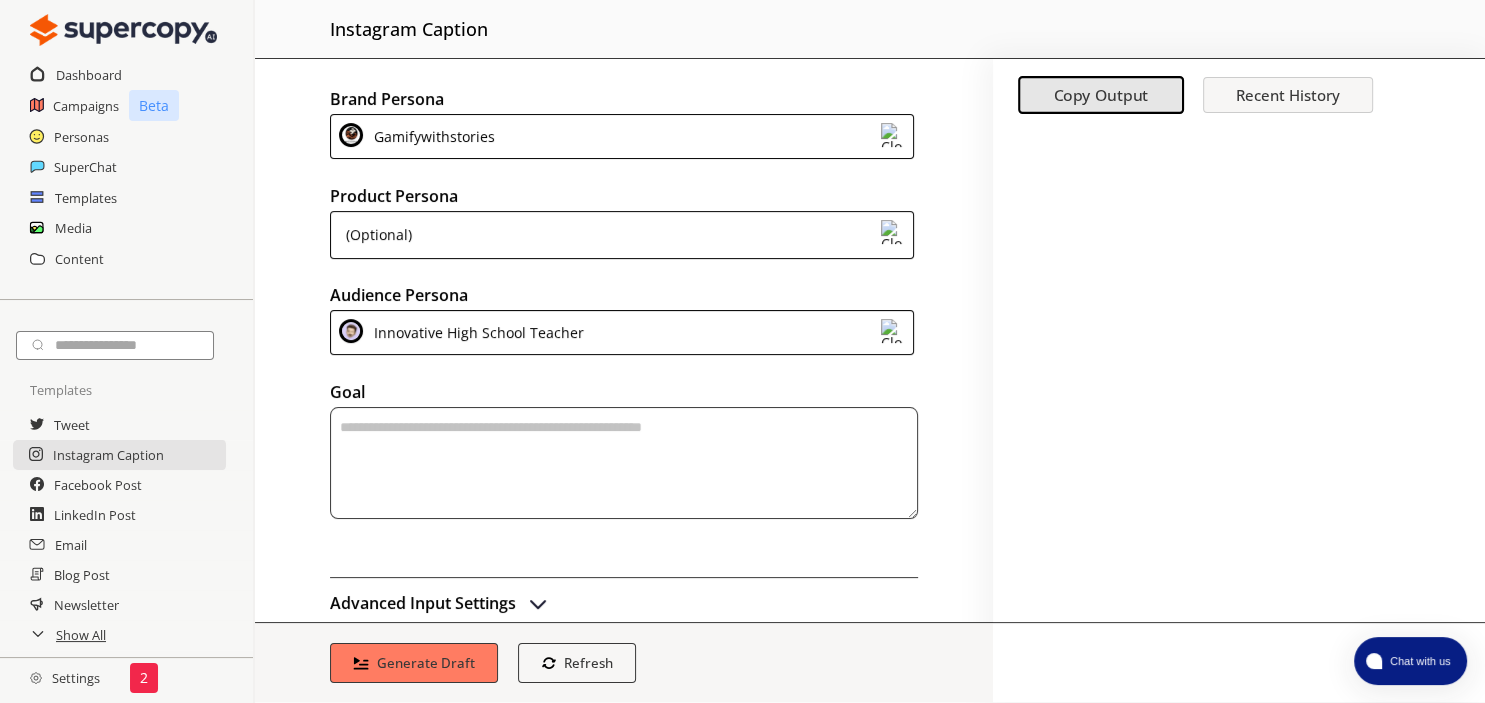 scroll, scrollTop: 29, scrollLeft: 0, axis: vertical 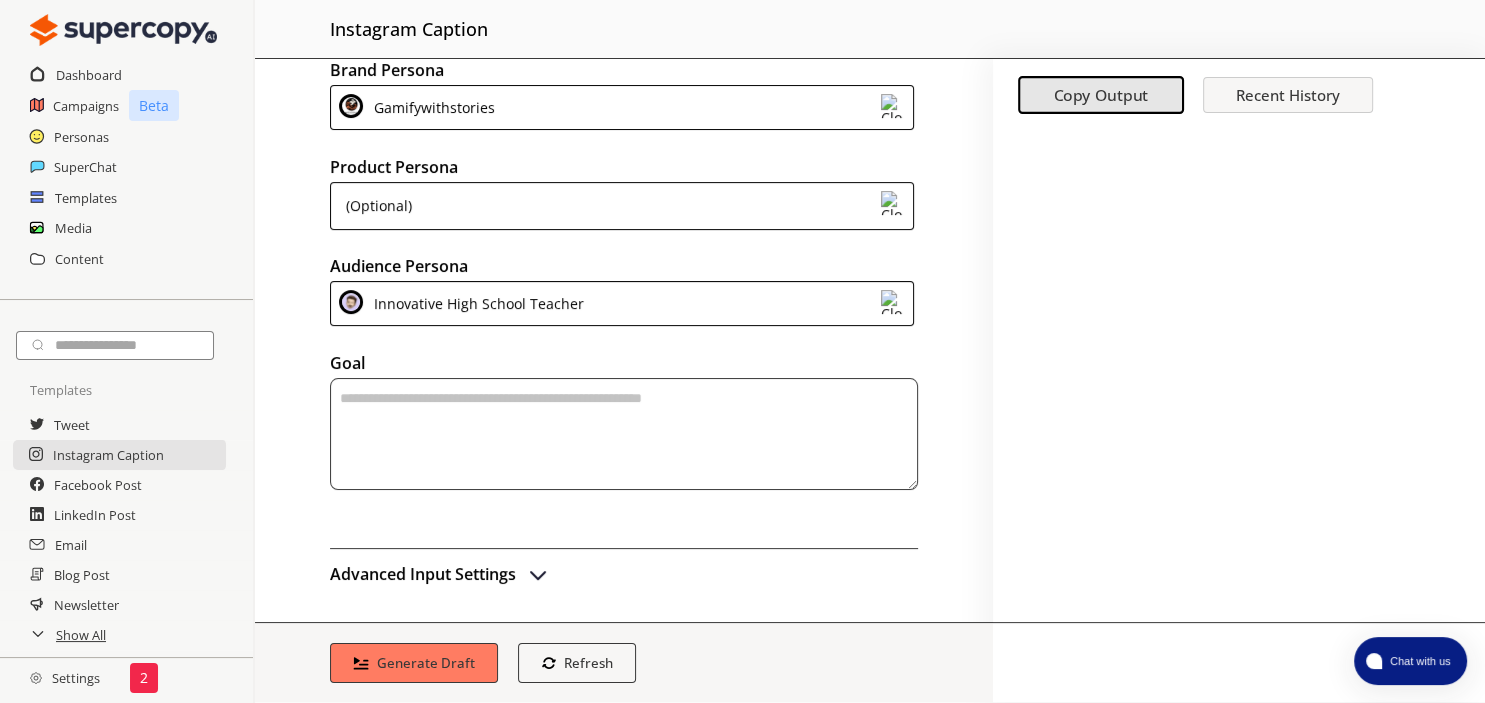 click on "Brand Persona     Gamifywithstories Product Persona (Optional) Audience Persona     Innovative High School Teacher Goal Advanced Input Settings" at bounding box center [624, 340] 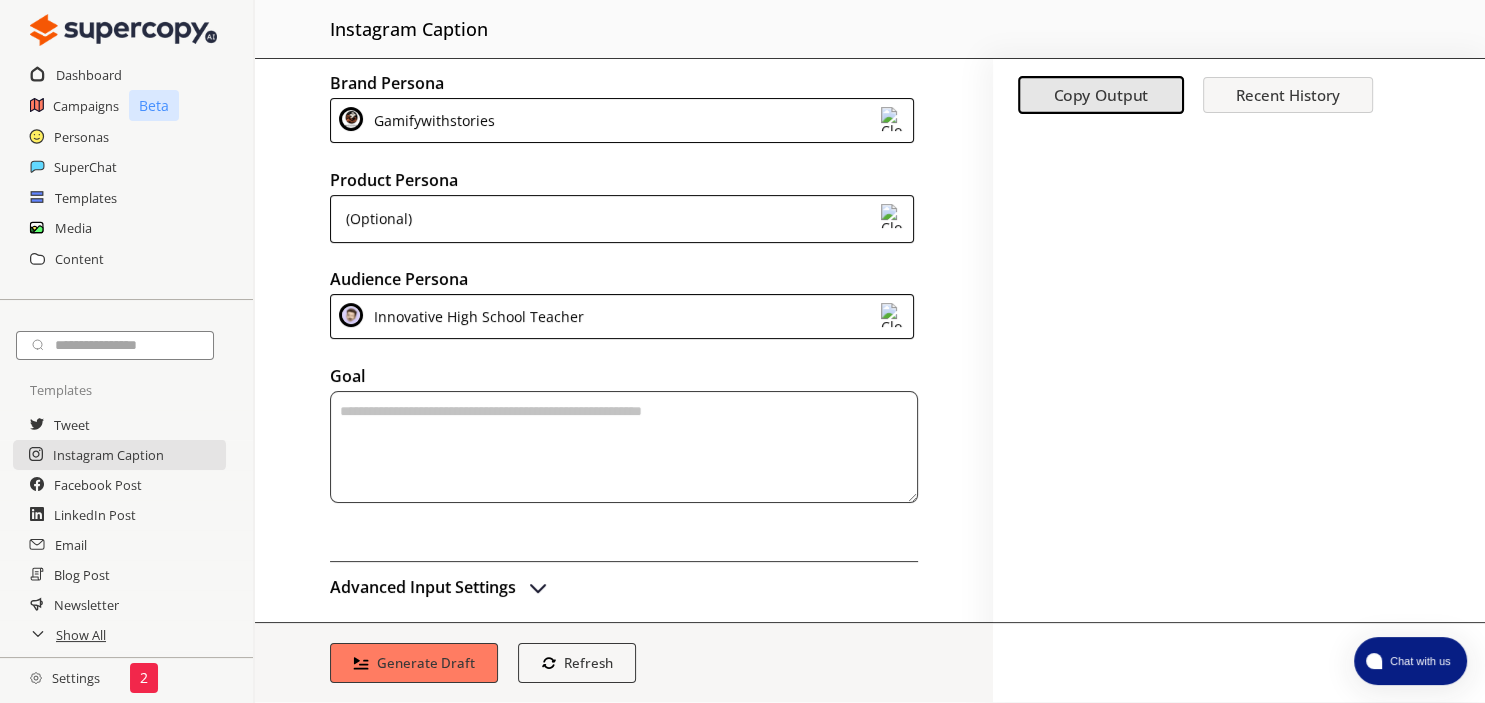scroll, scrollTop: 0, scrollLeft: 0, axis: both 